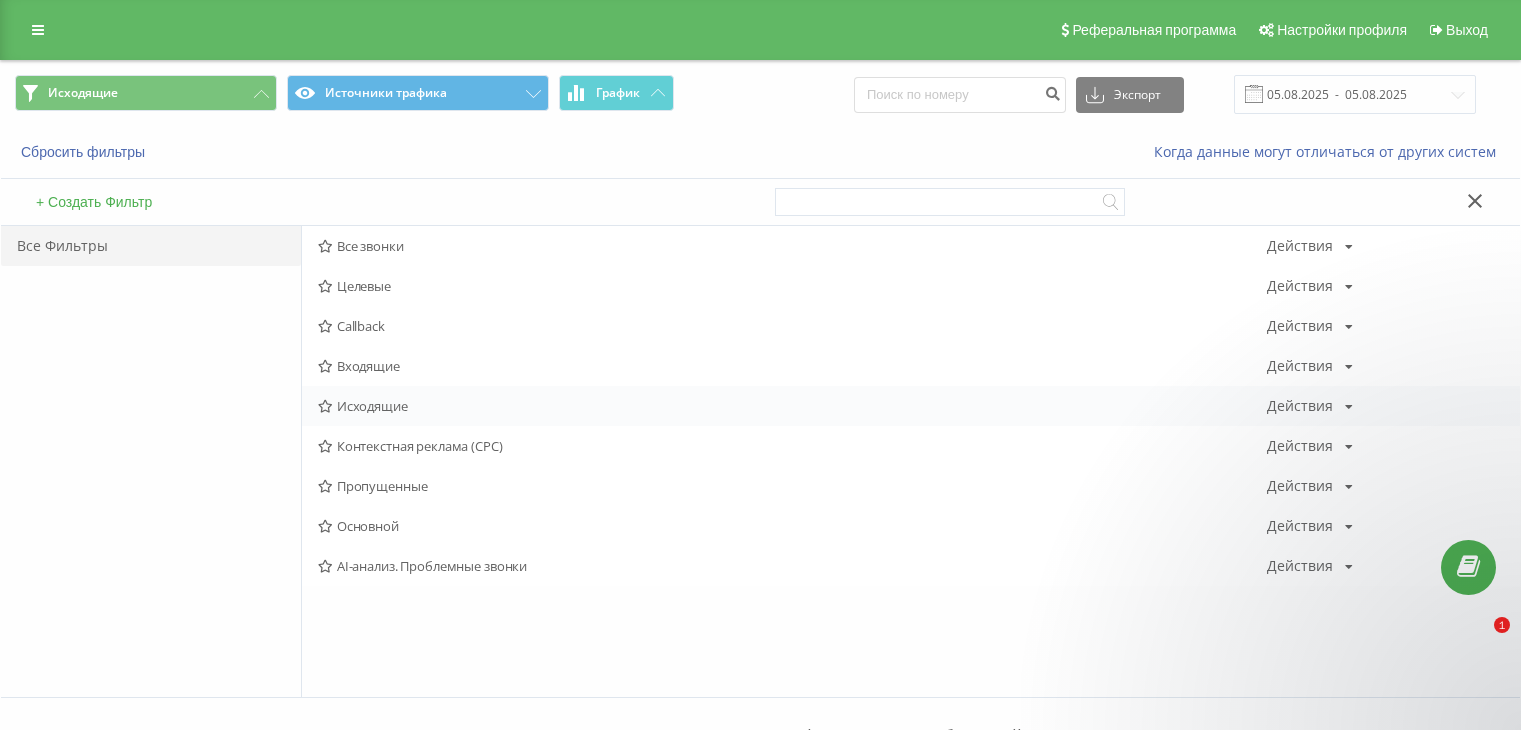 scroll, scrollTop: 0, scrollLeft: 0, axis: both 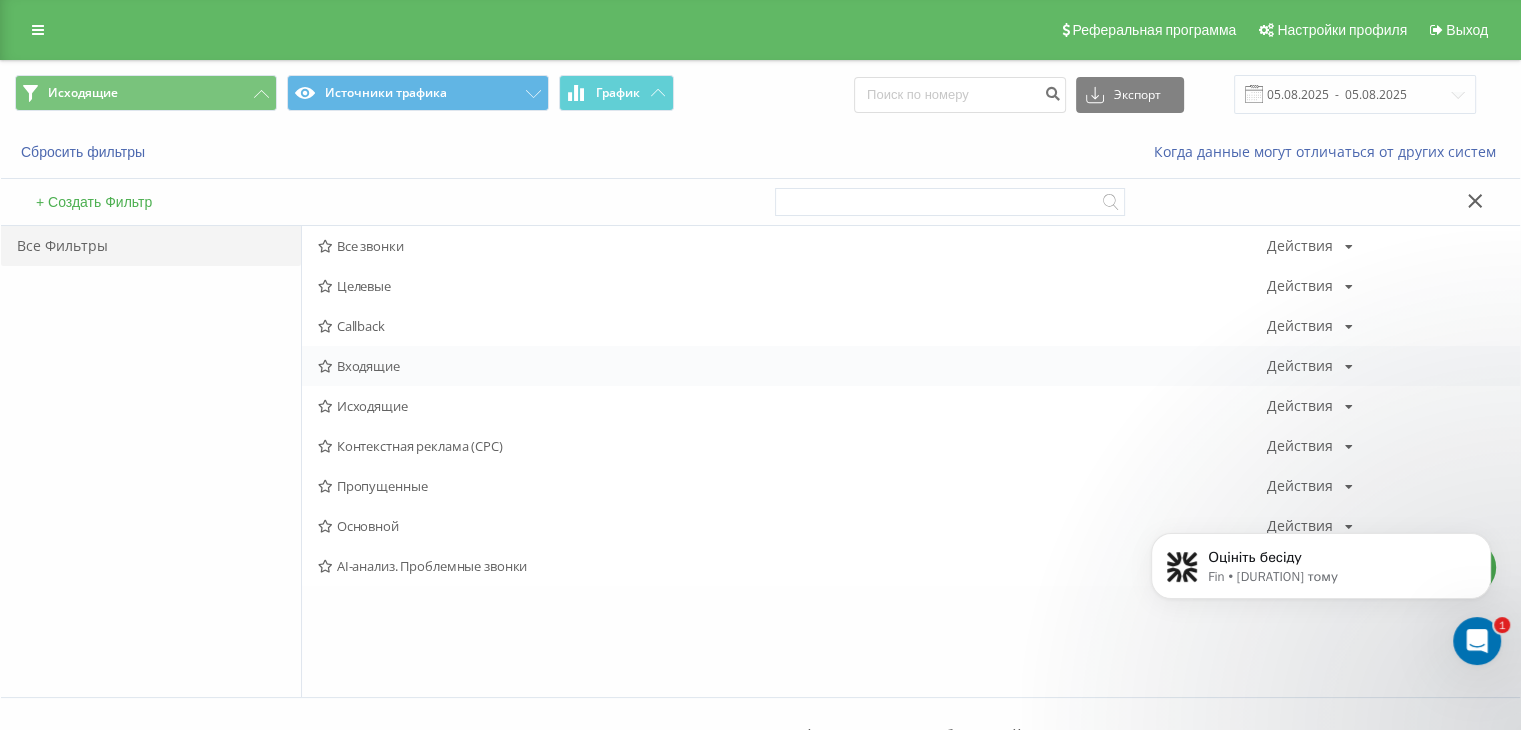 click on "Входящие Действия Редактировать Копировать Удалить По умолчанию Поделиться" at bounding box center (911, 366) 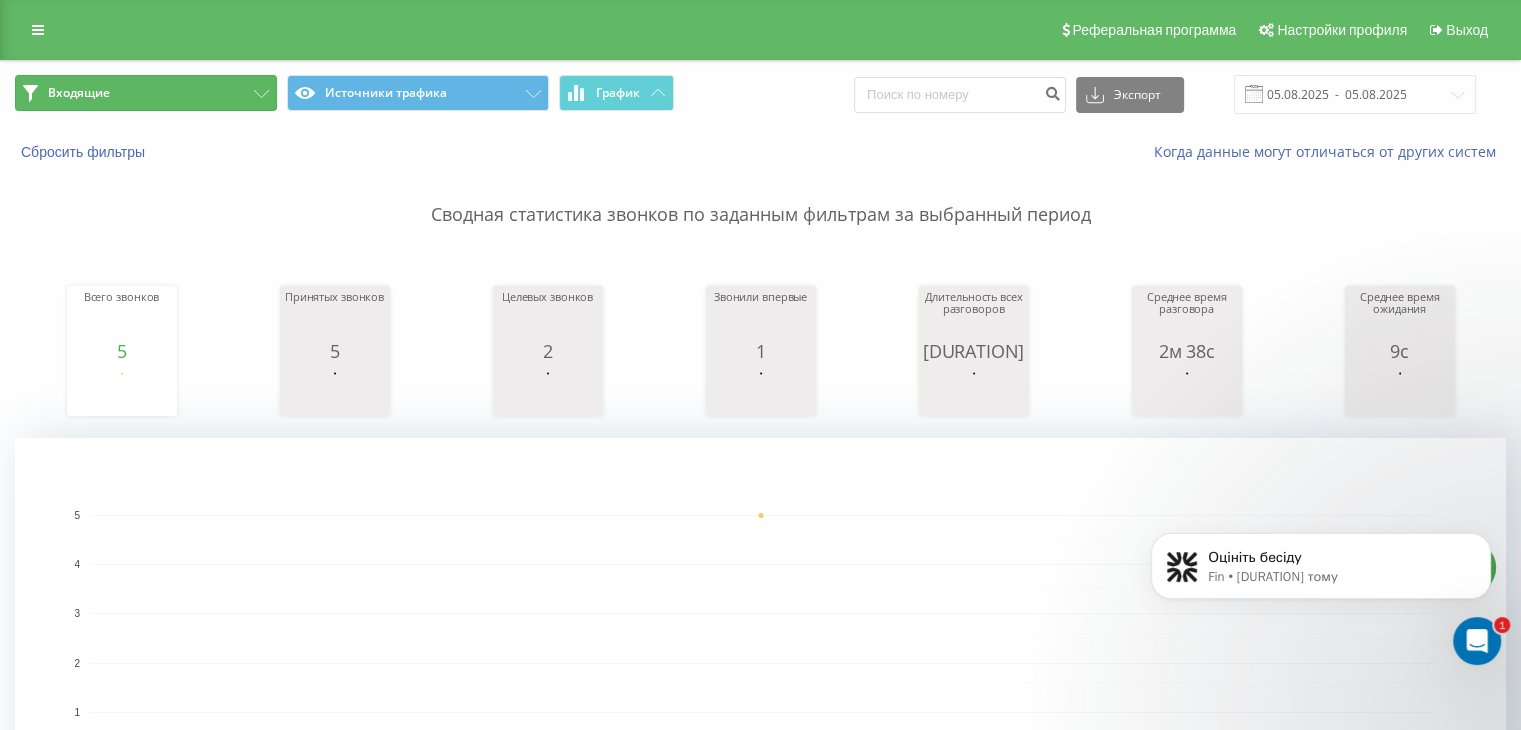 click on "Входящие" at bounding box center (146, 93) 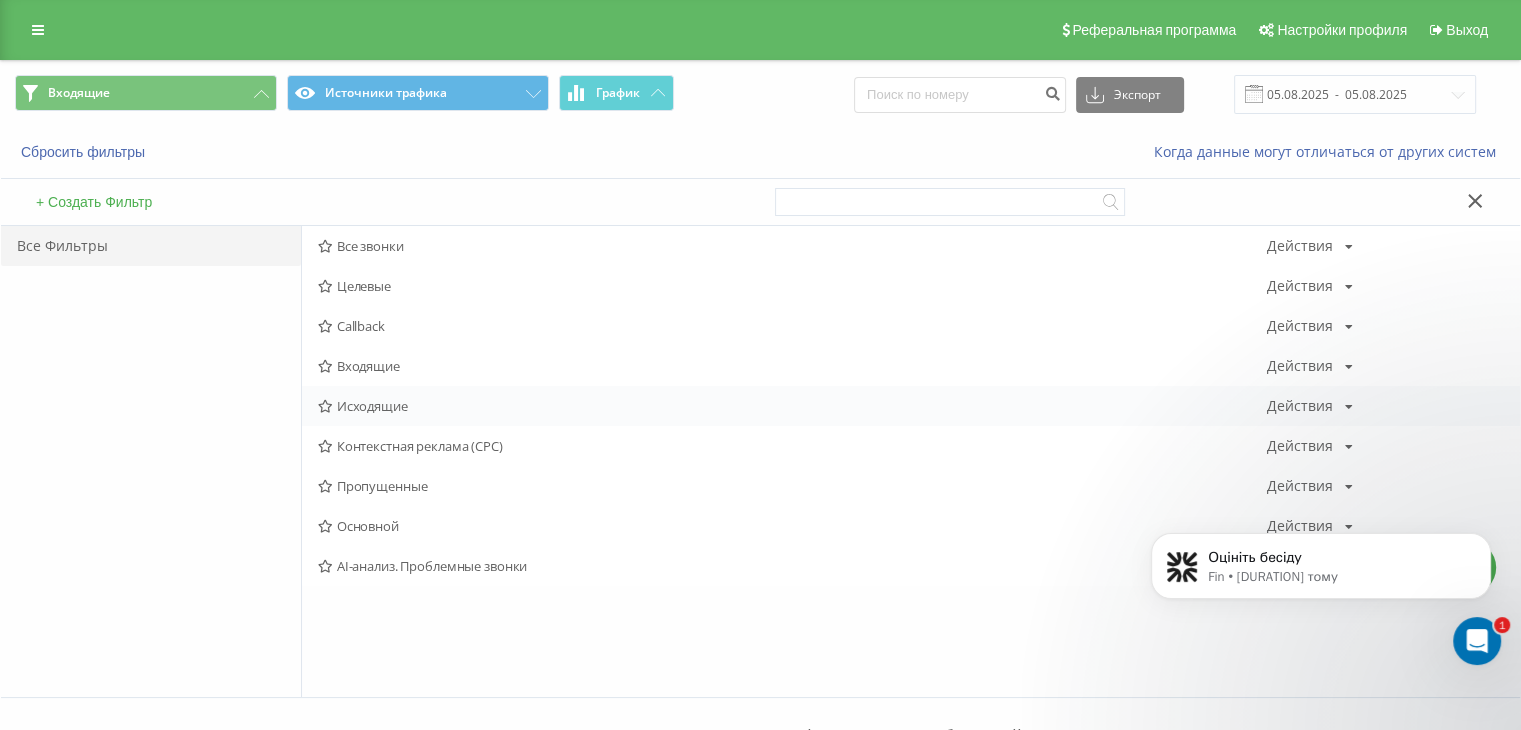 click on "Исходящие Действия Редактировать Копировать Удалить По умолчанию Поделиться" at bounding box center (911, 406) 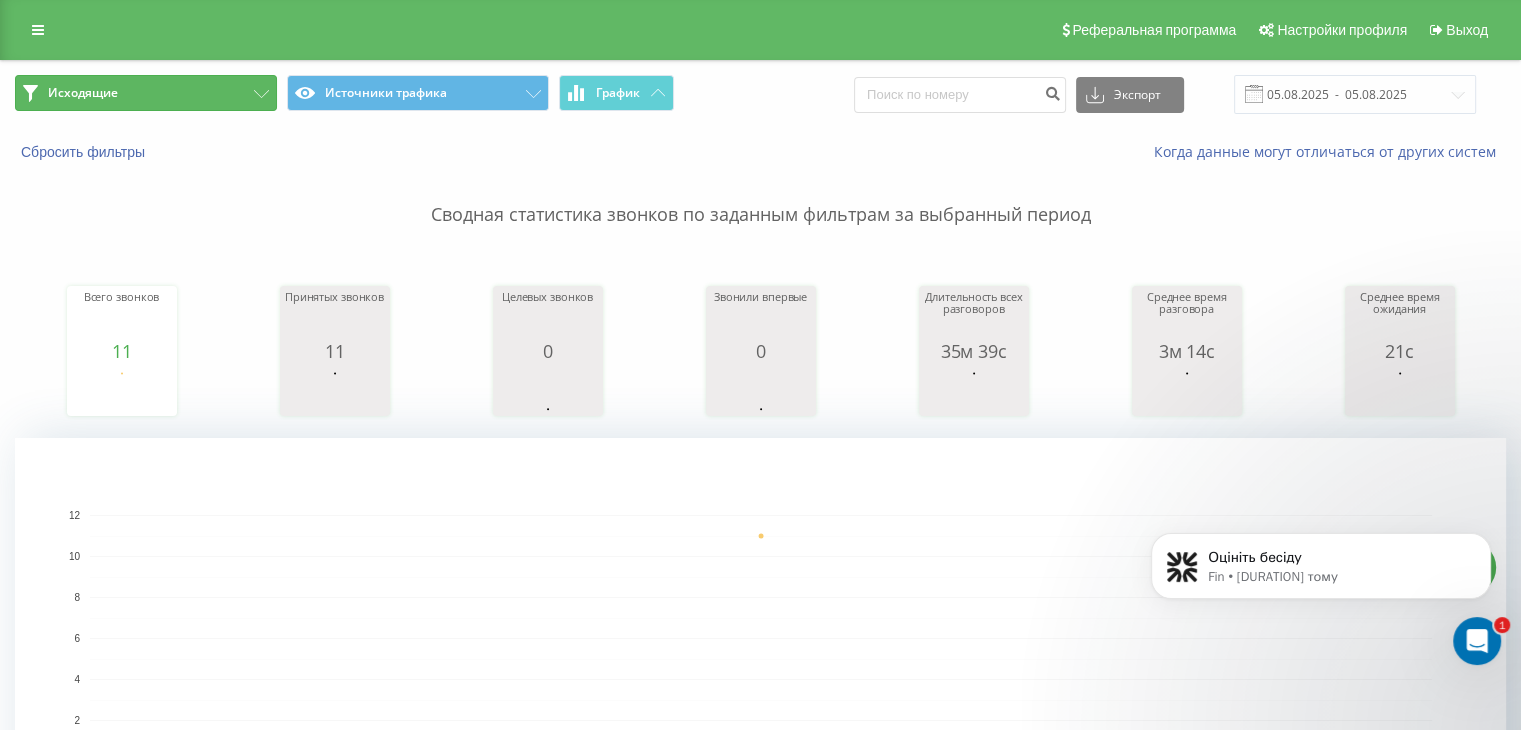 click on "Исходящие" at bounding box center (146, 93) 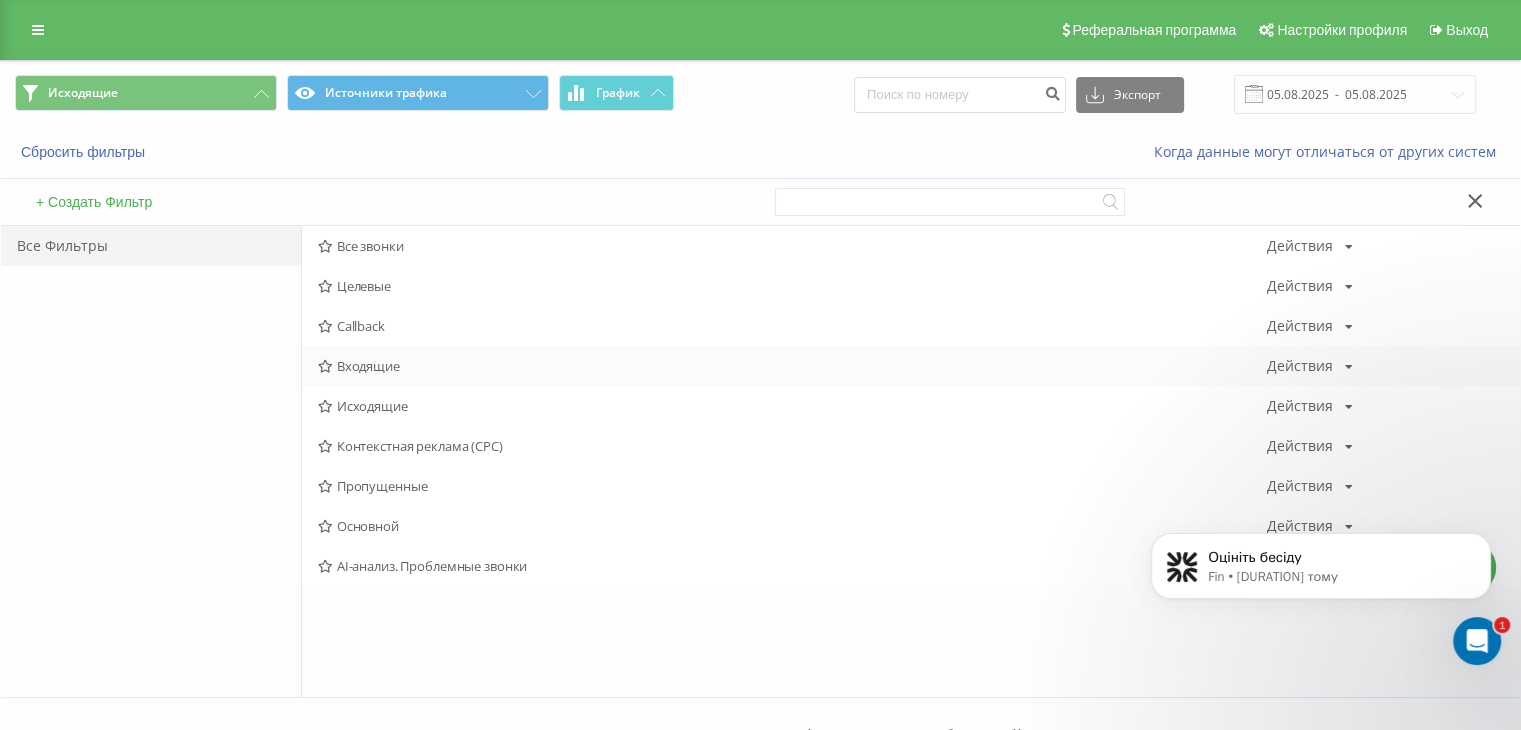 click on "Входящие" at bounding box center (792, 366) 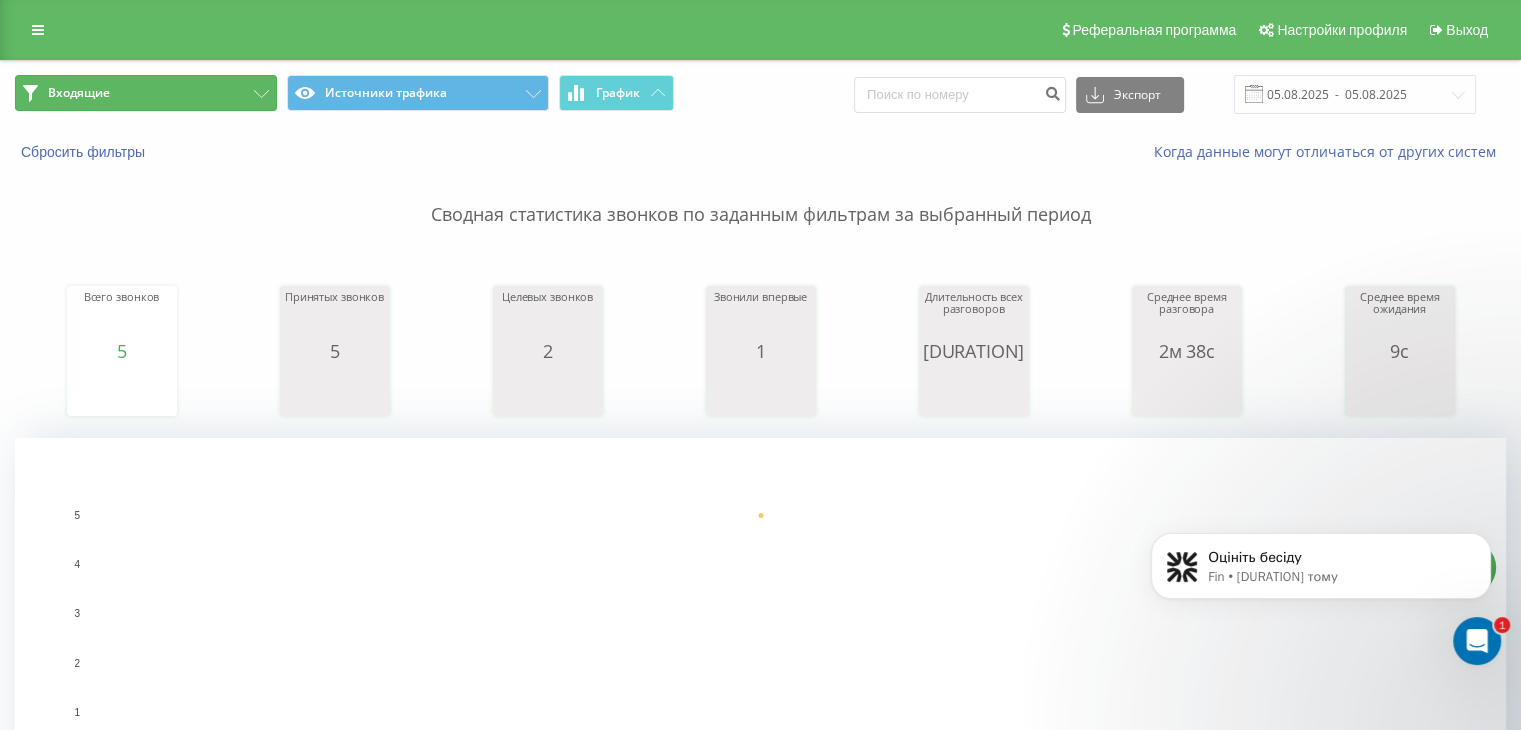 click on "Входящие" at bounding box center (146, 93) 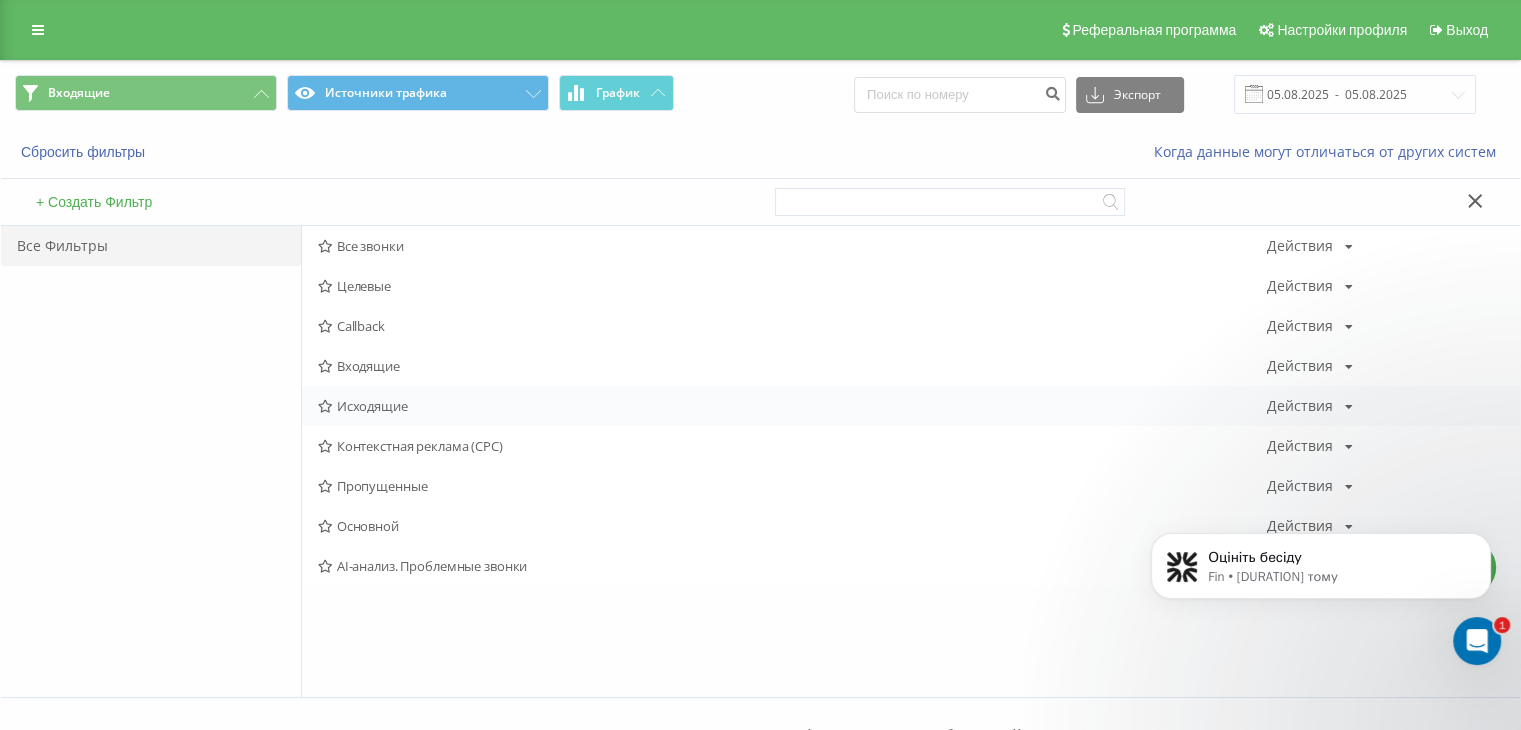 click on "Исходящие Действия Редактировать Копировать Удалить По умолчанию Поделиться" at bounding box center [911, 406] 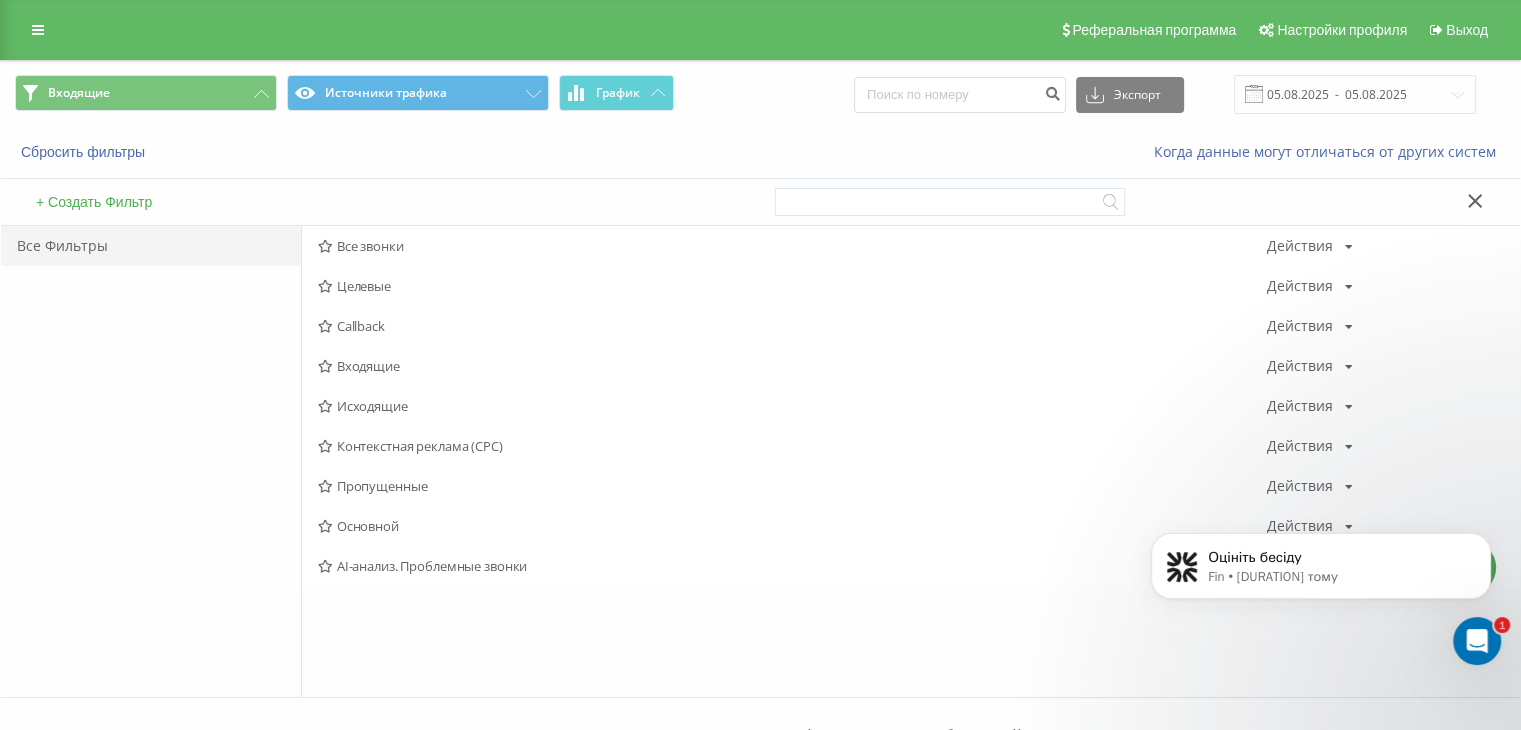 click on "Исходящие" at bounding box center [792, 406] 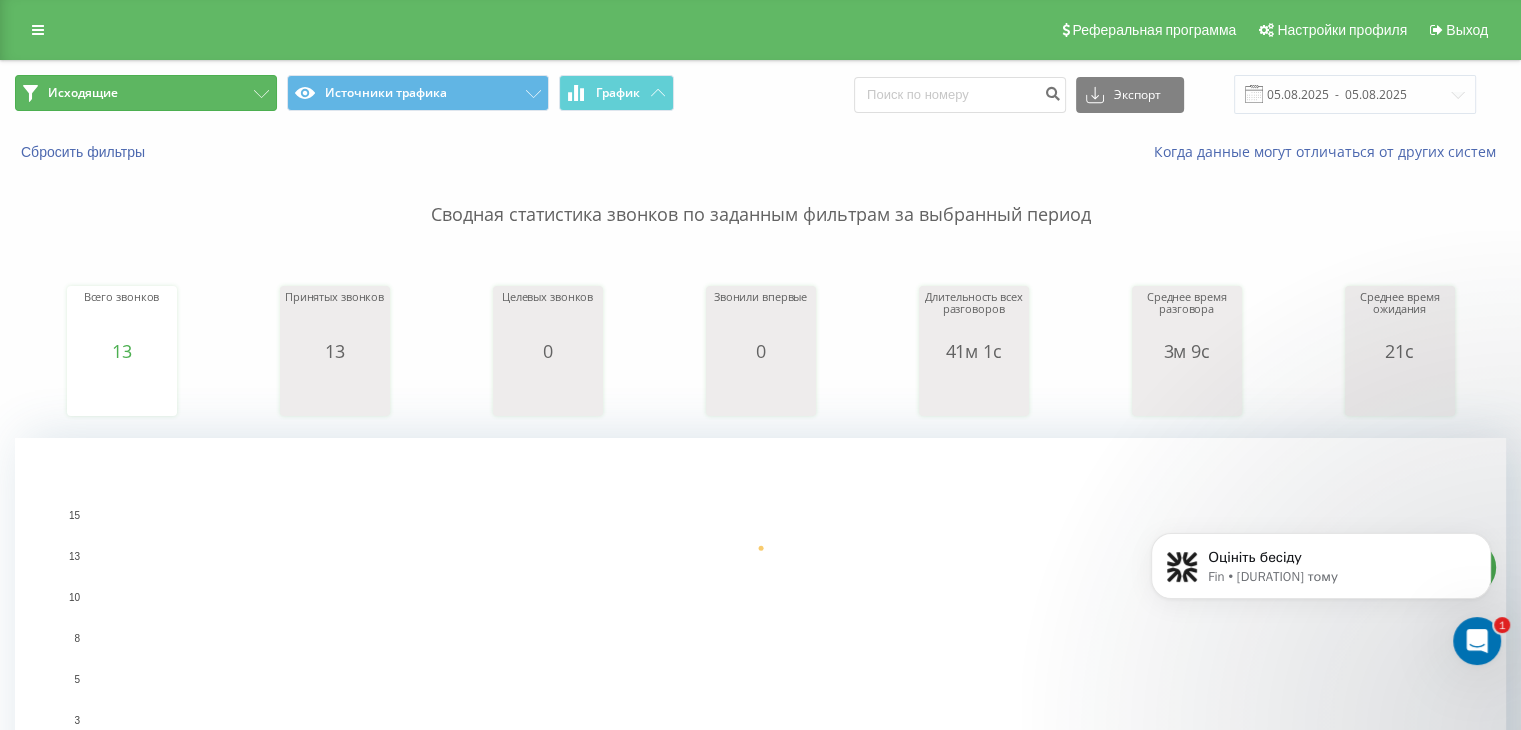 click on "Исходящие" at bounding box center (146, 93) 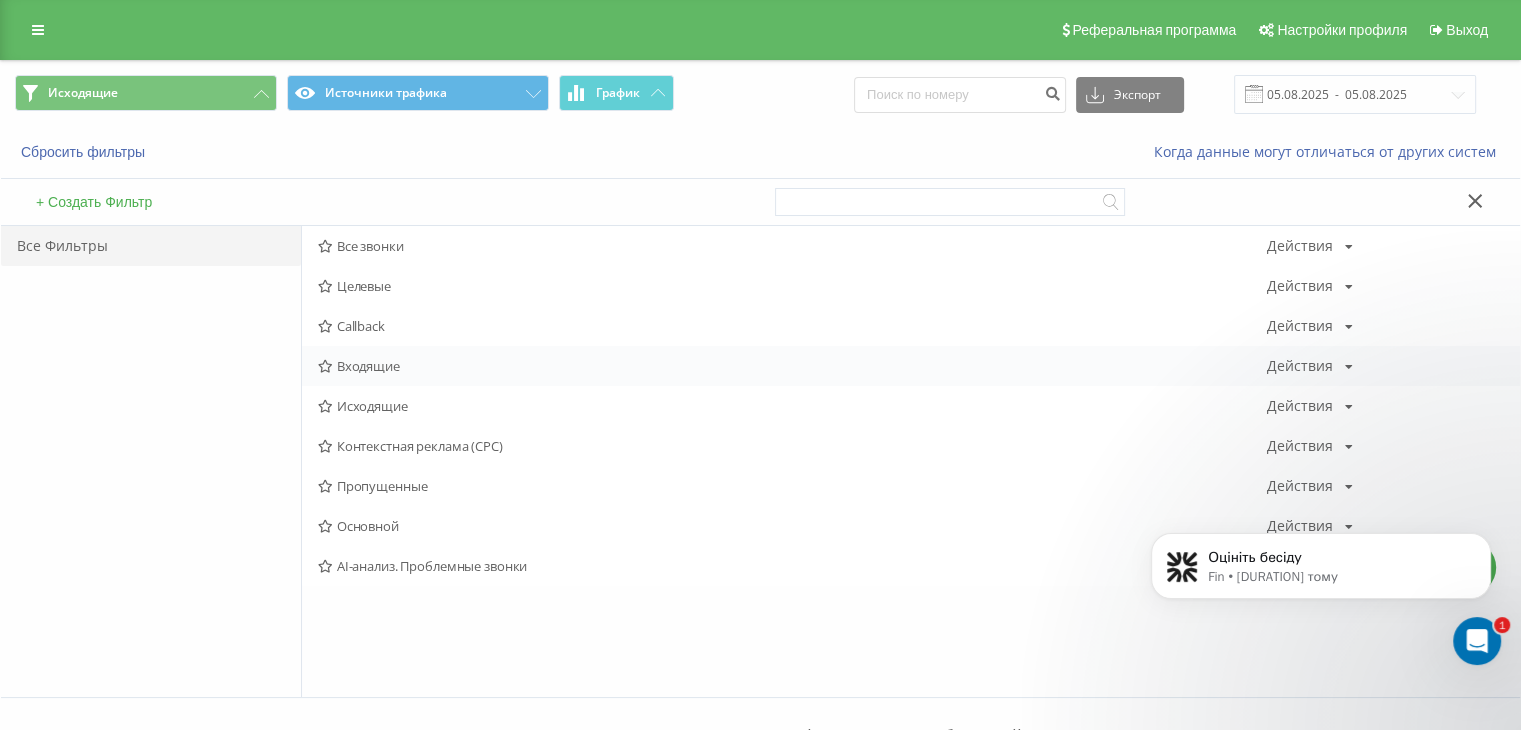 click on "Входящие" at bounding box center [792, 366] 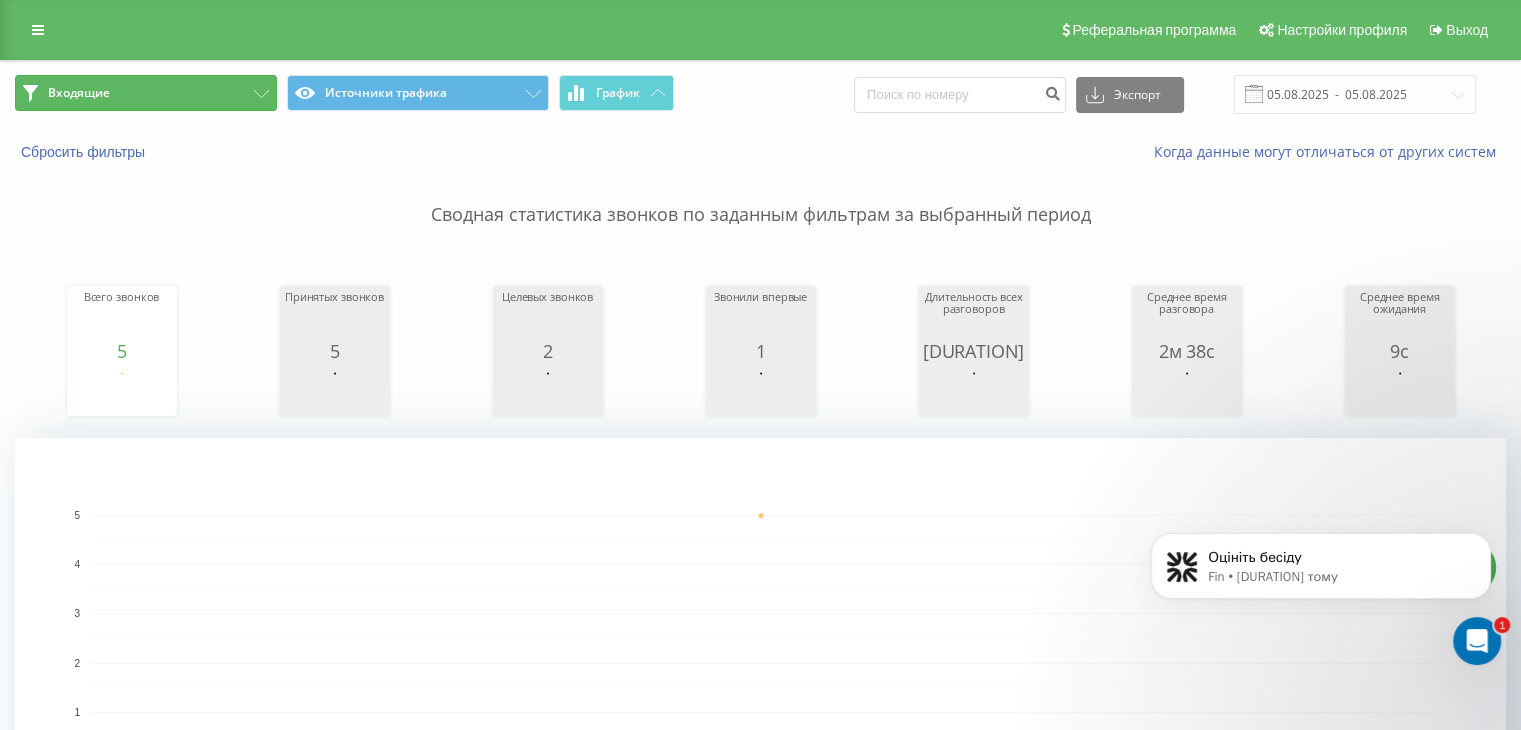 click on "Входящие" at bounding box center (146, 93) 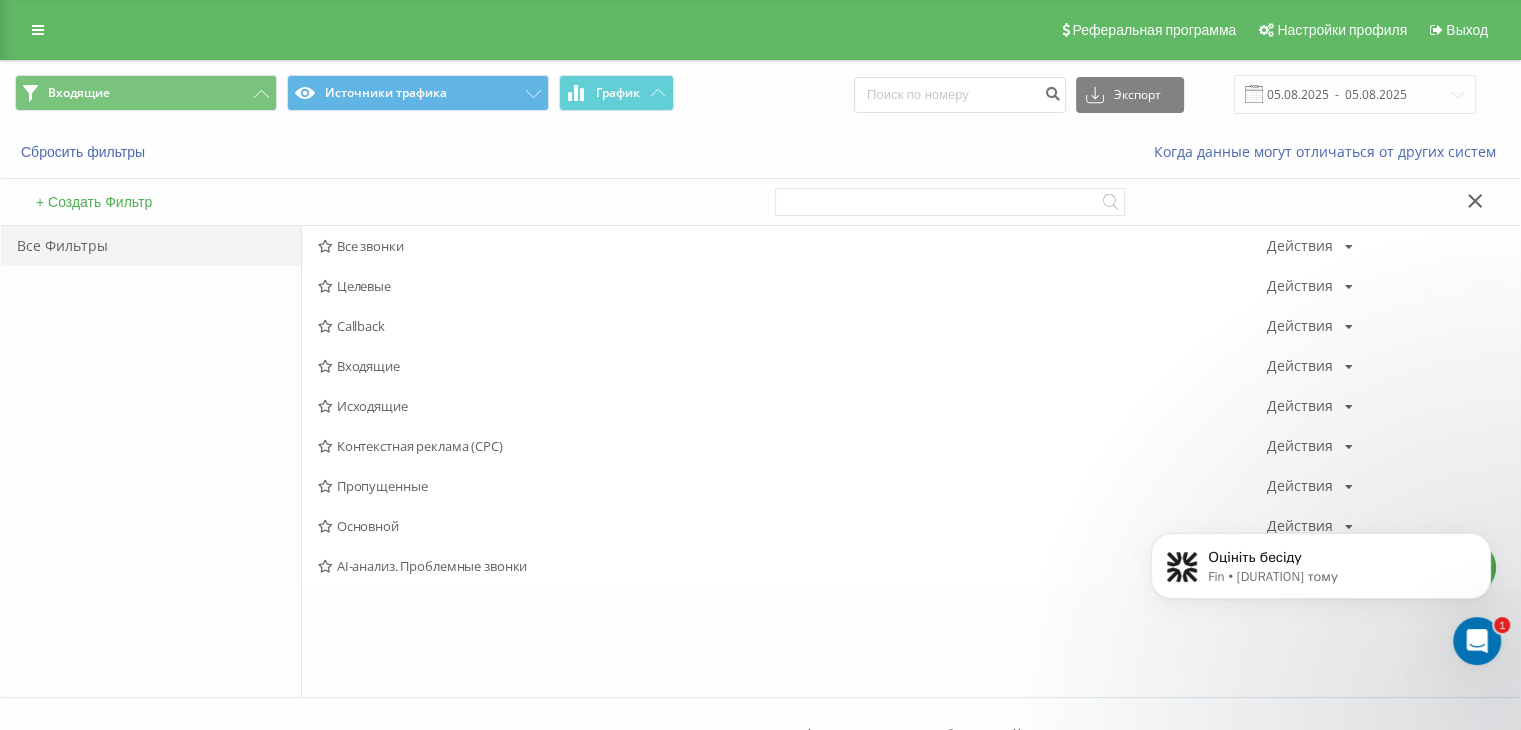 click on "Исходящие" at bounding box center (792, 406) 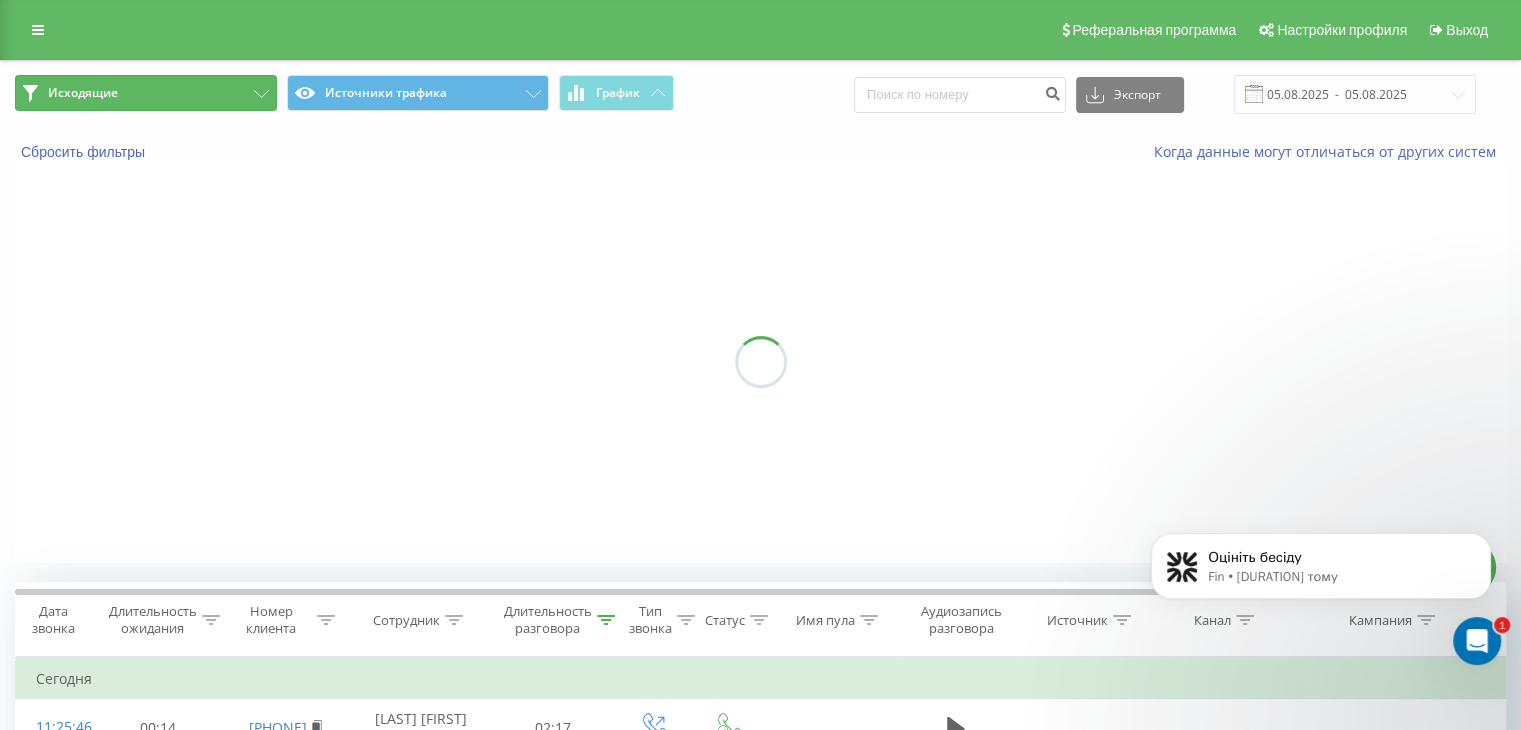 click on "Исходящие" at bounding box center (146, 93) 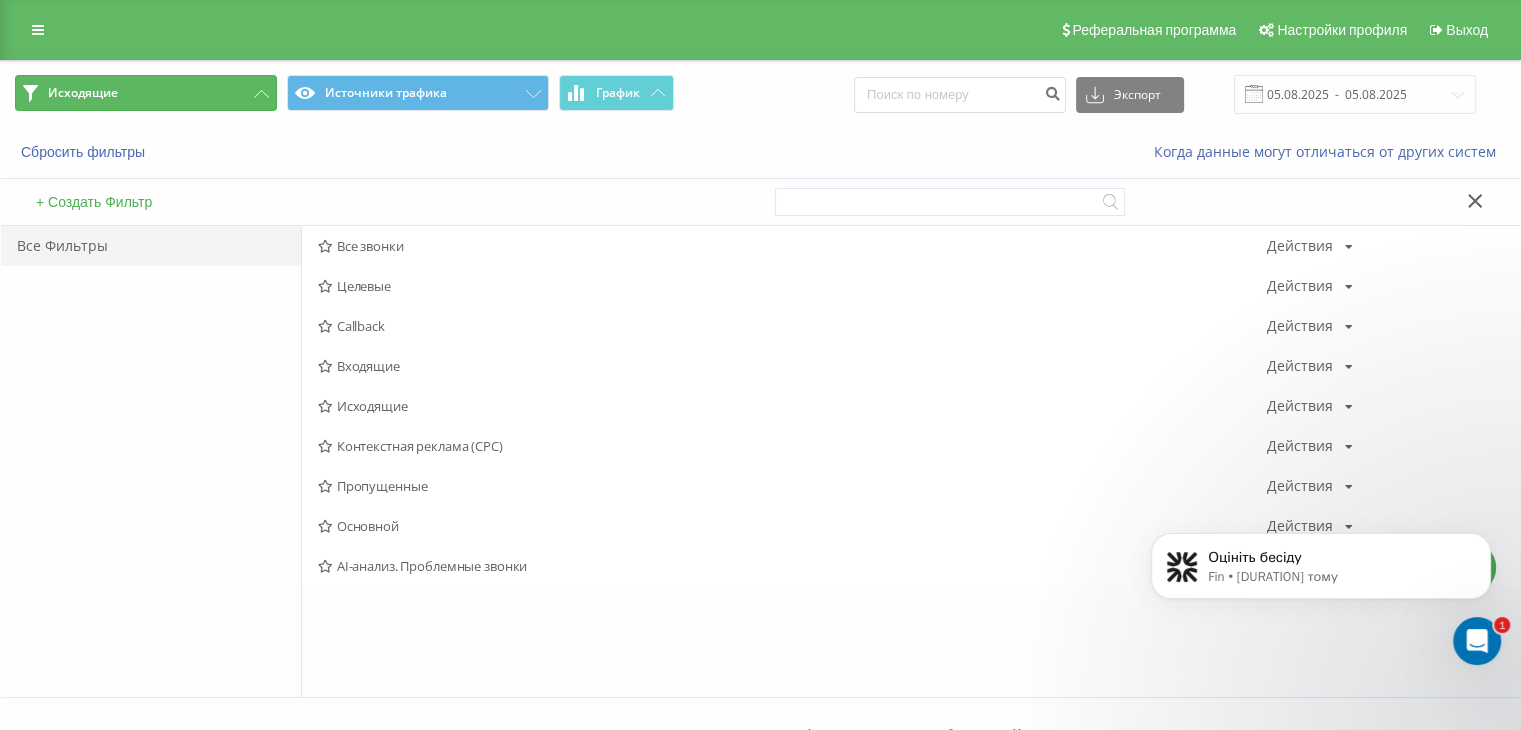 click on "Исходящие" at bounding box center [146, 93] 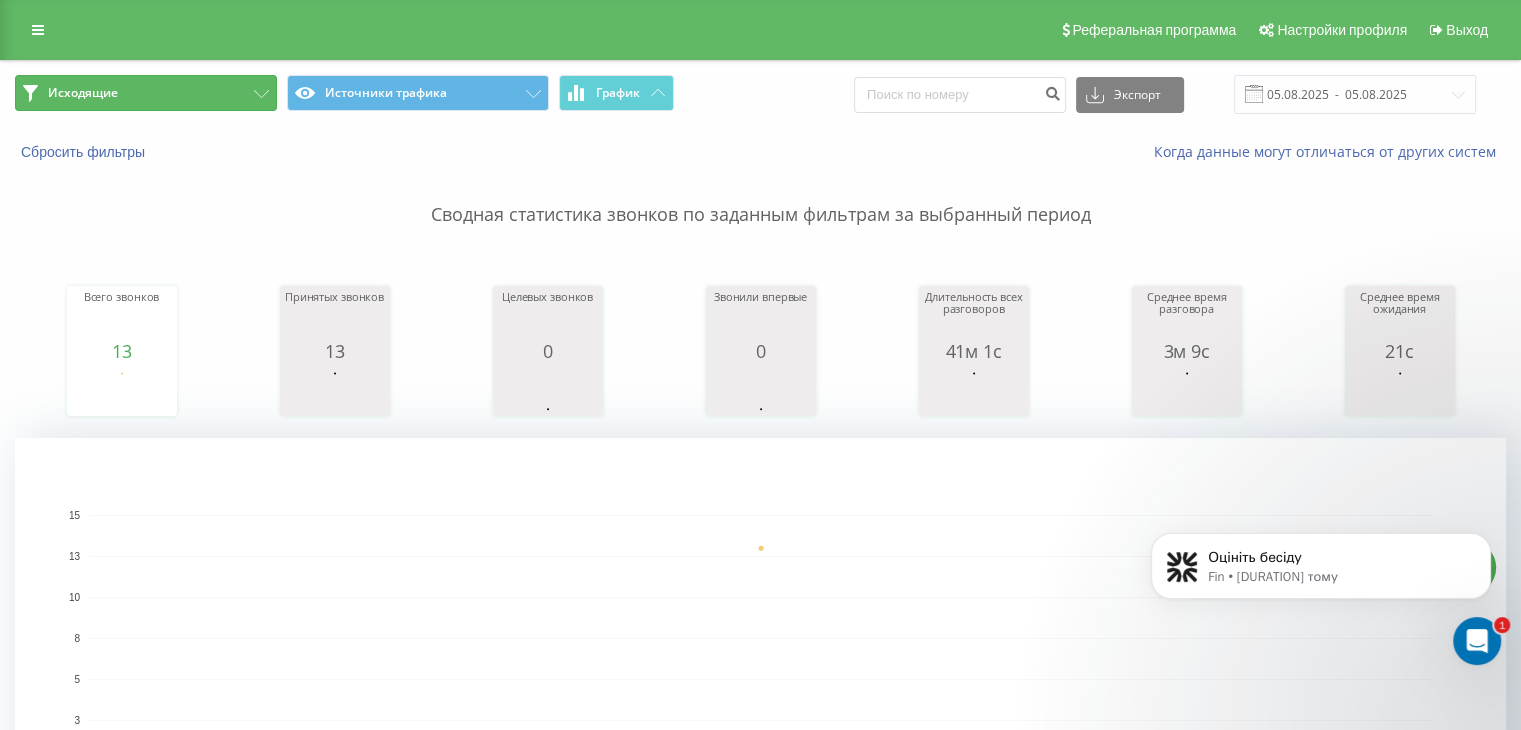 click on "Исходящие" at bounding box center [146, 93] 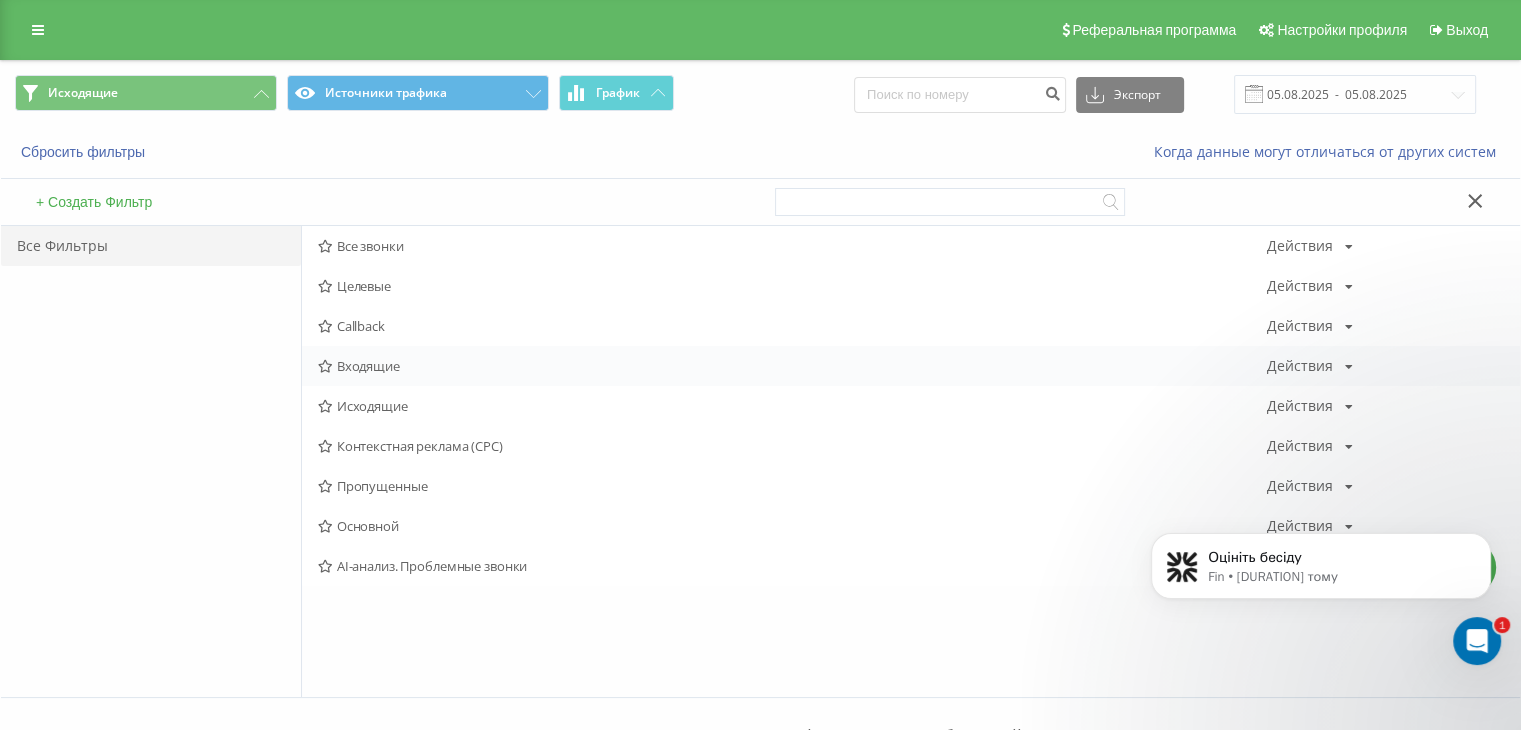 click on "Входящие" at bounding box center [792, 366] 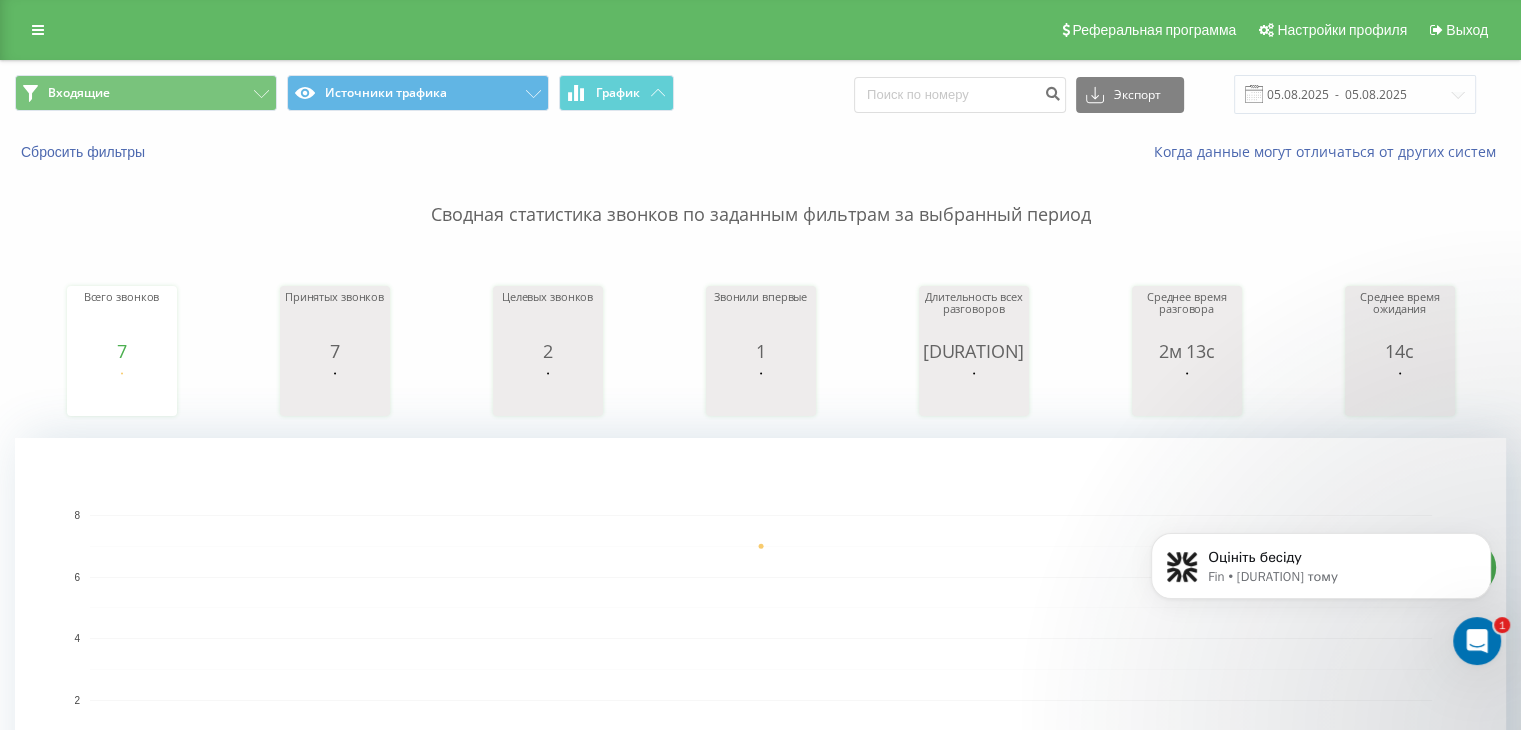 click 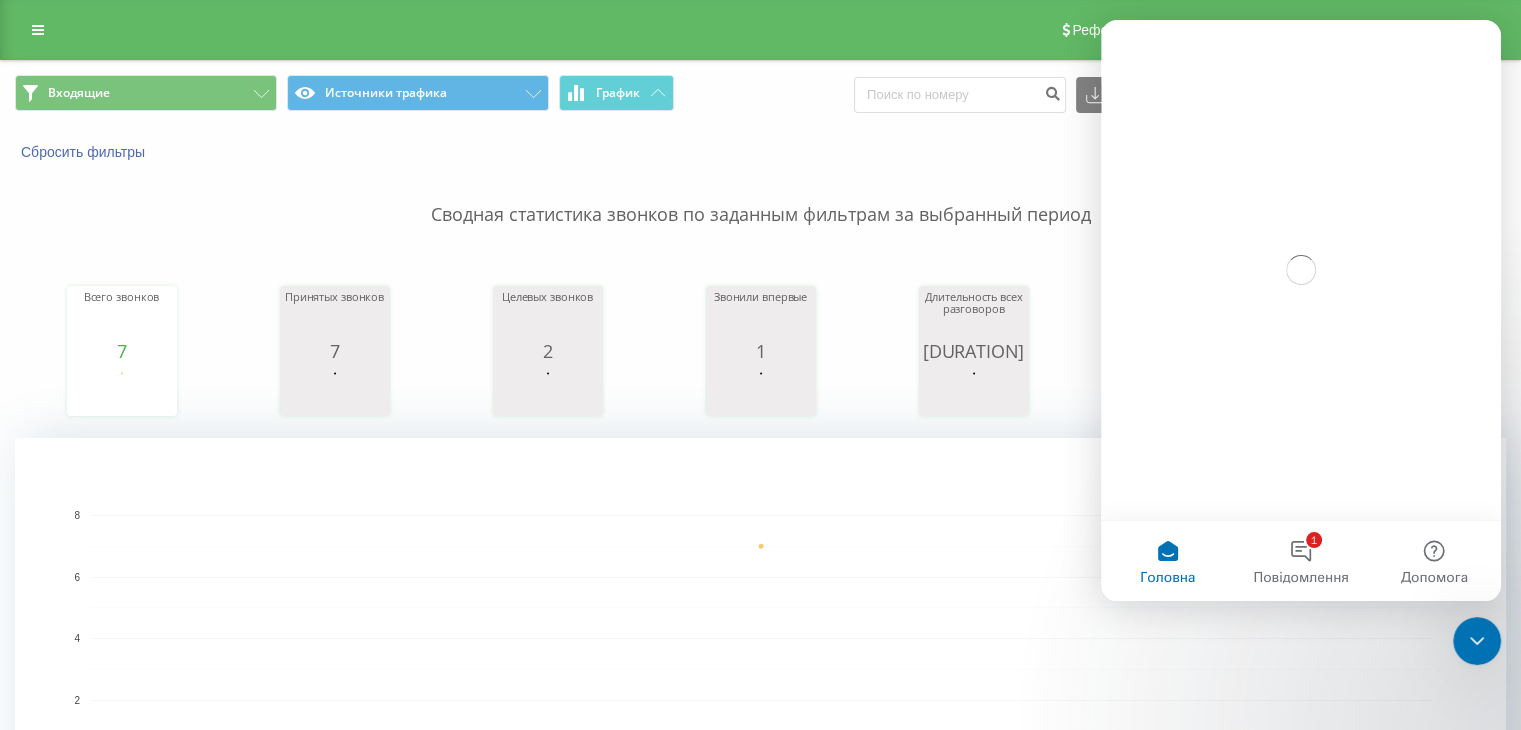 scroll, scrollTop: 0, scrollLeft: 0, axis: both 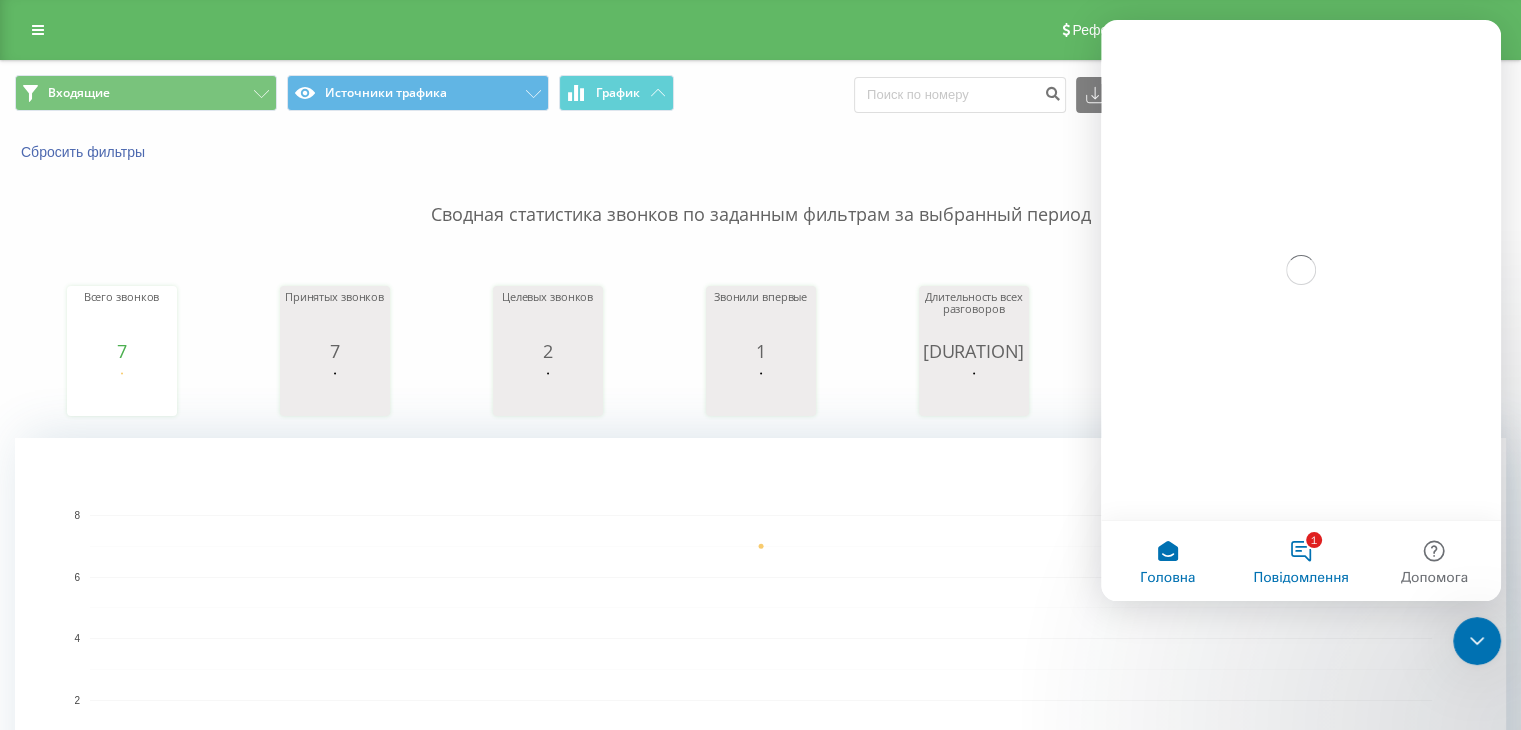 click on "1 Повідомлення" at bounding box center [1300, 561] 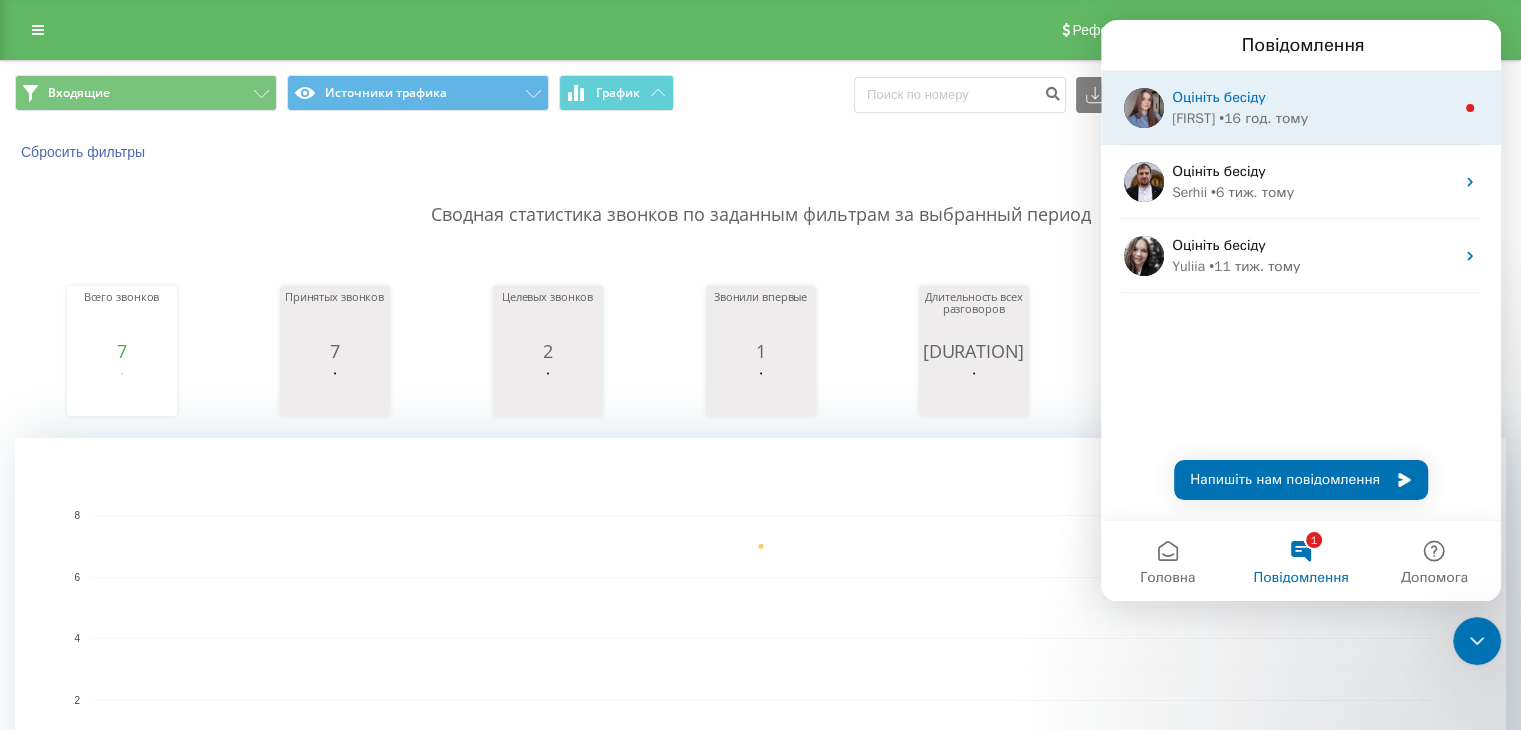 click on "Оцініть бесіду [NAME] •  [DURATION] тому" at bounding box center (1301, 108) 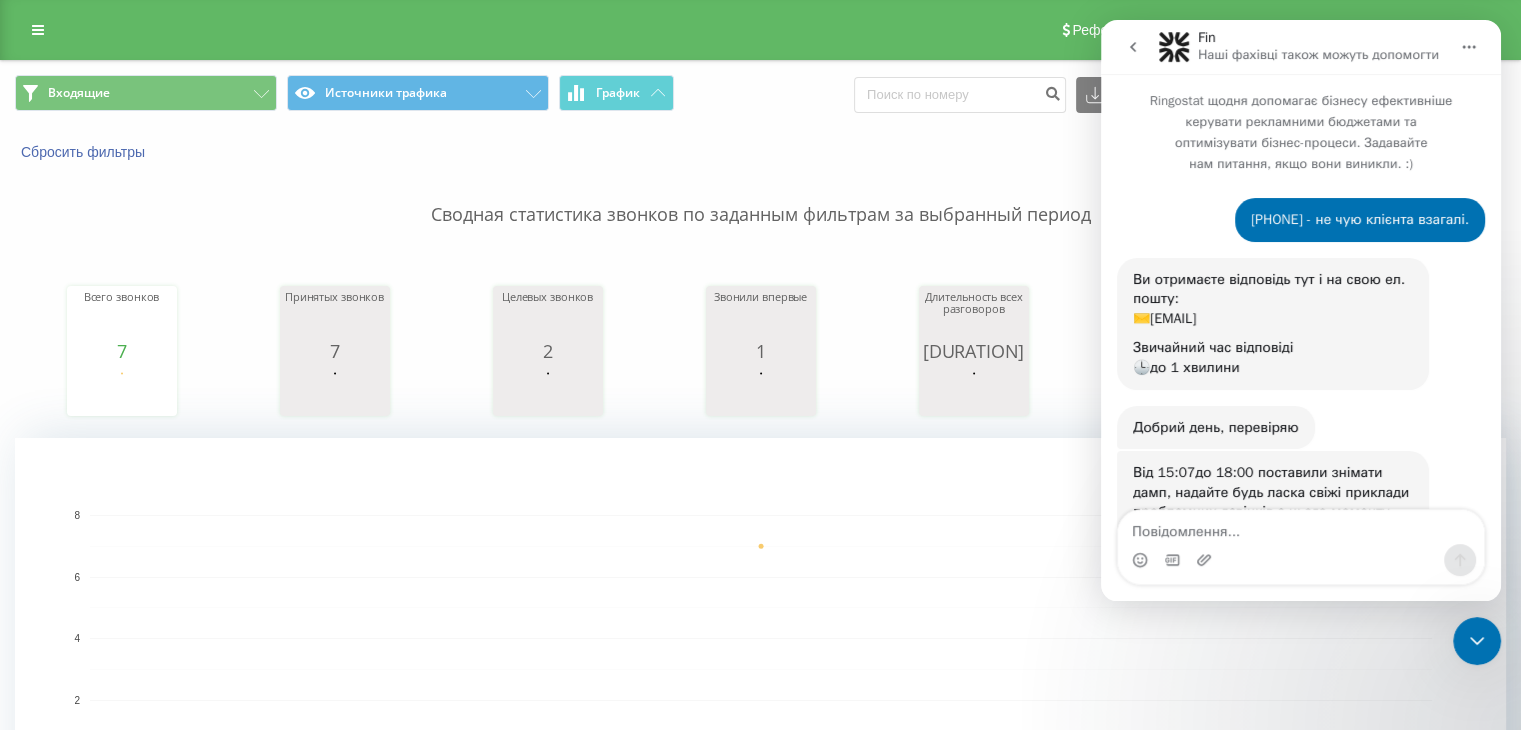 scroll, scrollTop: 3, scrollLeft: 0, axis: vertical 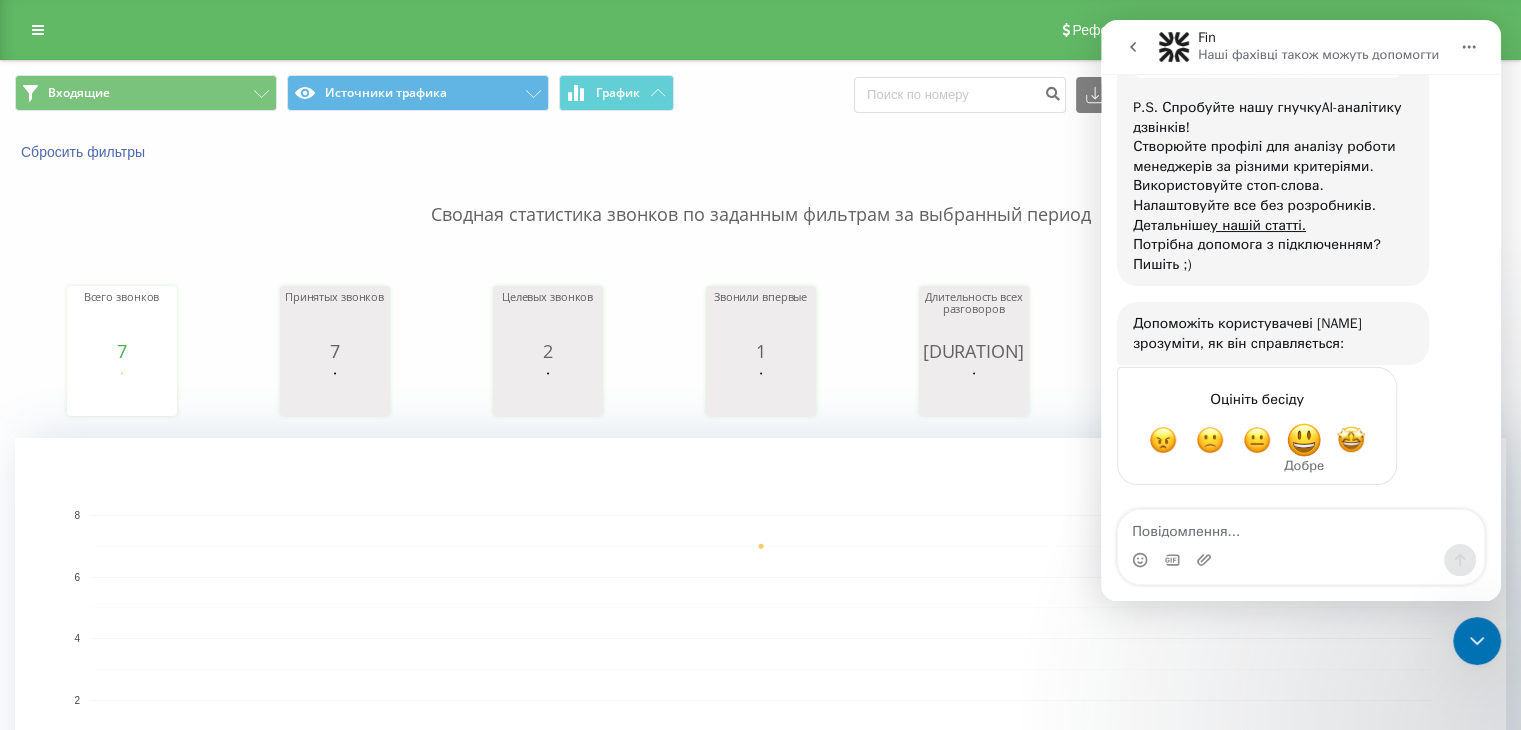 click at bounding box center [1304, 441] 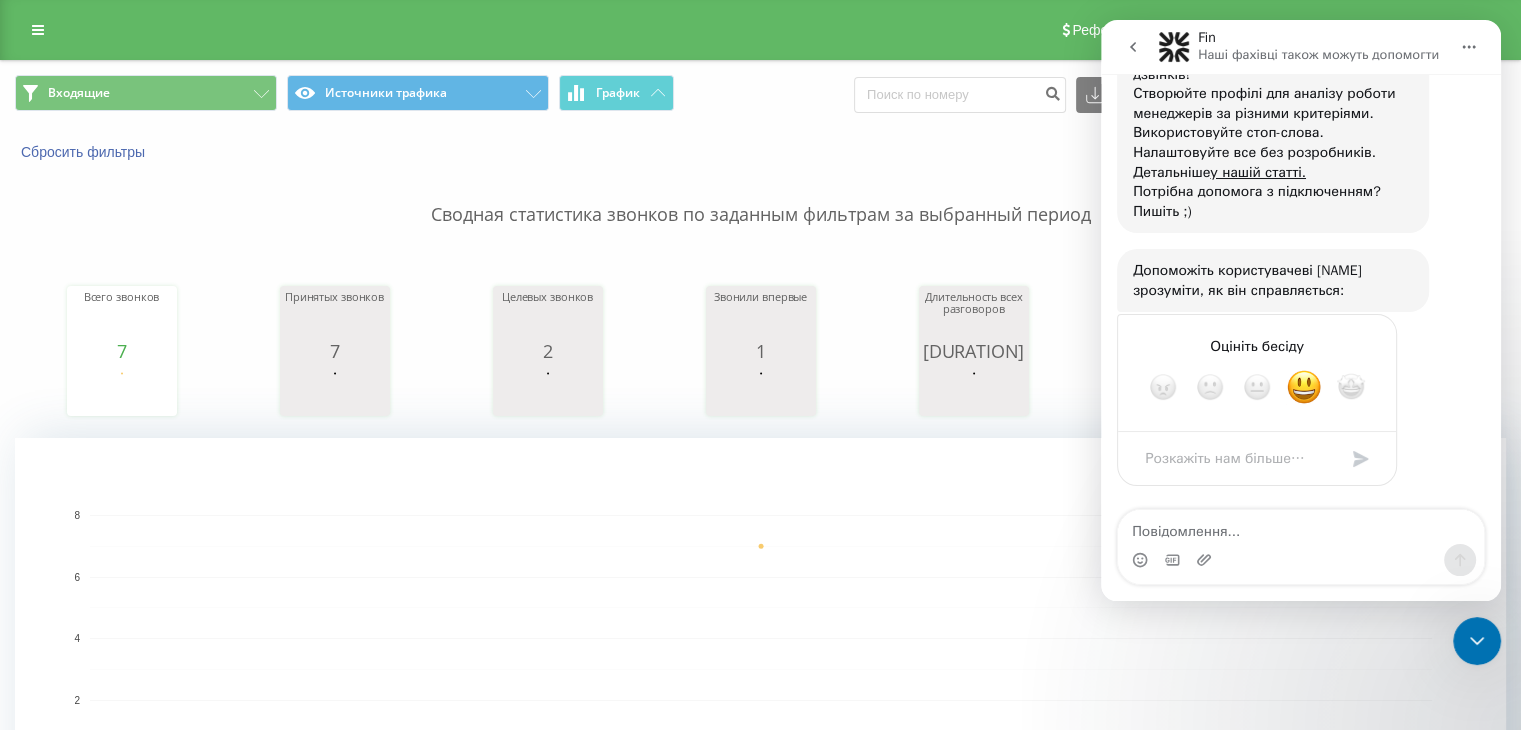 scroll, scrollTop: 1372, scrollLeft: 0, axis: vertical 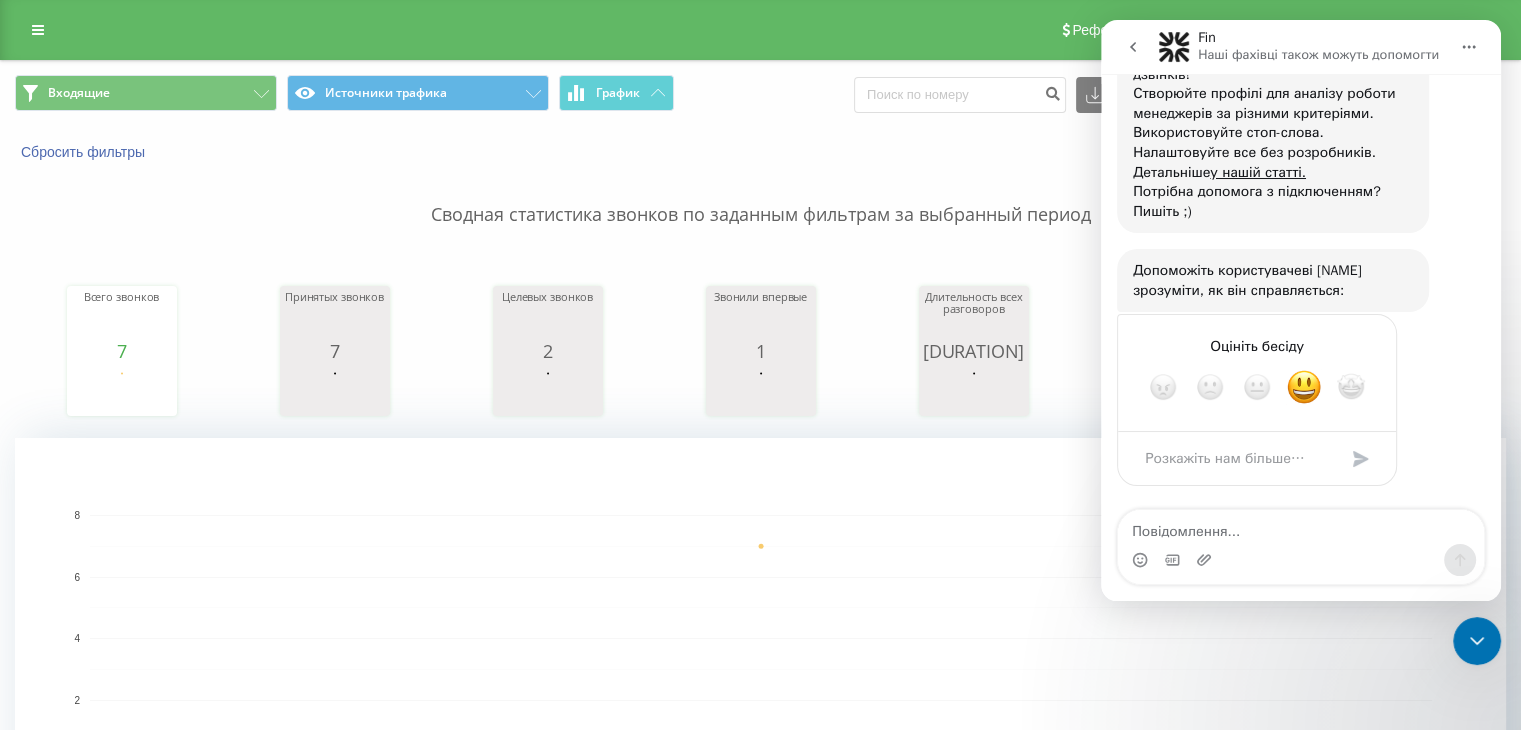 click at bounding box center (1133, 47) 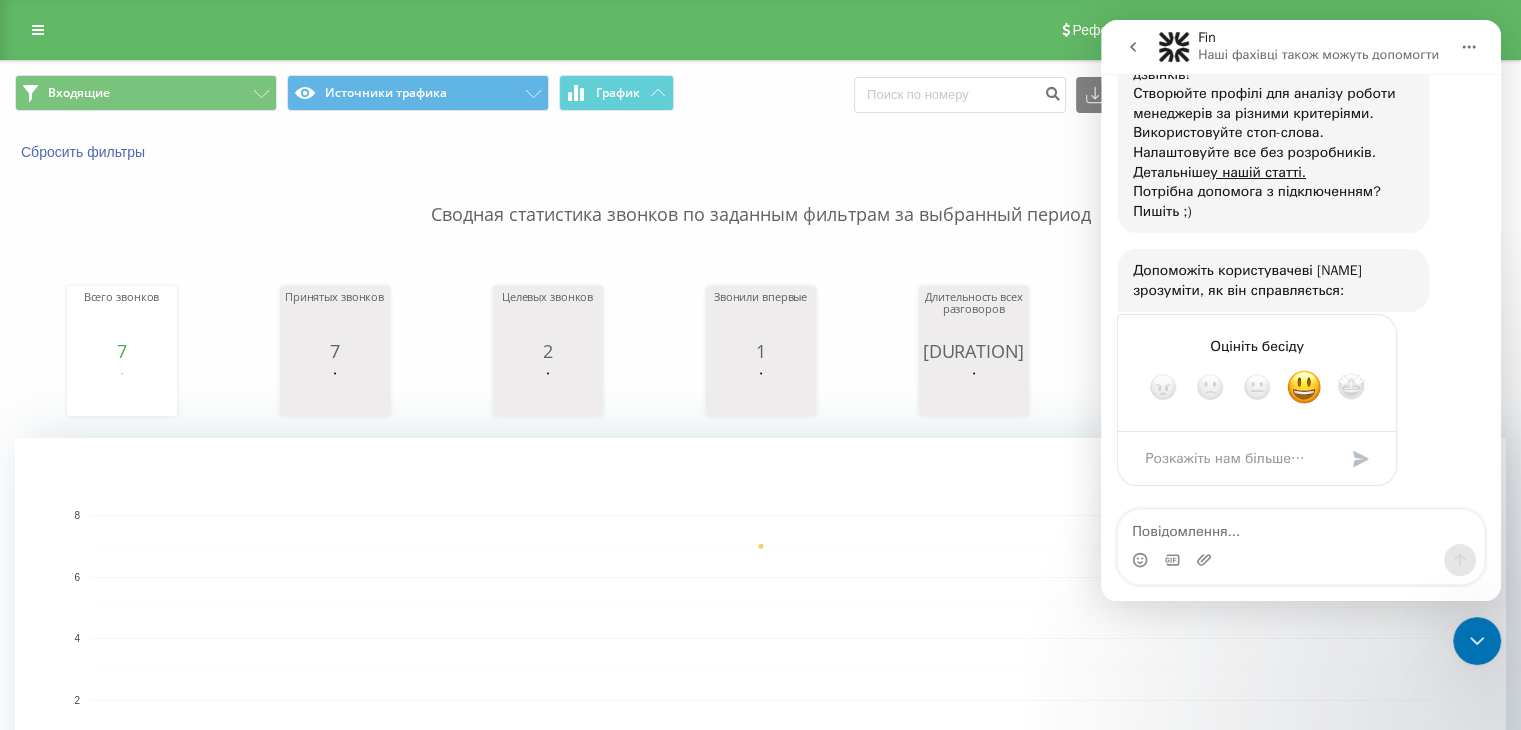 scroll, scrollTop: 0, scrollLeft: 0, axis: both 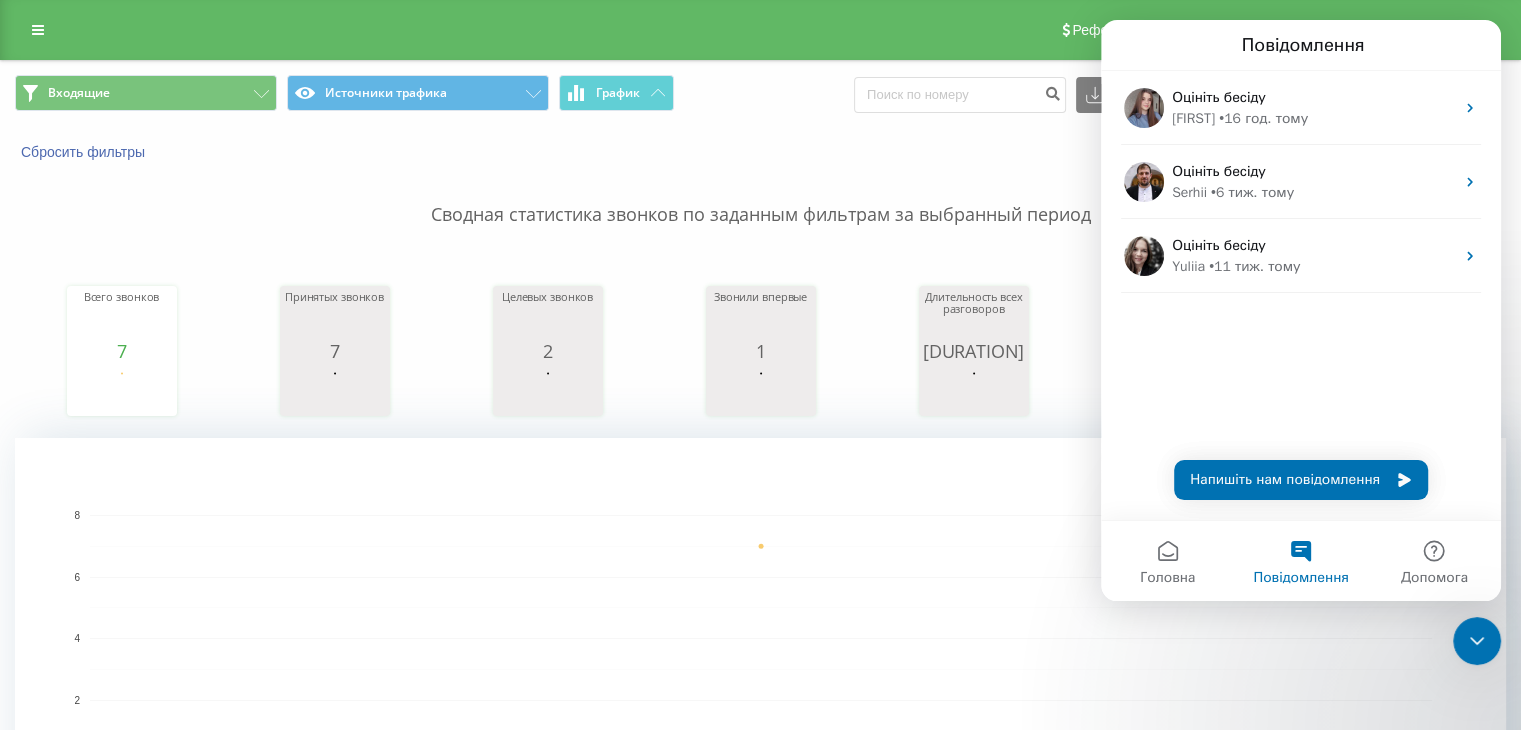 click at bounding box center [1477, 641] 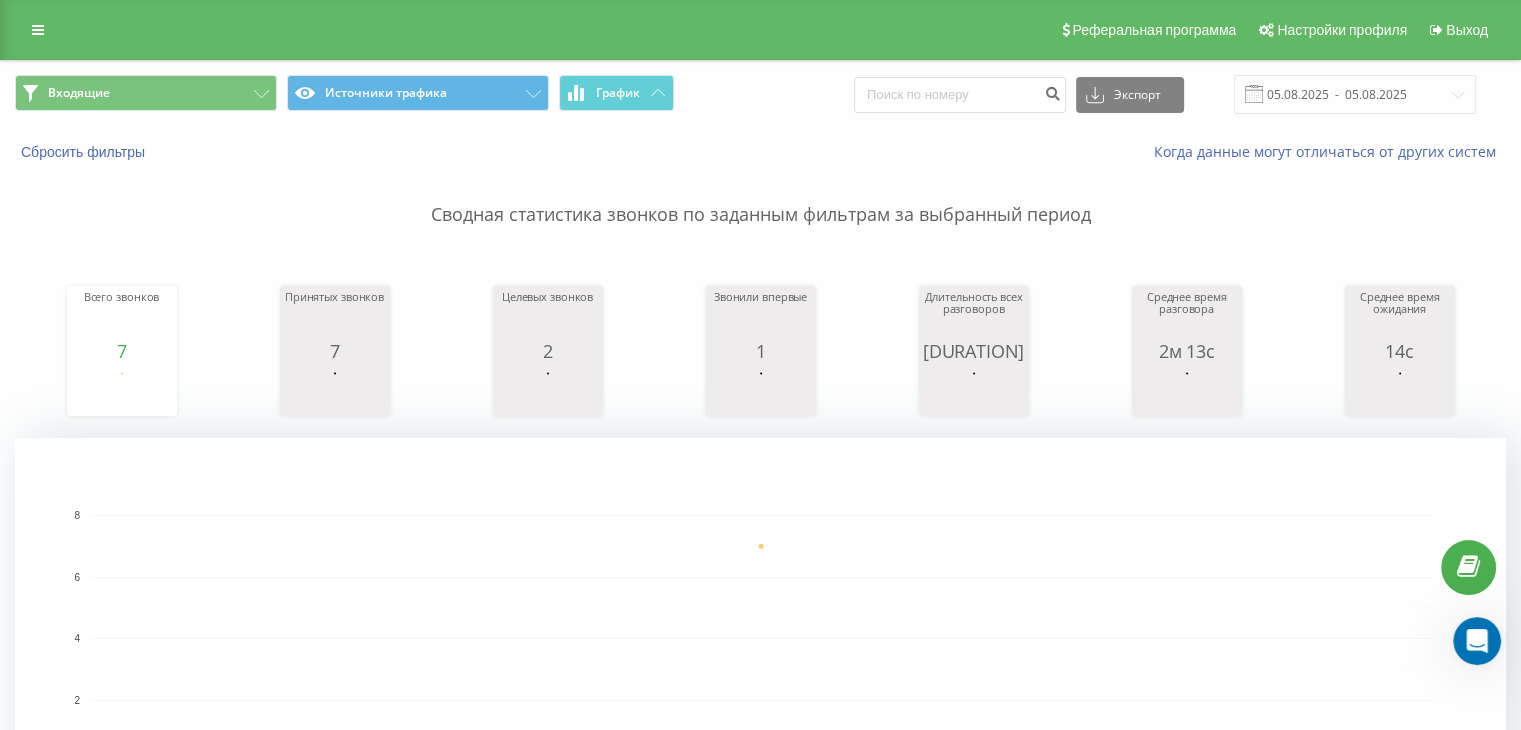 scroll, scrollTop: 0, scrollLeft: 0, axis: both 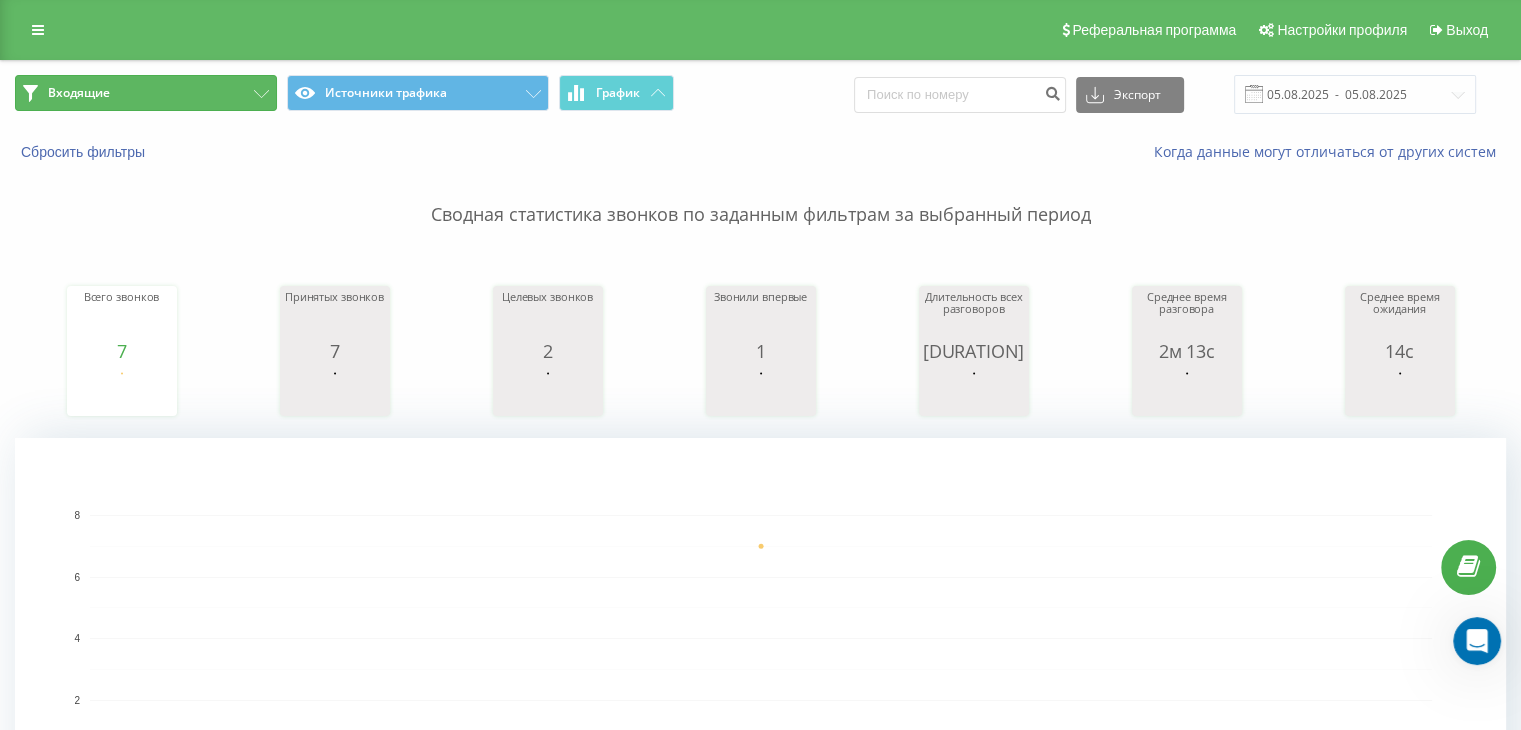 click on "Входящие" at bounding box center [146, 93] 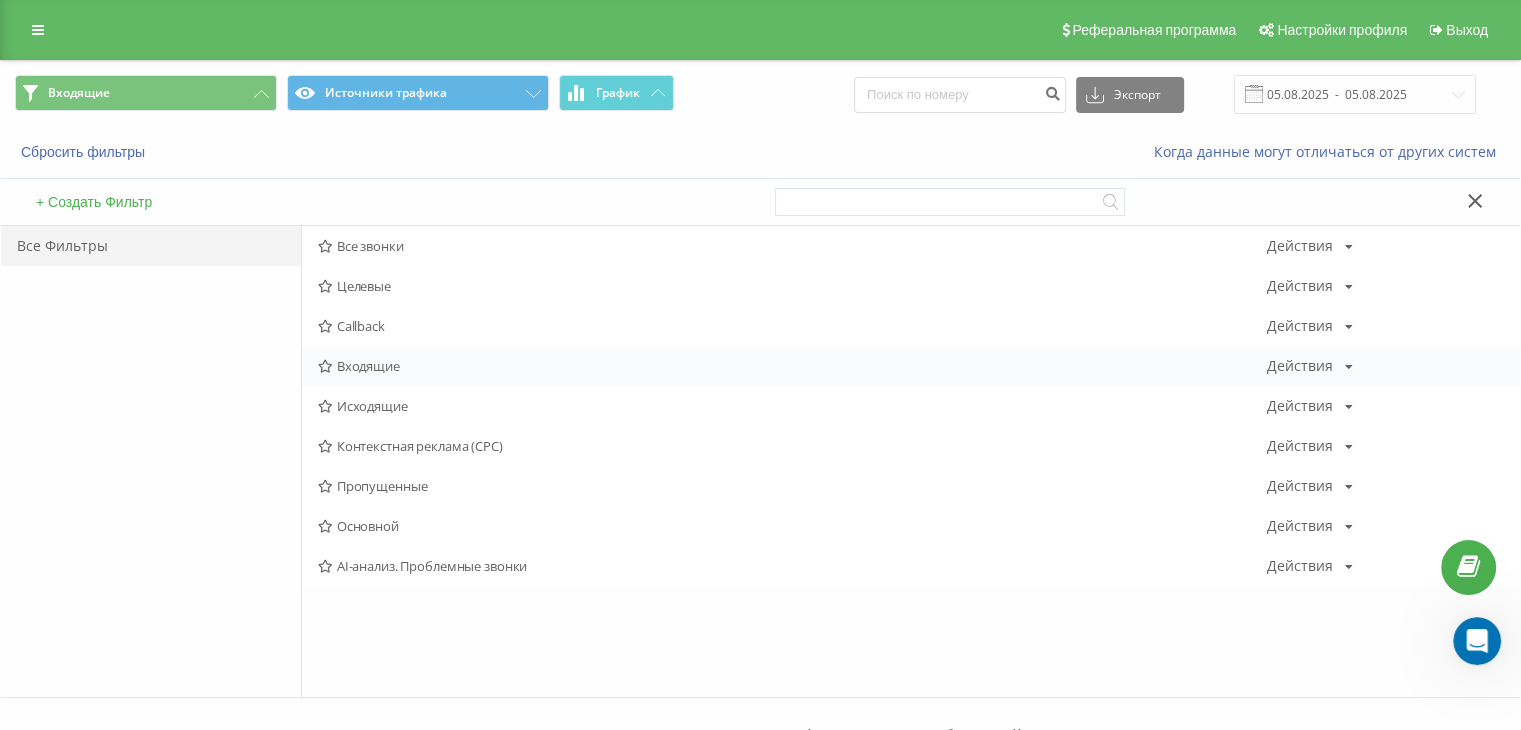 click on "Входящие" at bounding box center [792, 366] 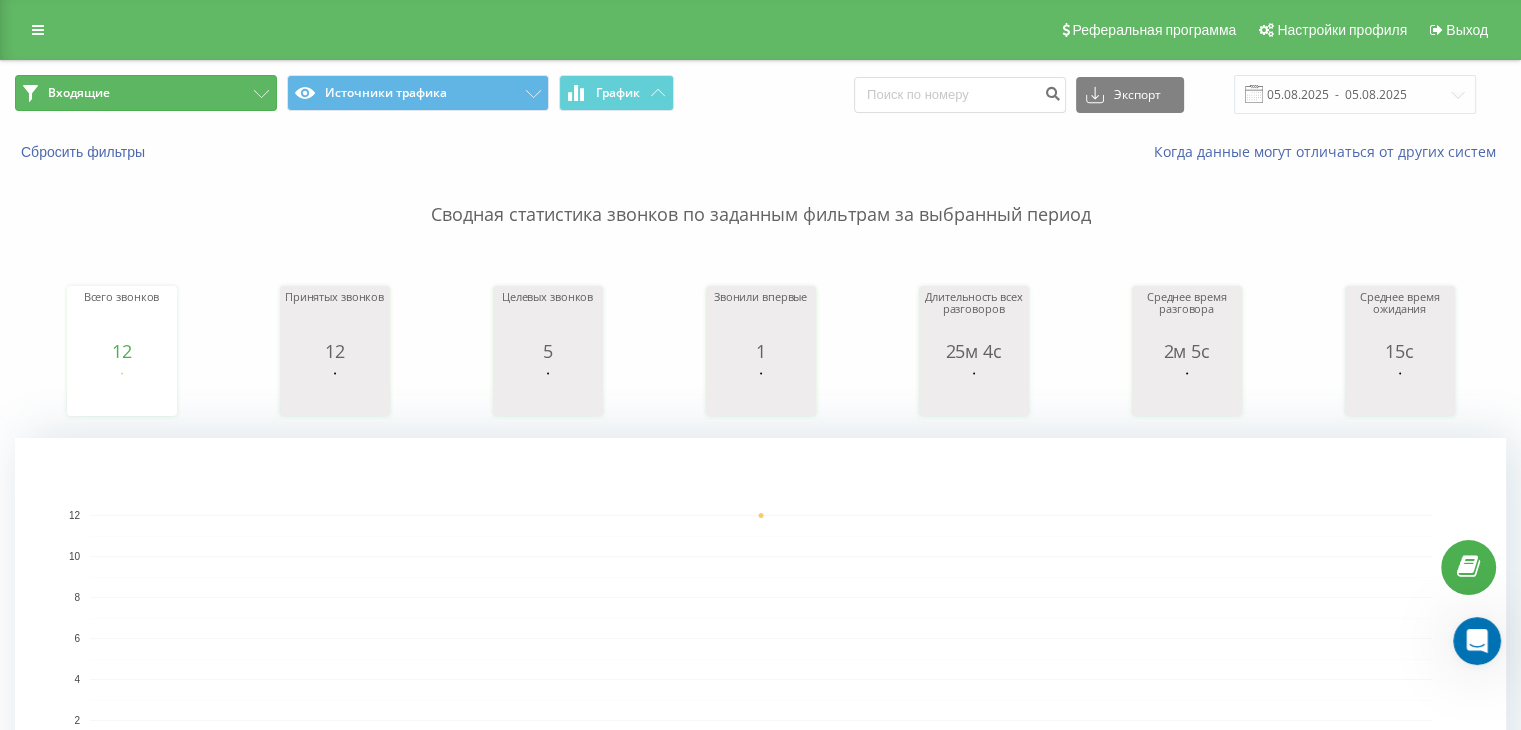click on "Входящие" at bounding box center [146, 93] 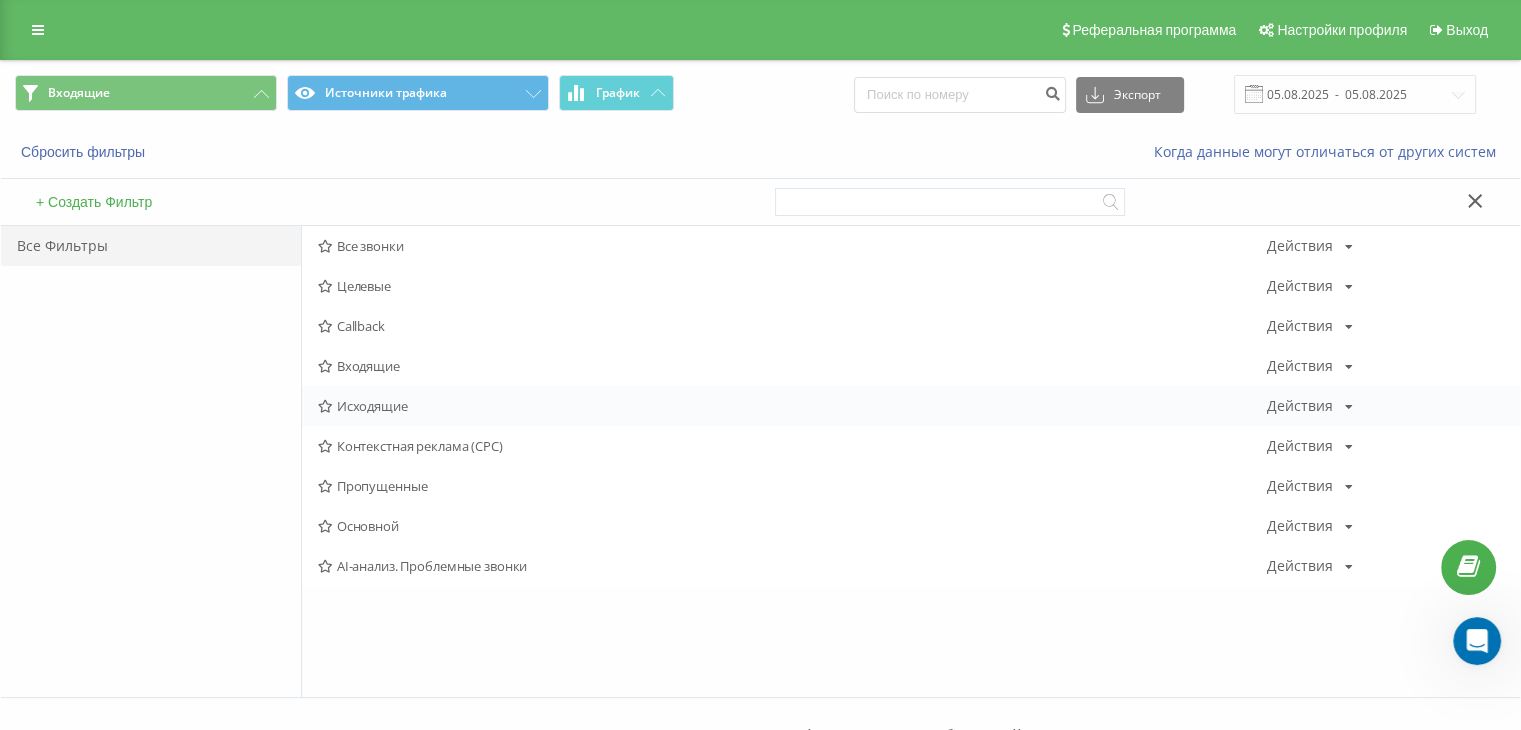 click on "Исходящие" at bounding box center [792, 406] 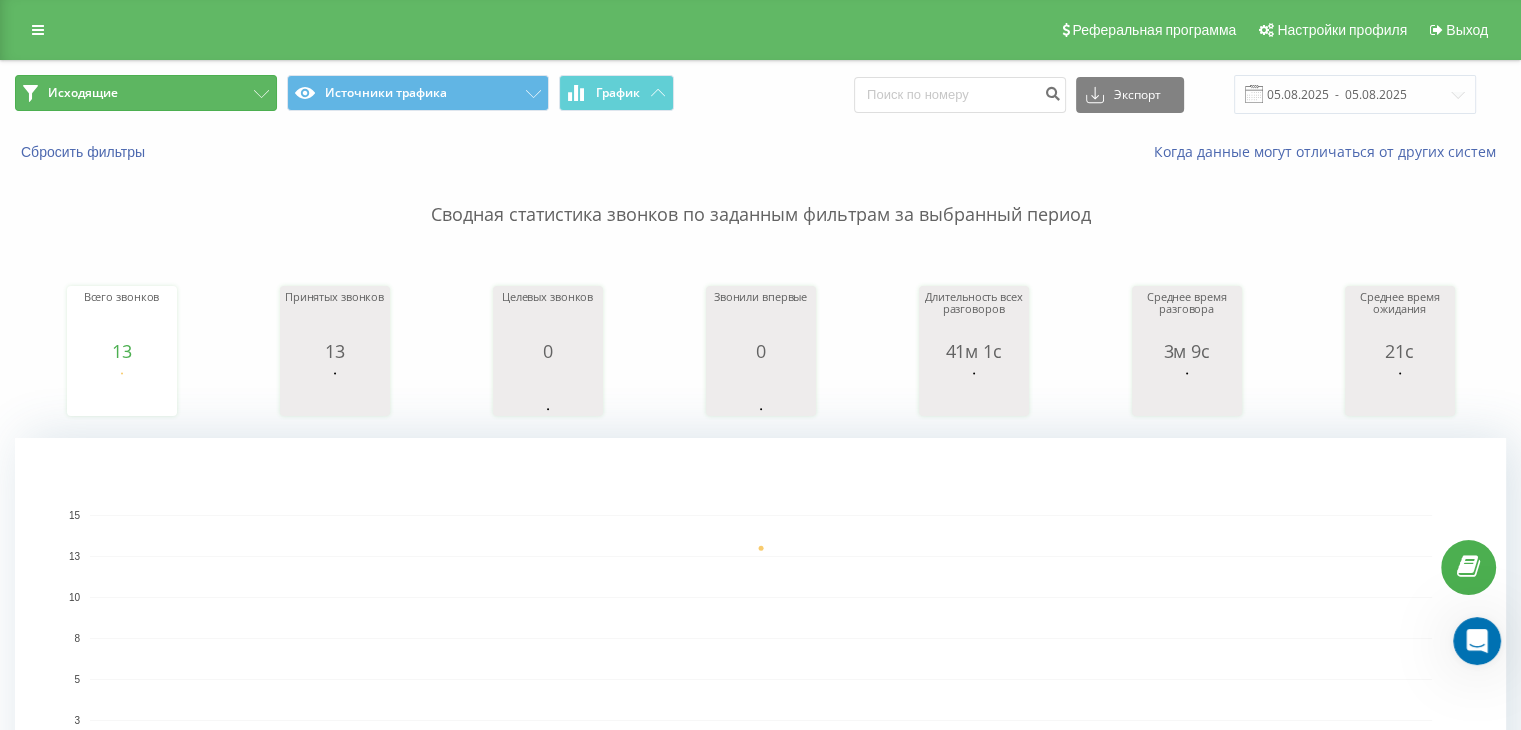 click on "Исходящие" at bounding box center [146, 93] 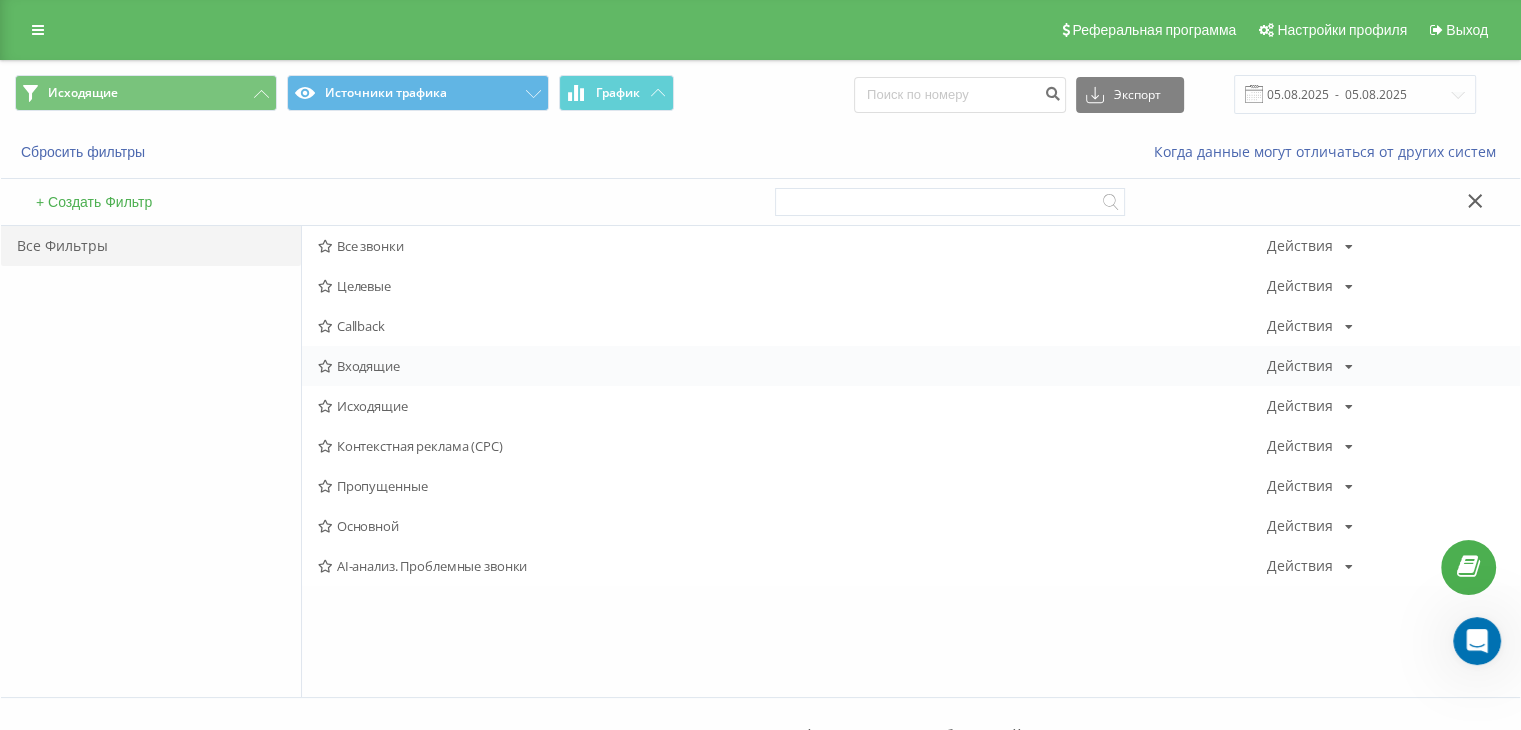 click on "Входящие Действия Редактировать Копировать Удалить По умолчанию Поделиться" at bounding box center [911, 366] 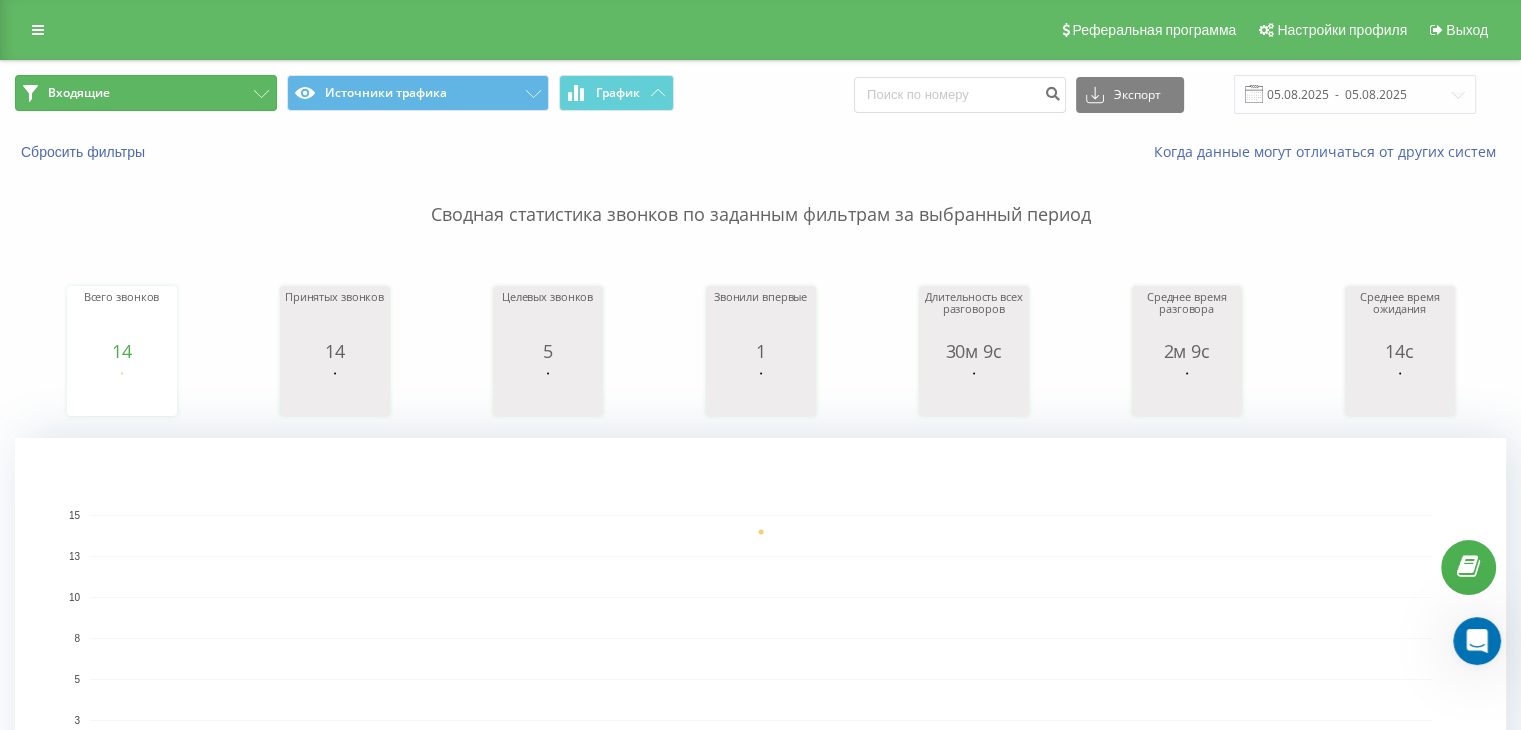 click on "Входящие" at bounding box center (146, 93) 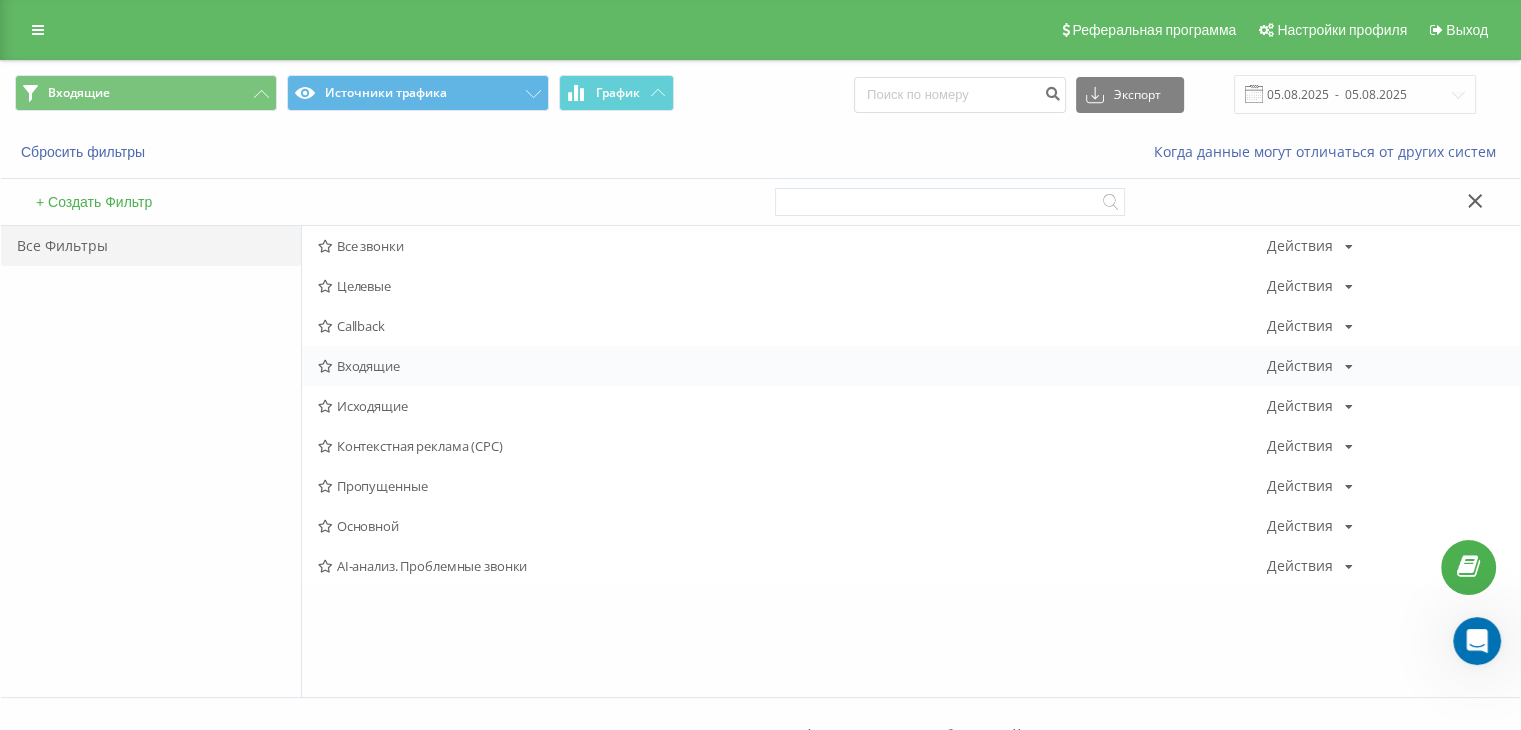 click on "Входящие" at bounding box center (792, 366) 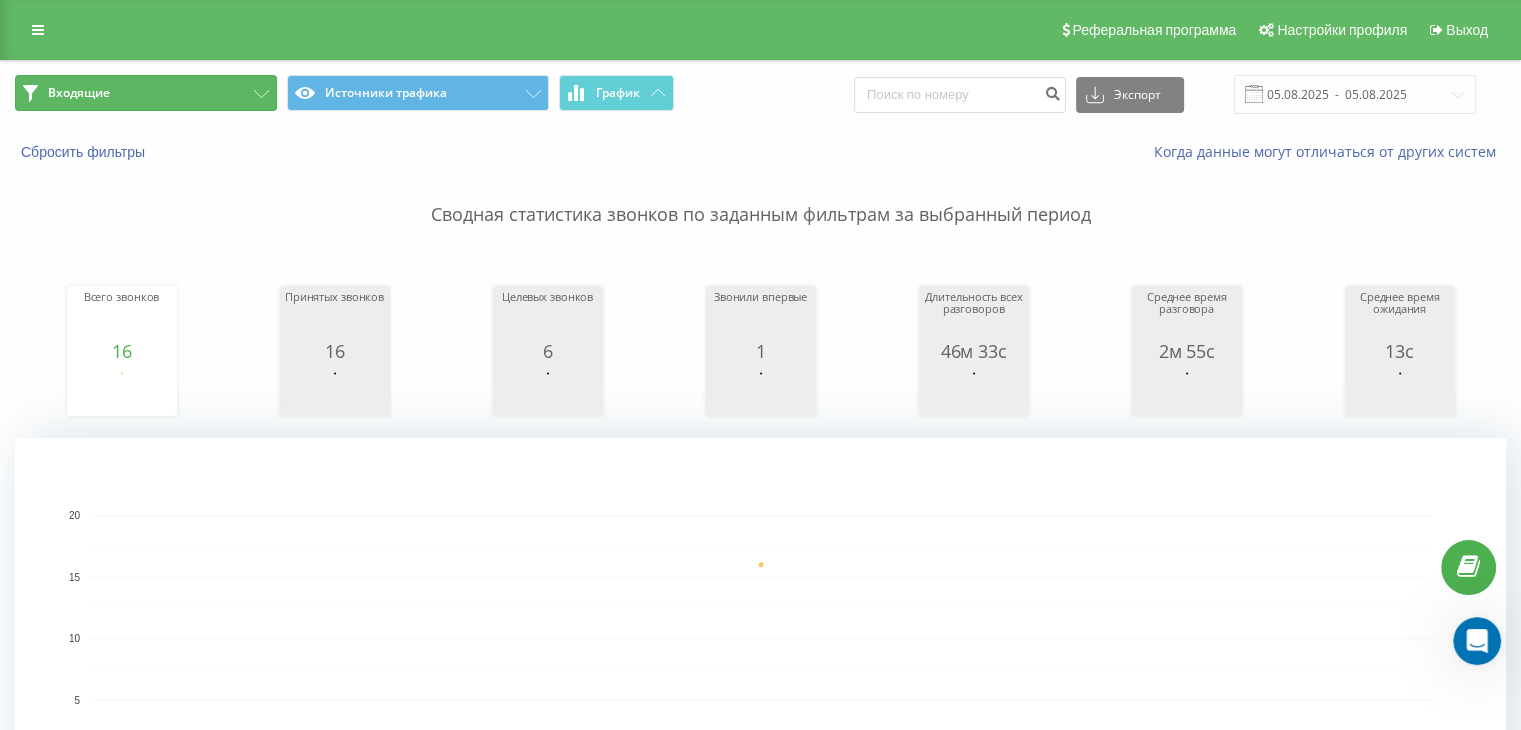 click on "Входящие" at bounding box center (146, 93) 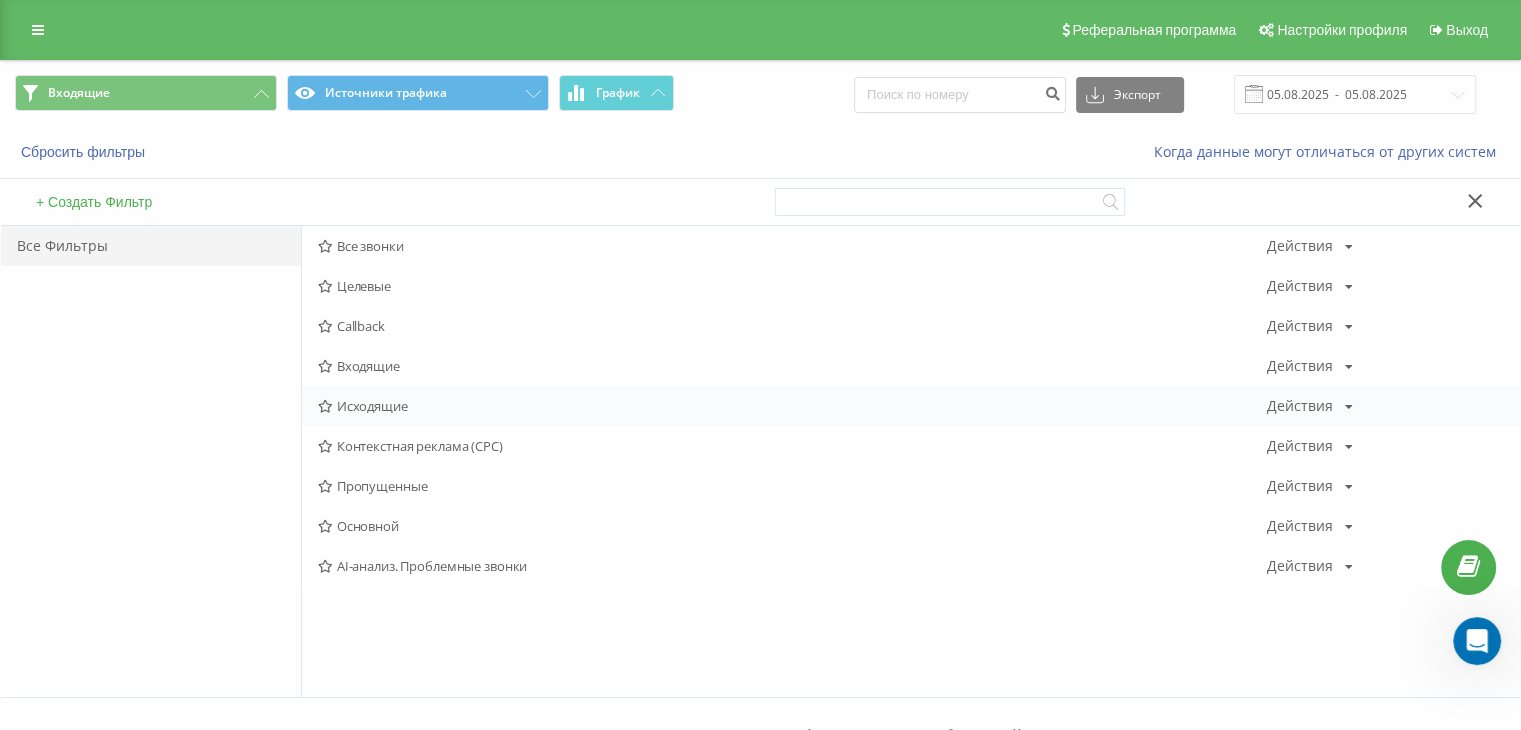 click on "Исходящие" at bounding box center (792, 406) 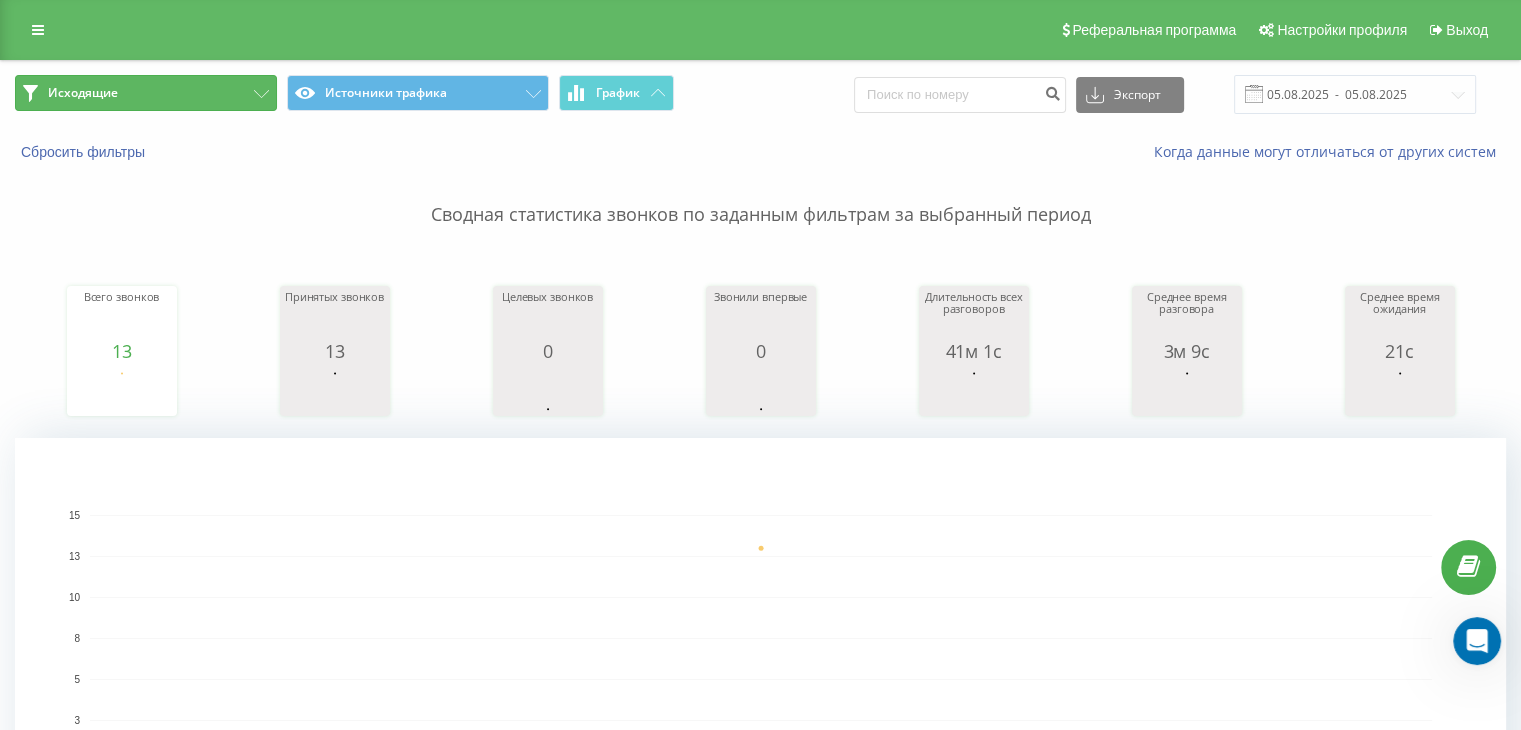 click on "Исходящие" at bounding box center [146, 93] 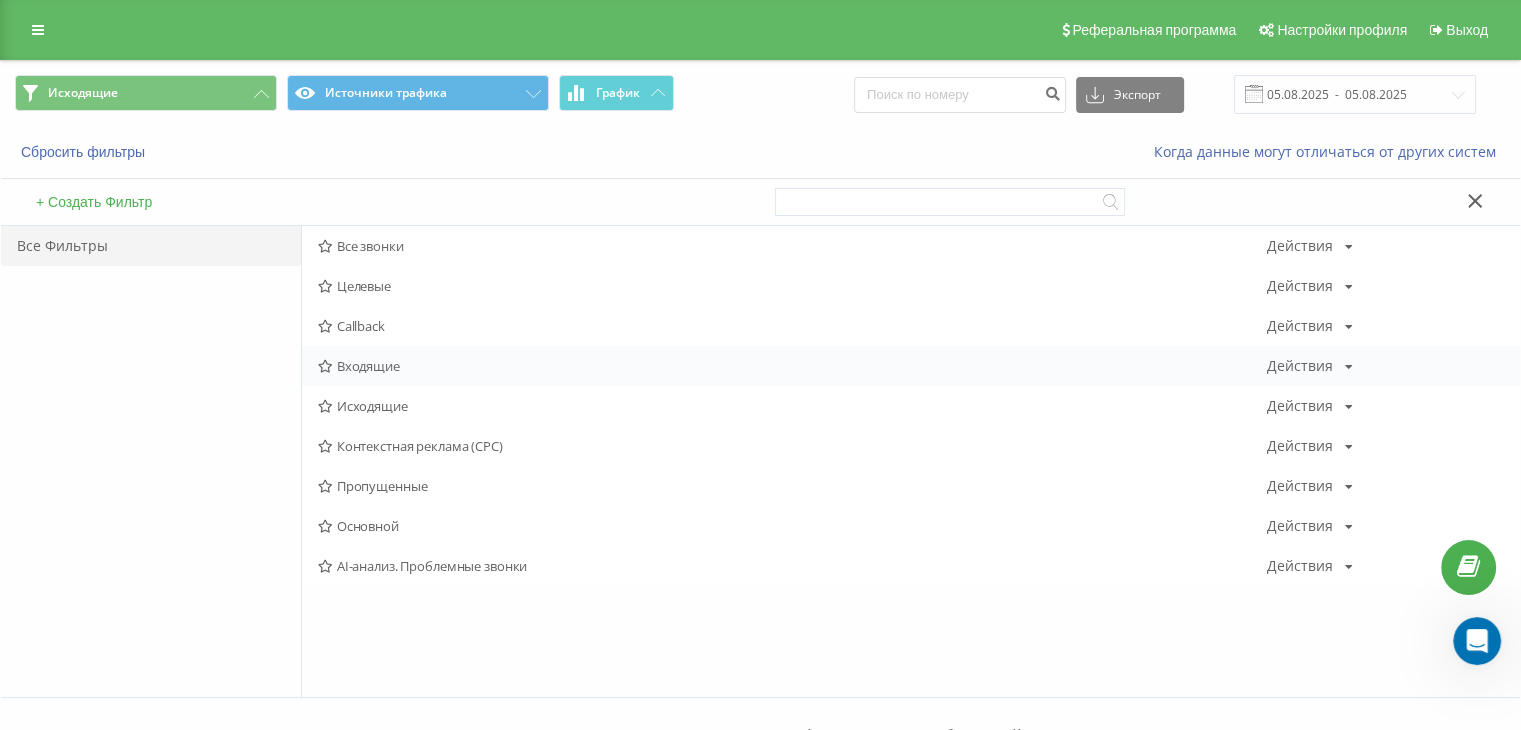click on "Входящие Действия Редактировать Копировать Удалить По умолчанию Поделиться" at bounding box center [911, 366] 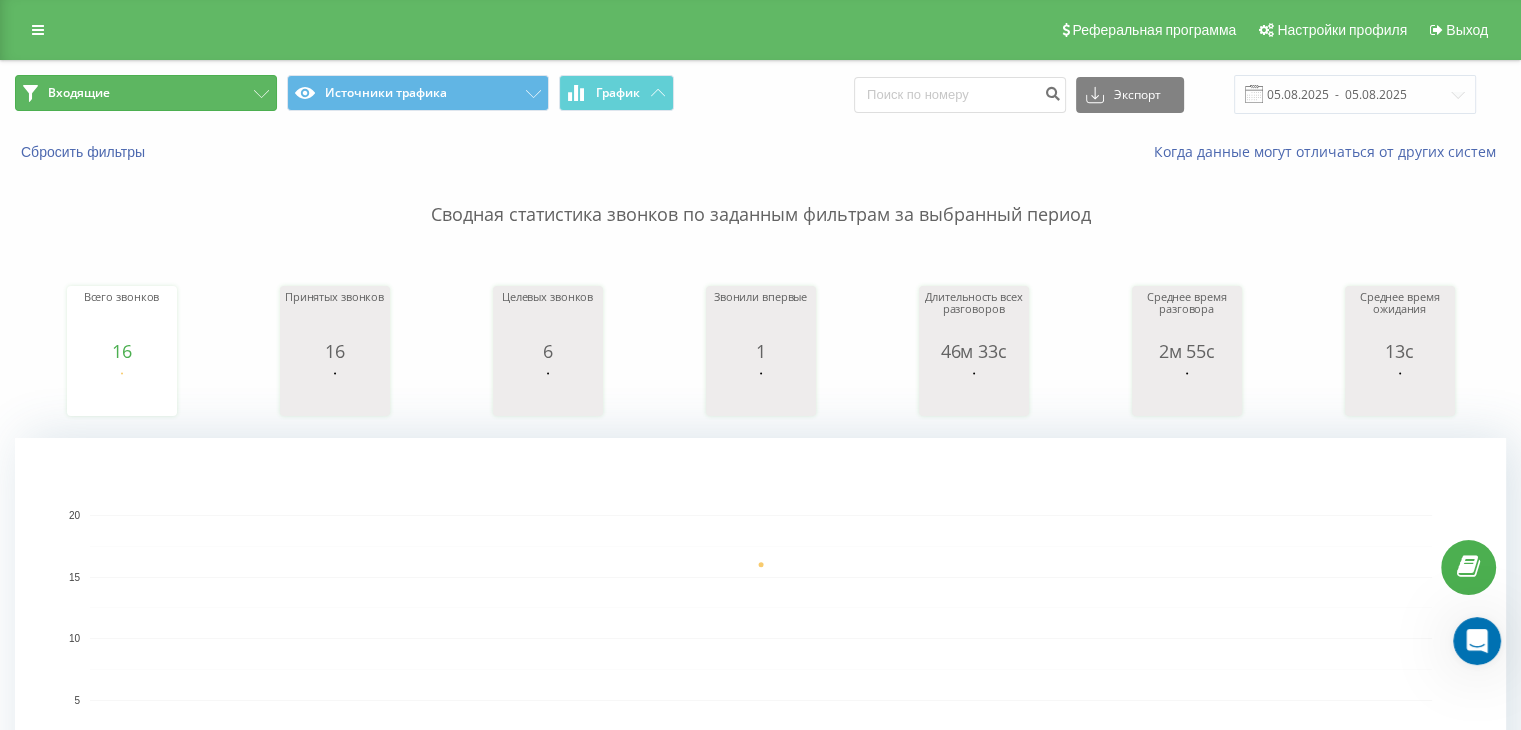 click on "Входящие" at bounding box center (146, 93) 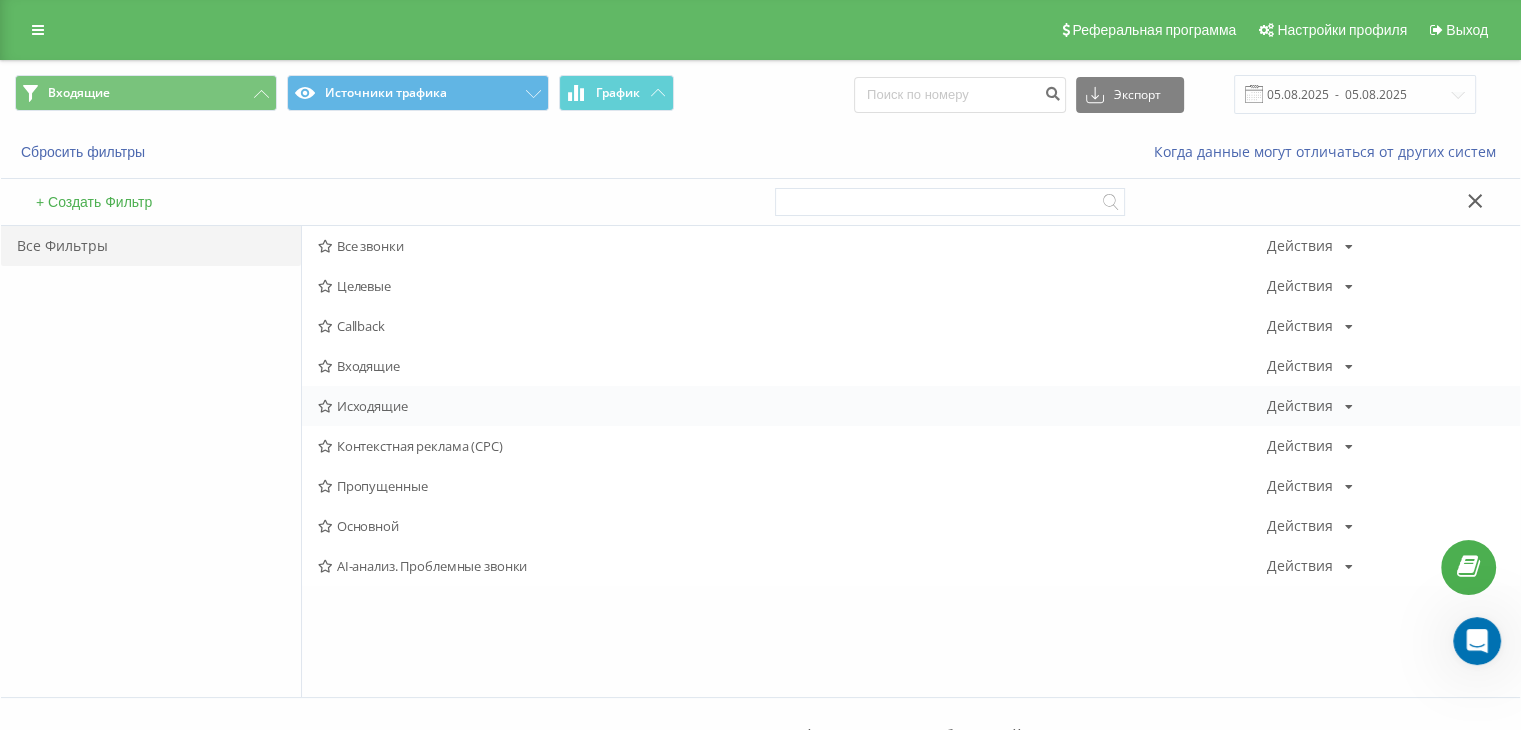 click on "Исходящие" at bounding box center (792, 406) 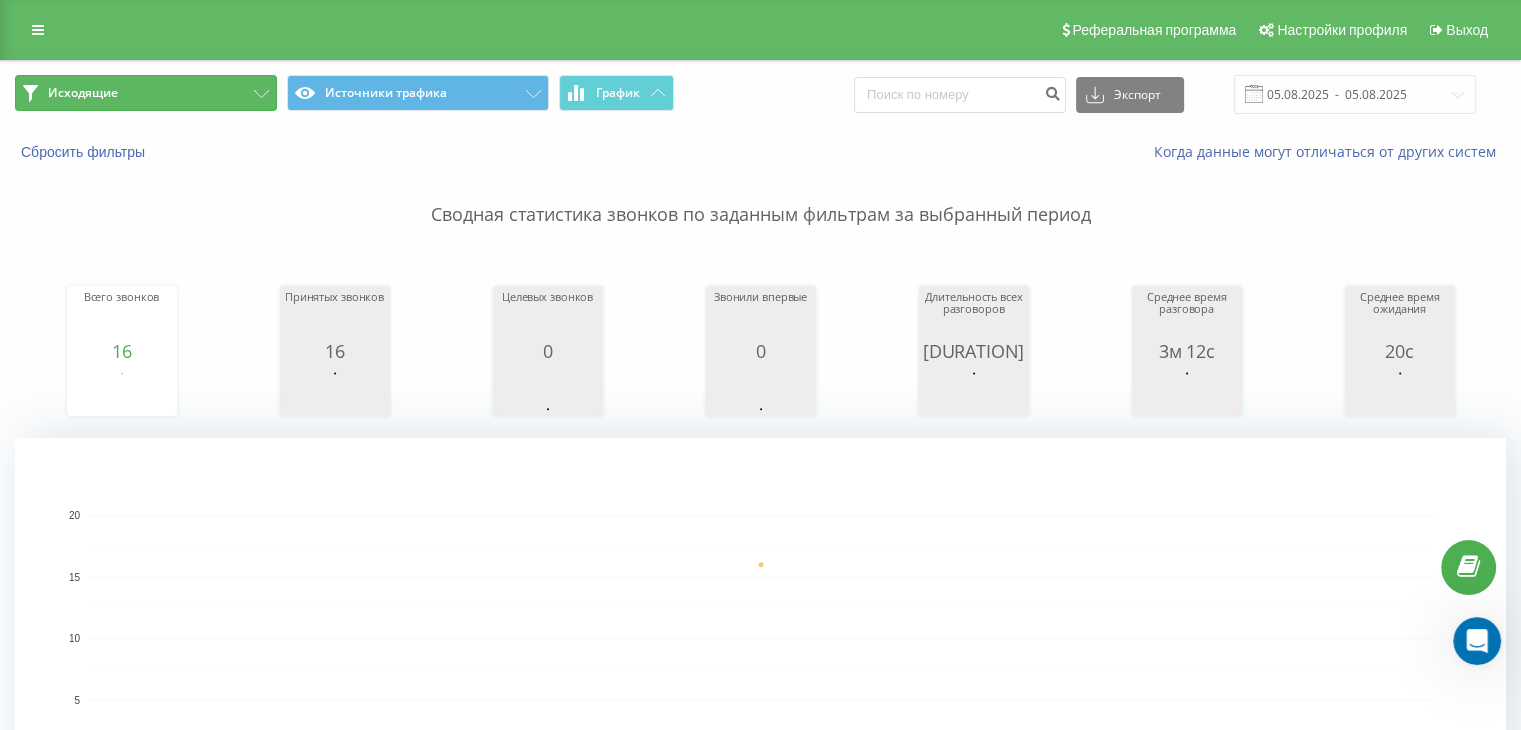click on "Исходящие" at bounding box center (146, 93) 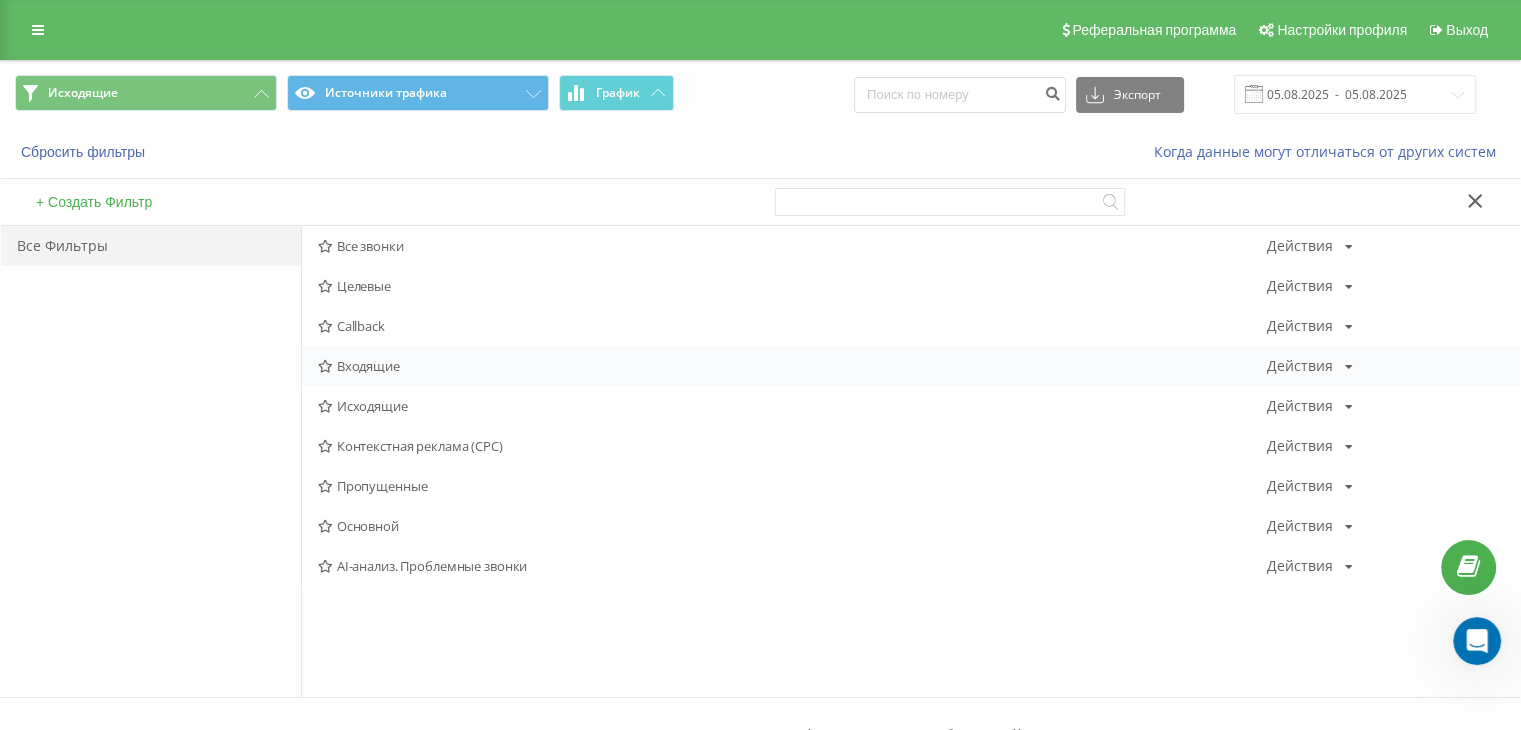 click on "Входящие" at bounding box center (792, 366) 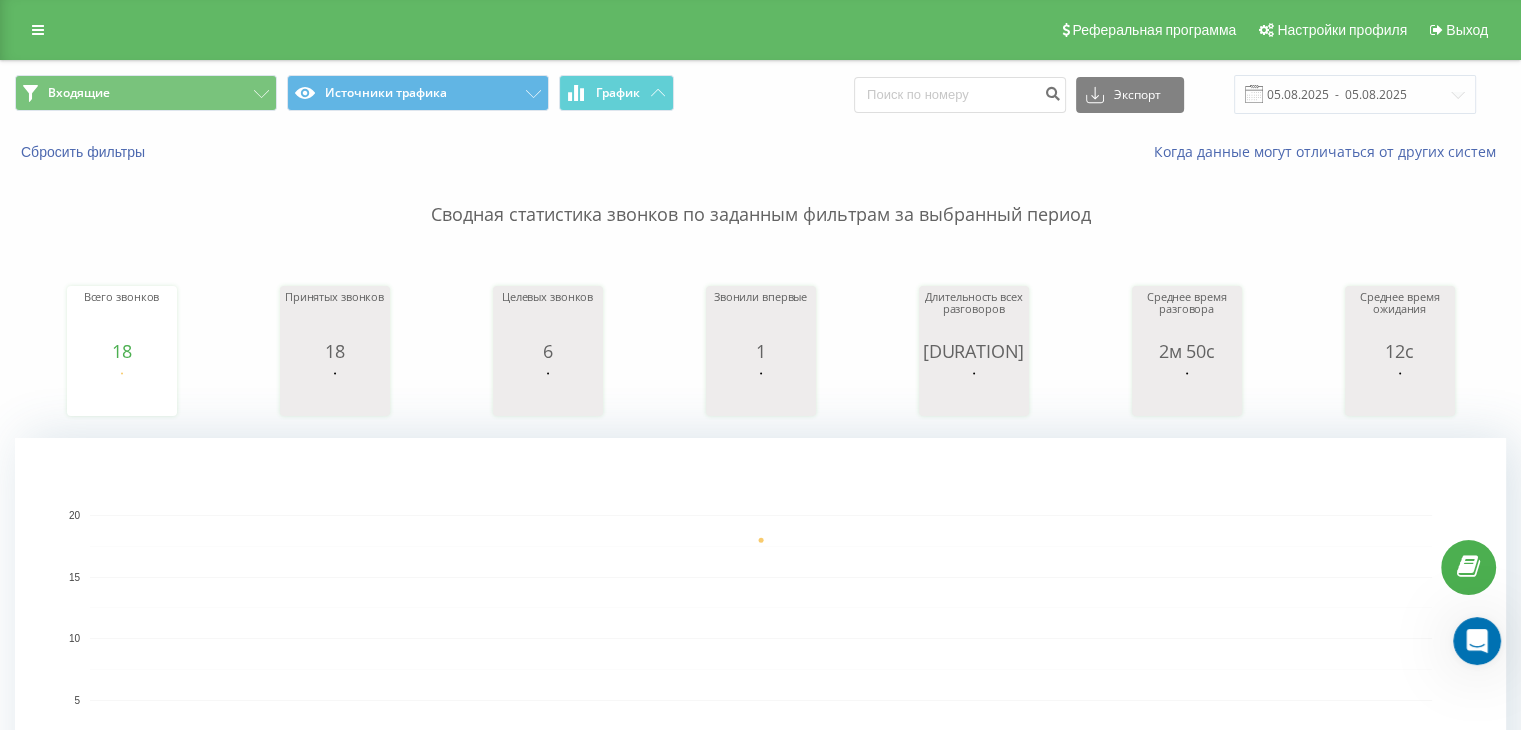 click on "Входящие Источники трафика График Экспорт .csv .xls .xlsx [DATE]  -  [DATE]" at bounding box center (760, 94) 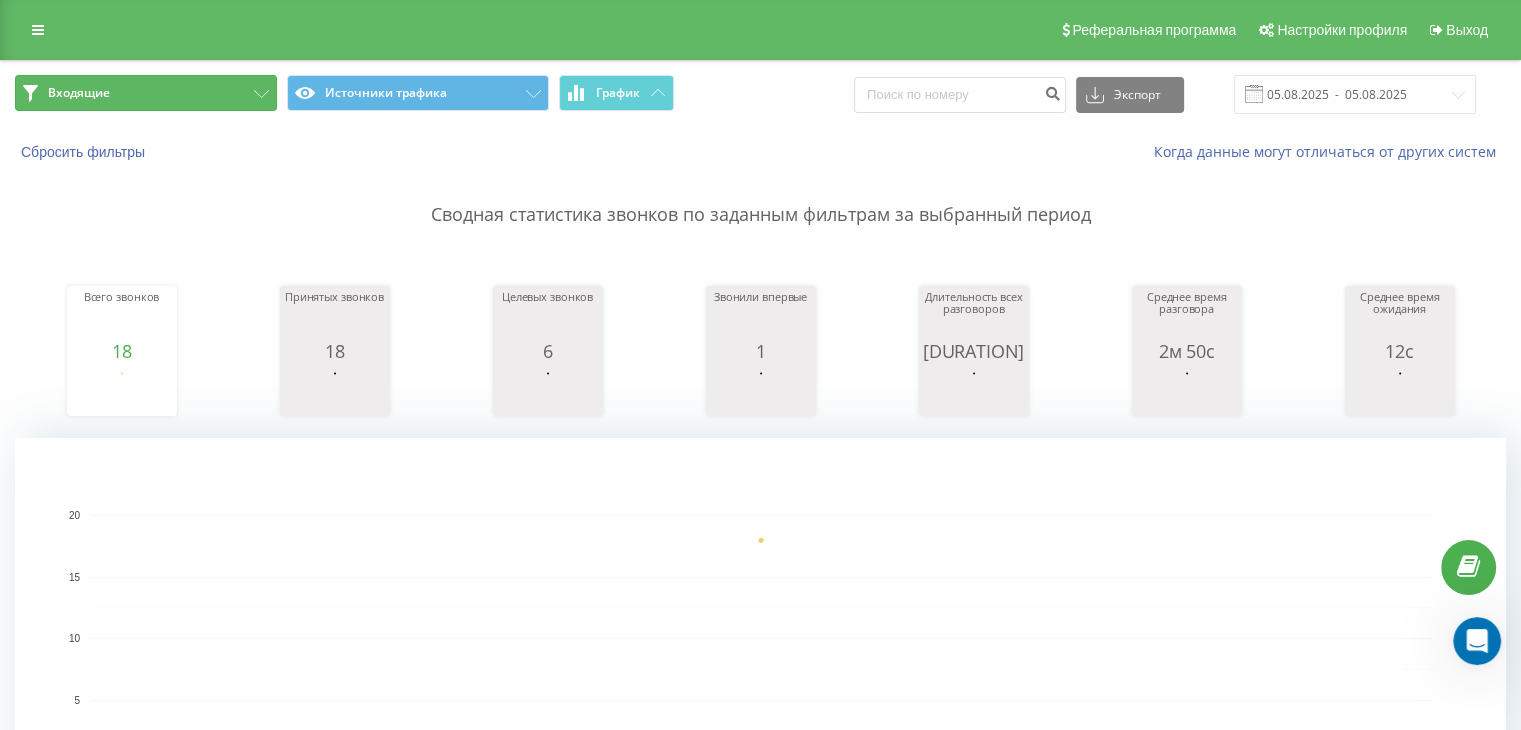 click on "Входящие" at bounding box center (146, 93) 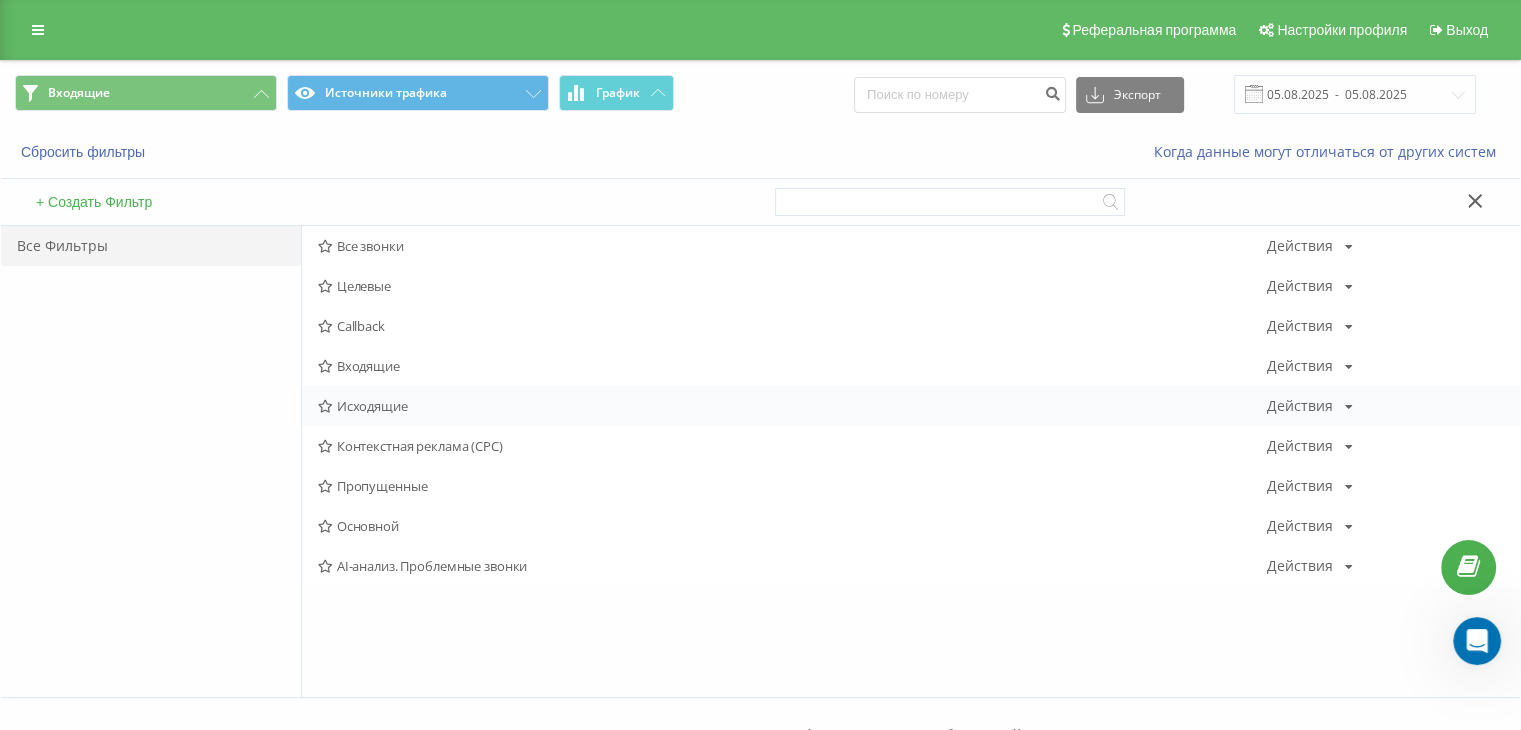 click on "Исходящие" at bounding box center [792, 406] 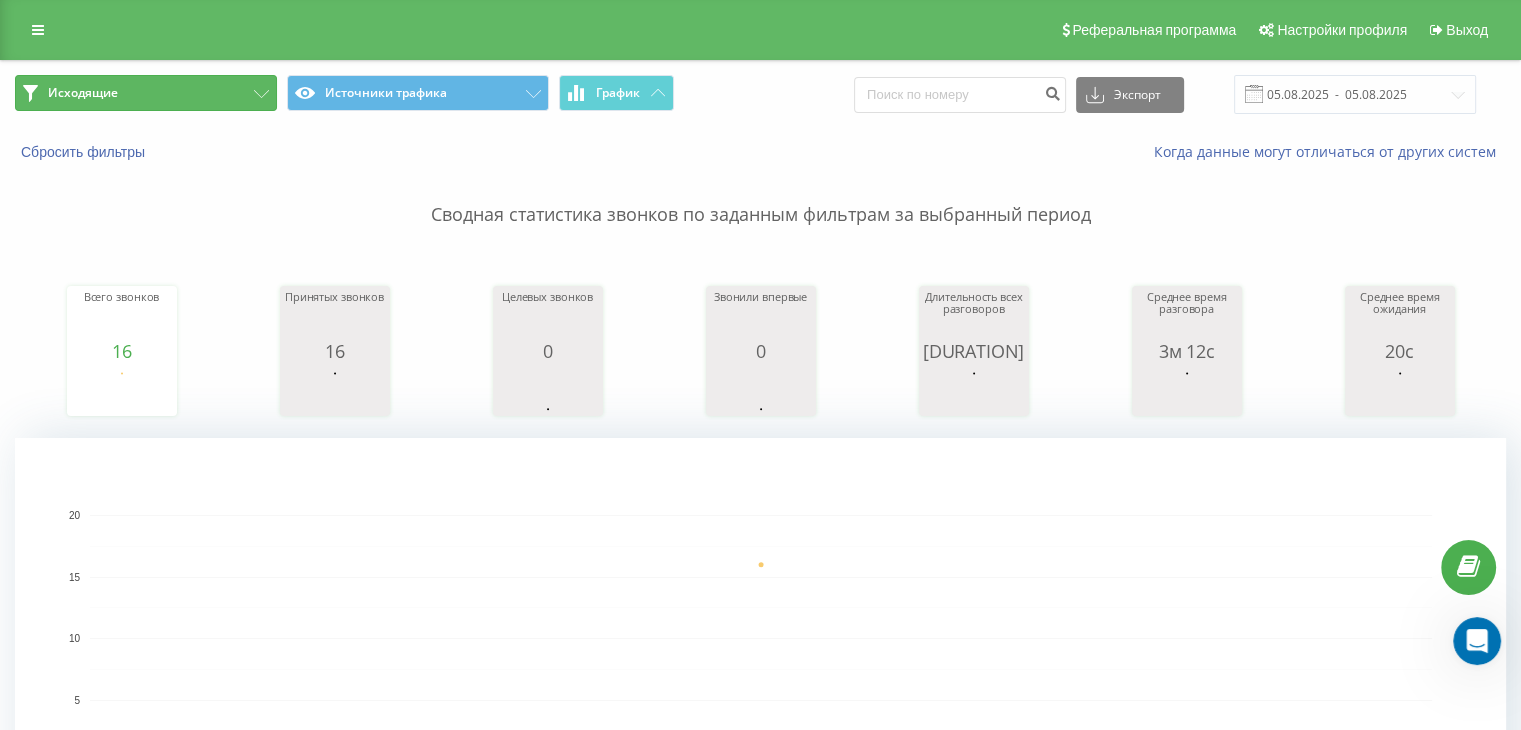 click on "Исходящие" at bounding box center (146, 93) 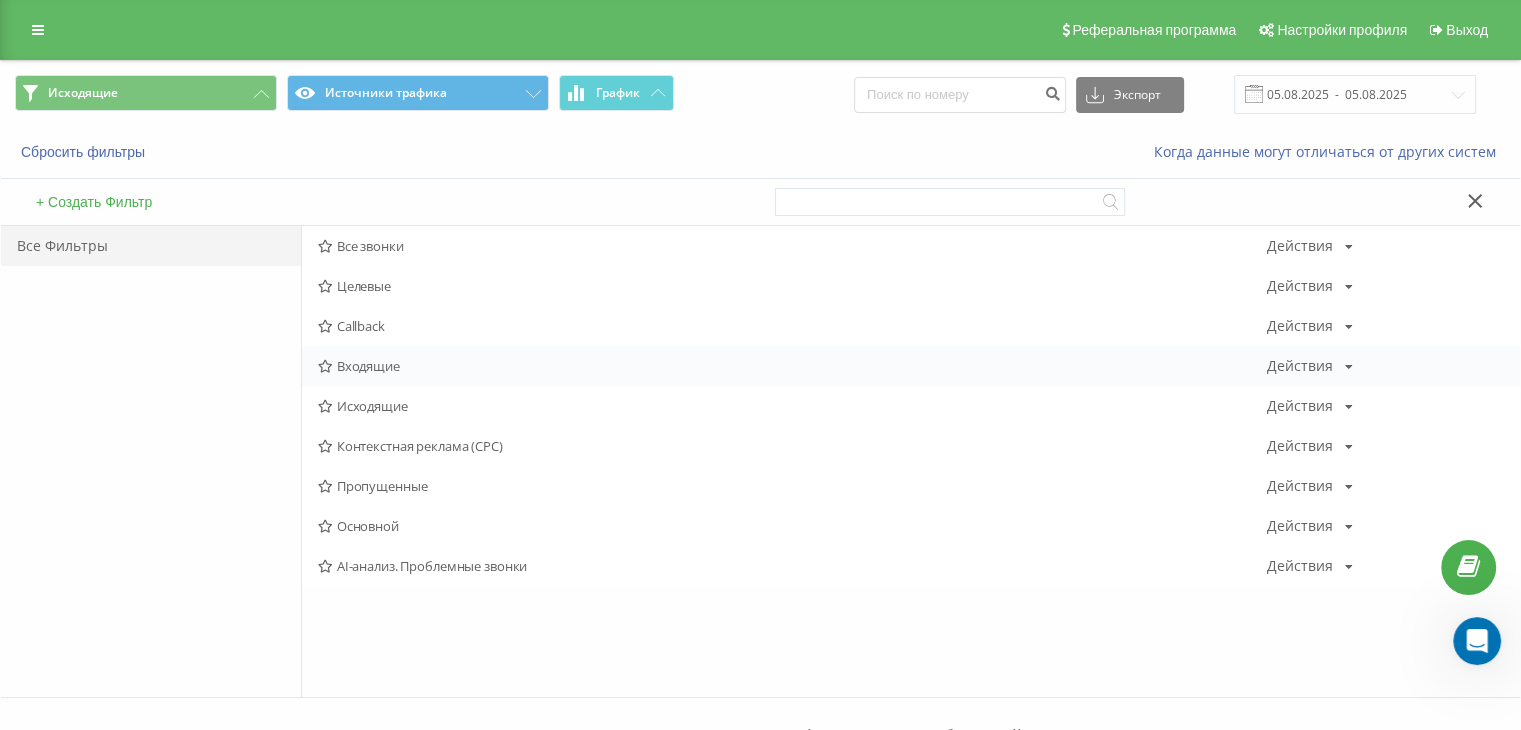 click on "Входящие Действия Редактировать Копировать Удалить По умолчанию Поделиться" at bounding box center (911, 366) 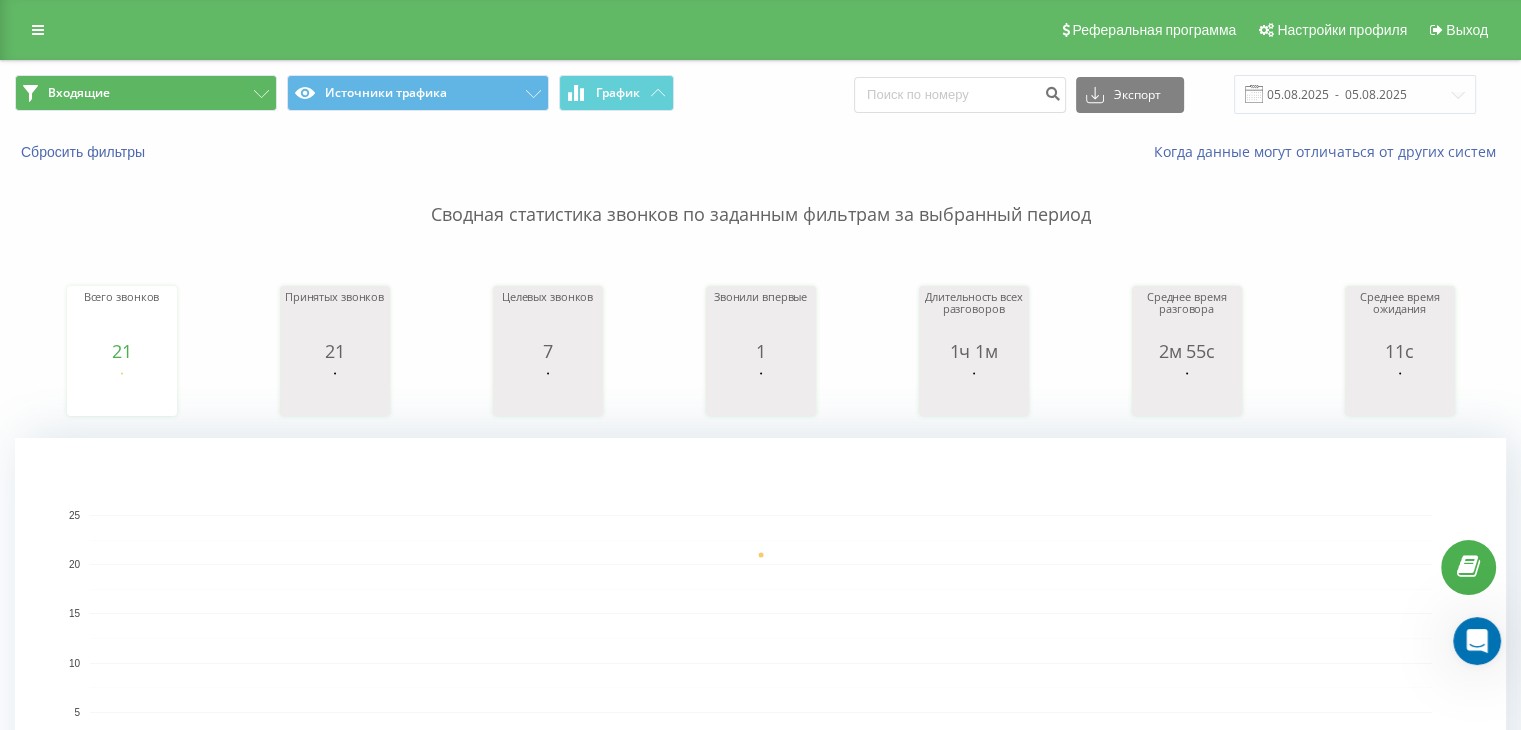 click on "Входящие Источники трафика График Экспорт .csv .xls .xlsx [DATE]  -  [DATE]" at bounding box center [760, 94] 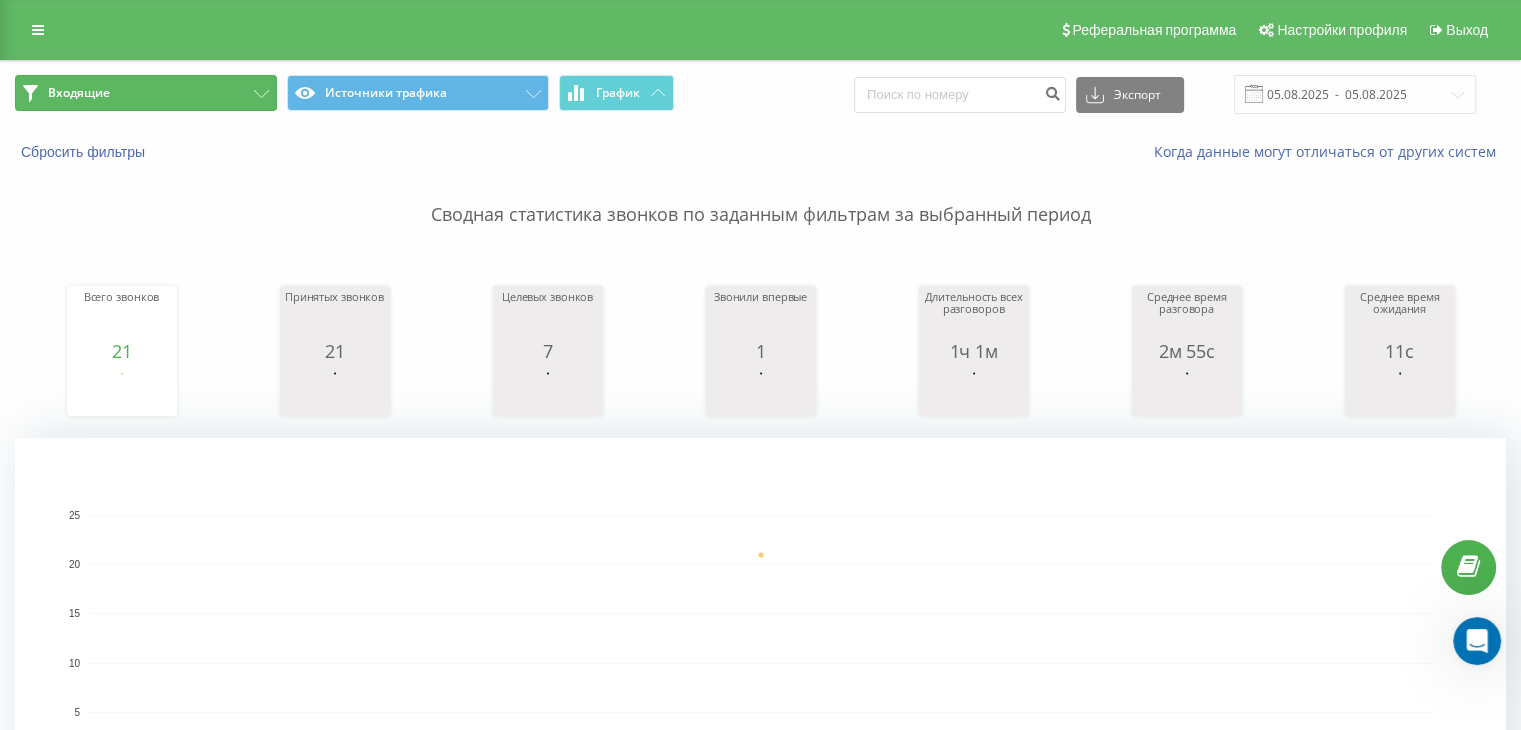 drag, startPoint x: 192, startPoint y: 83, endPoint x: 214, endPoint y: 92, distance: 23.769728 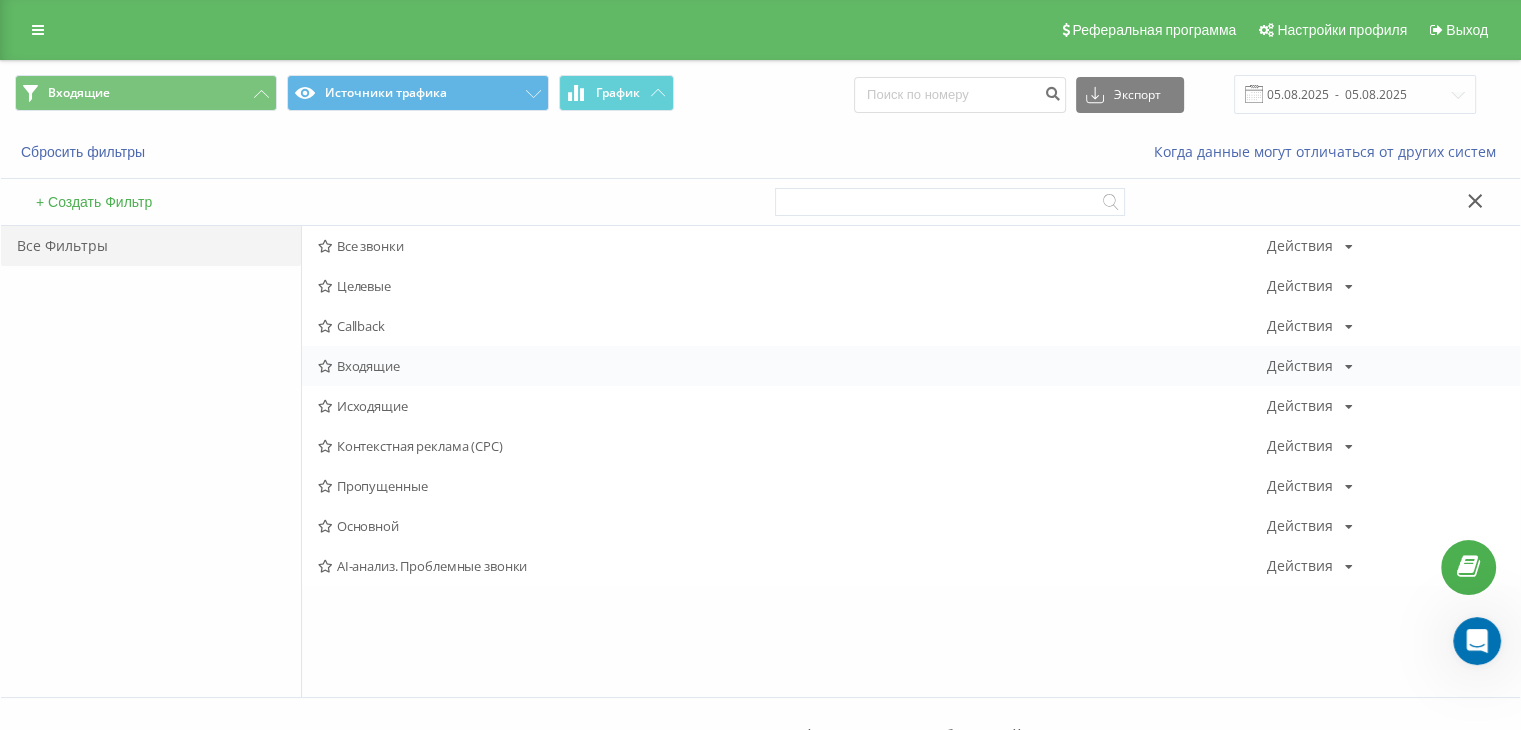 click on "Входящие Действия Редактировать Копировать Удалить По умолчанию Поделиться" at bounding box center [911, 366] 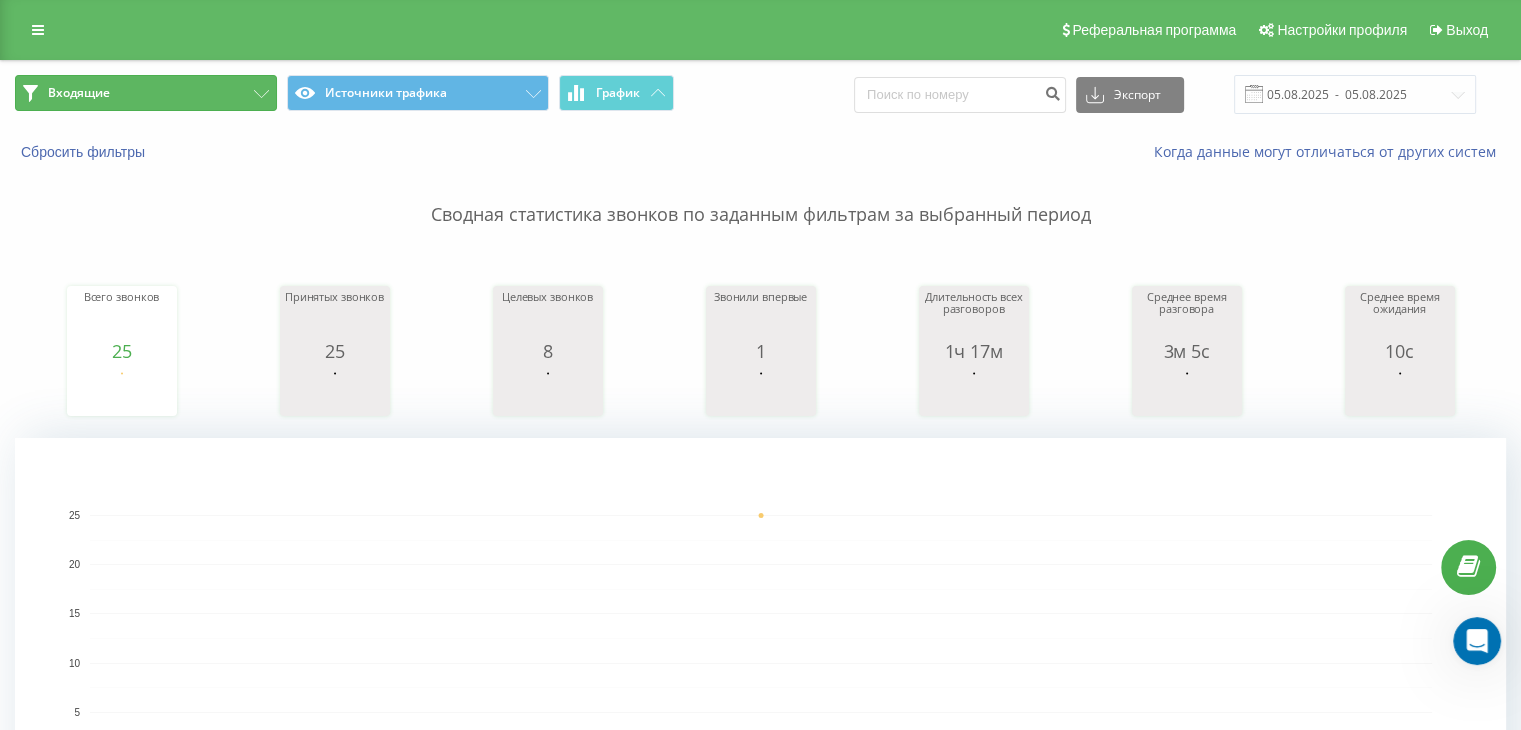 click on "Входящие" at bounding box center [146, 93] 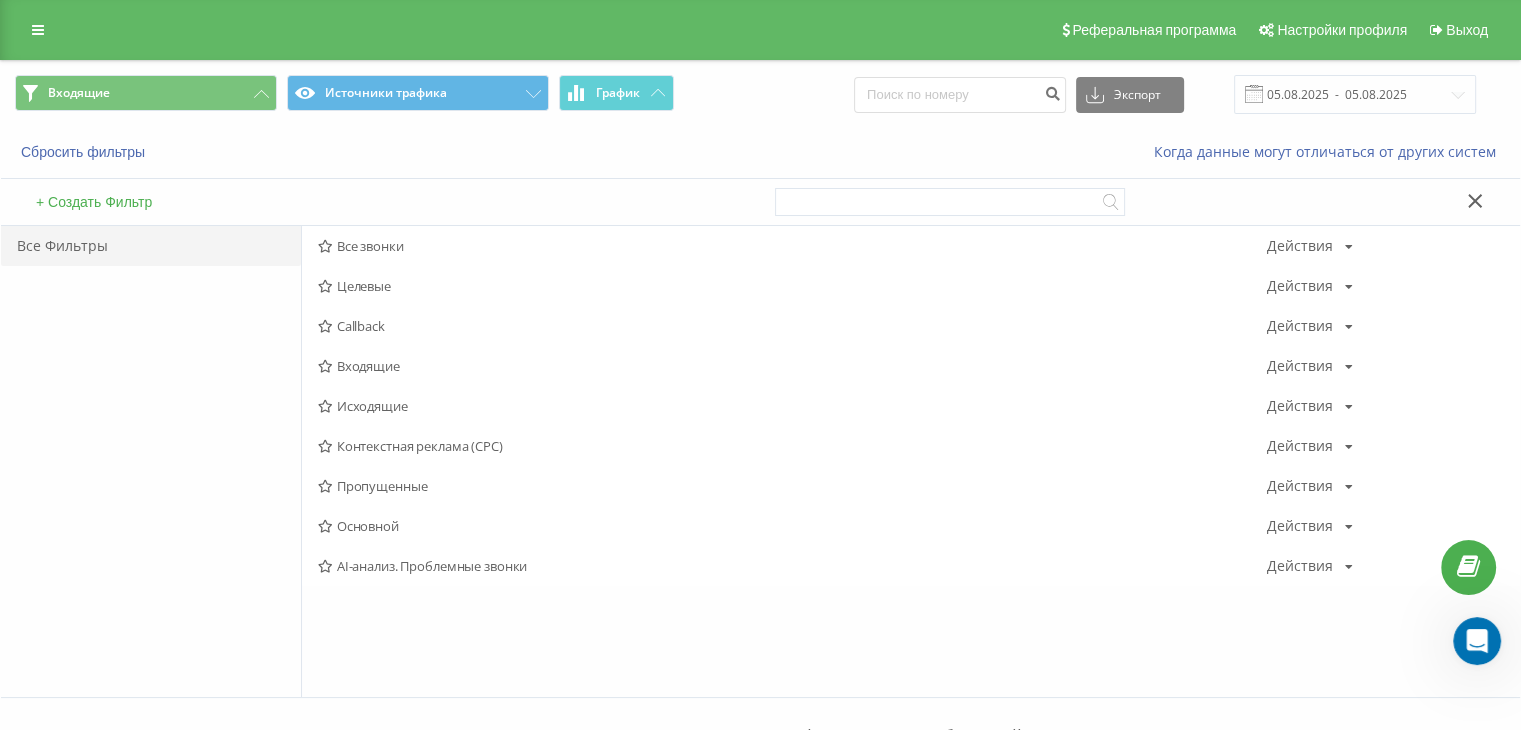 click on "Исходящие" at bounding box center [792, 406] 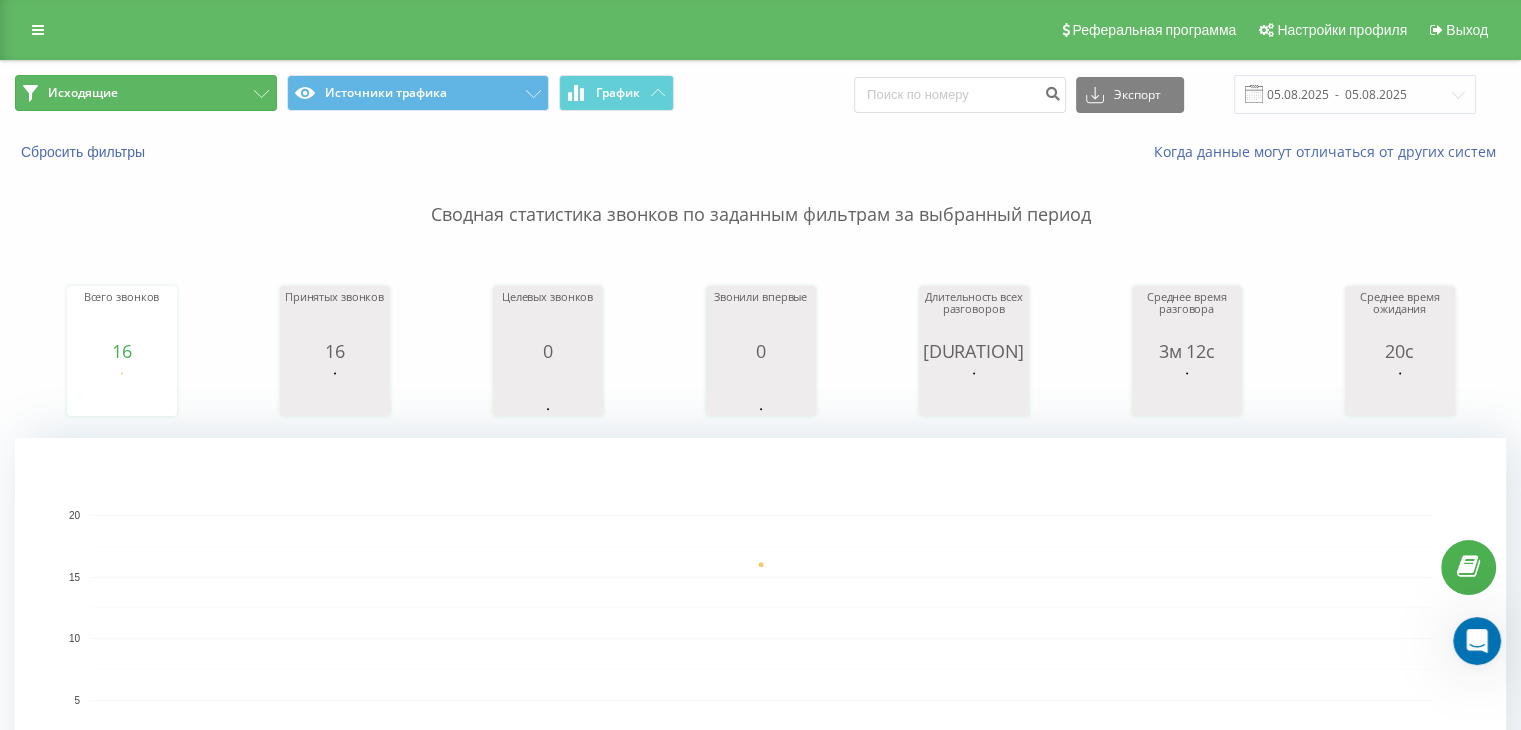 click on "Исходящие" at bounding box center [146, 93] 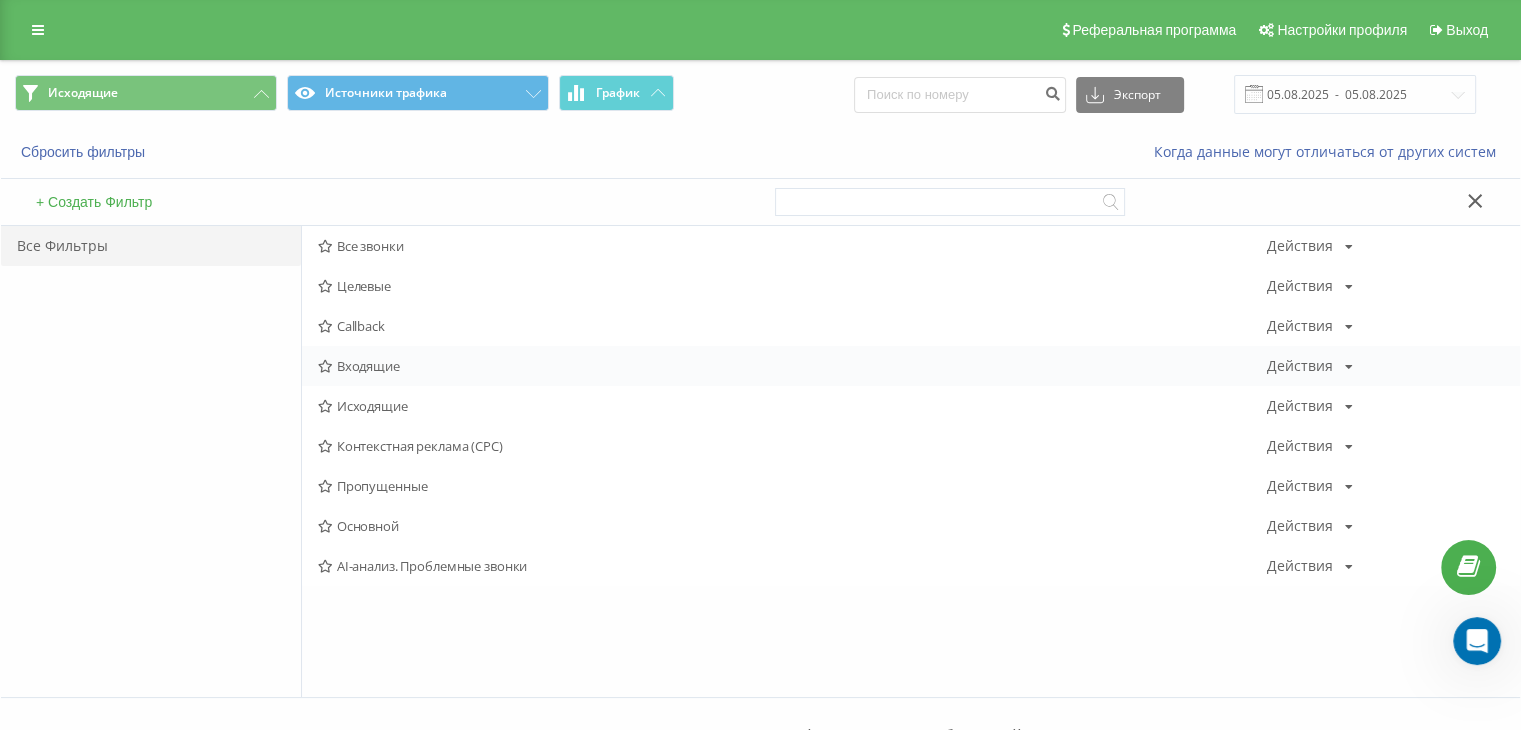 click on "Входящие Действия Редактировать Копировать Удалить По умолчанию Поделиться" at bounding box center [911, 366] 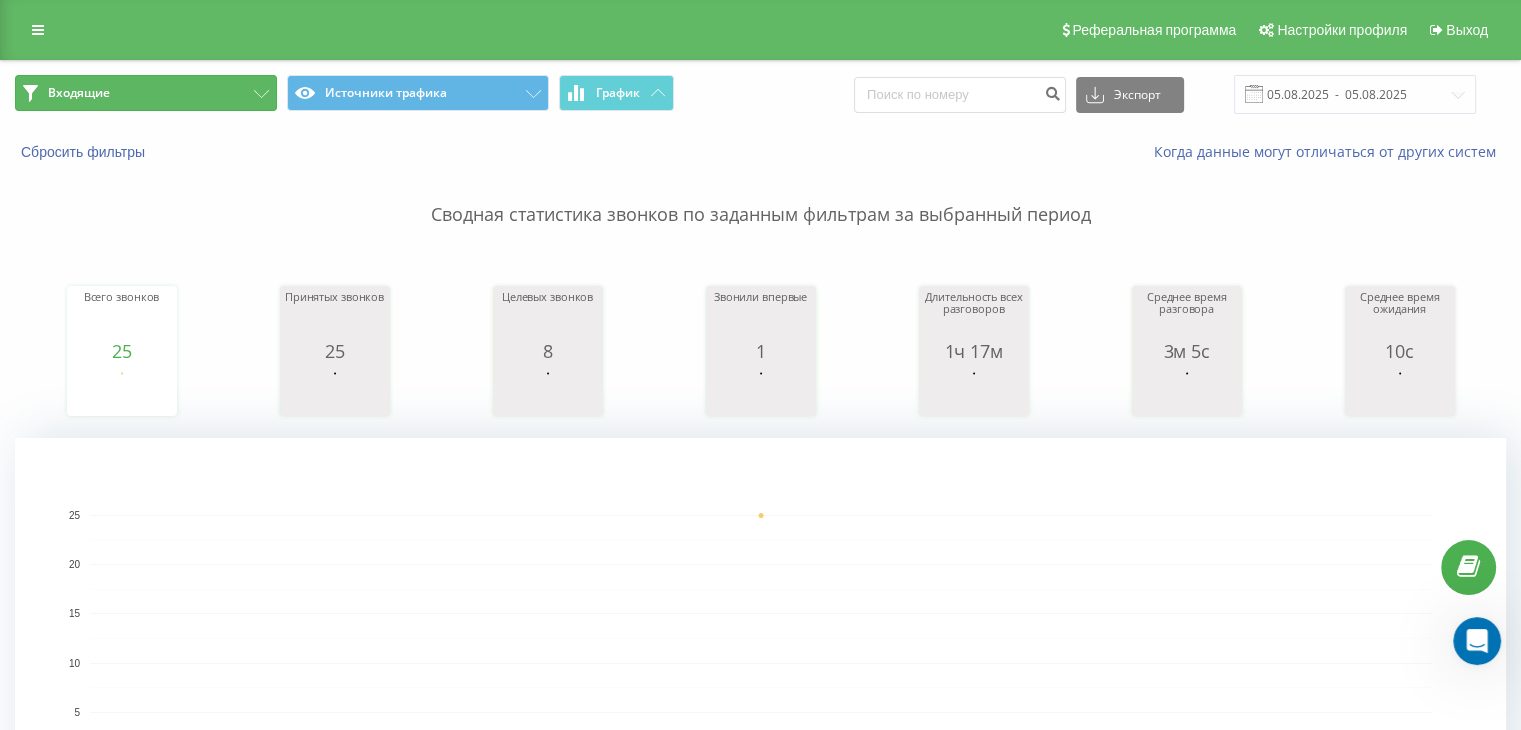 click on "Входящие" at bounding box center (146, 93) 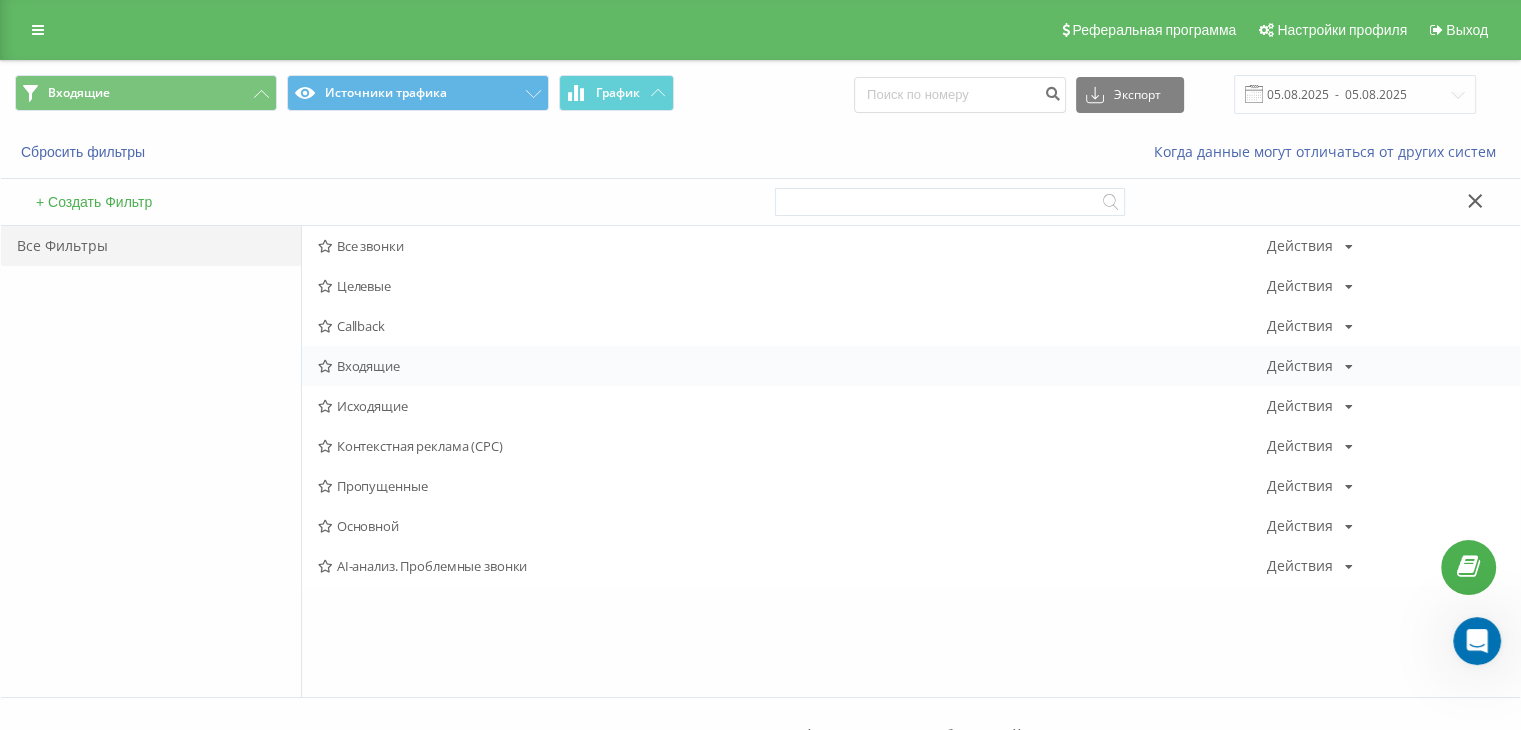 click on "Входящие" at bounding box center (792, 366) 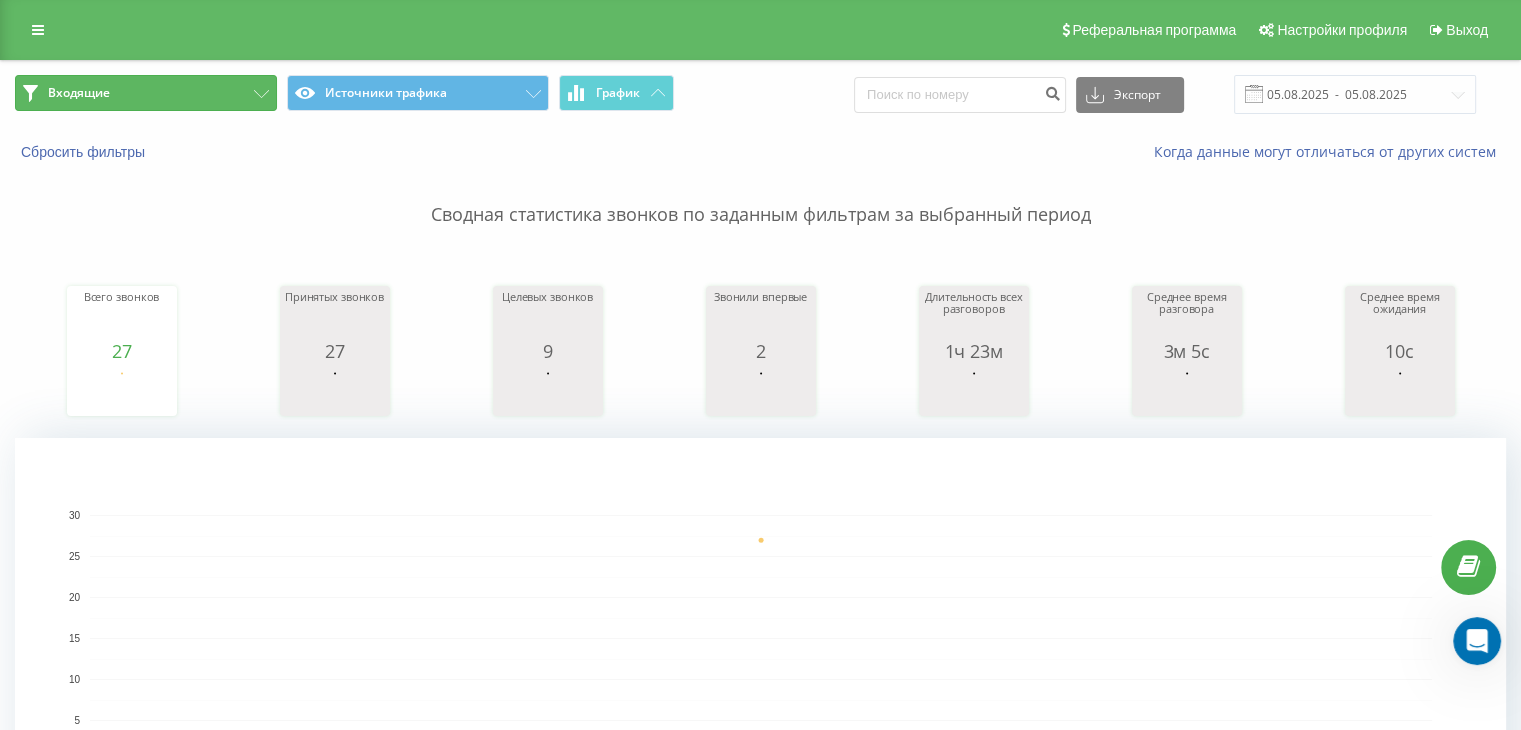 click on "Входящие" at bounding box center [146, 93] 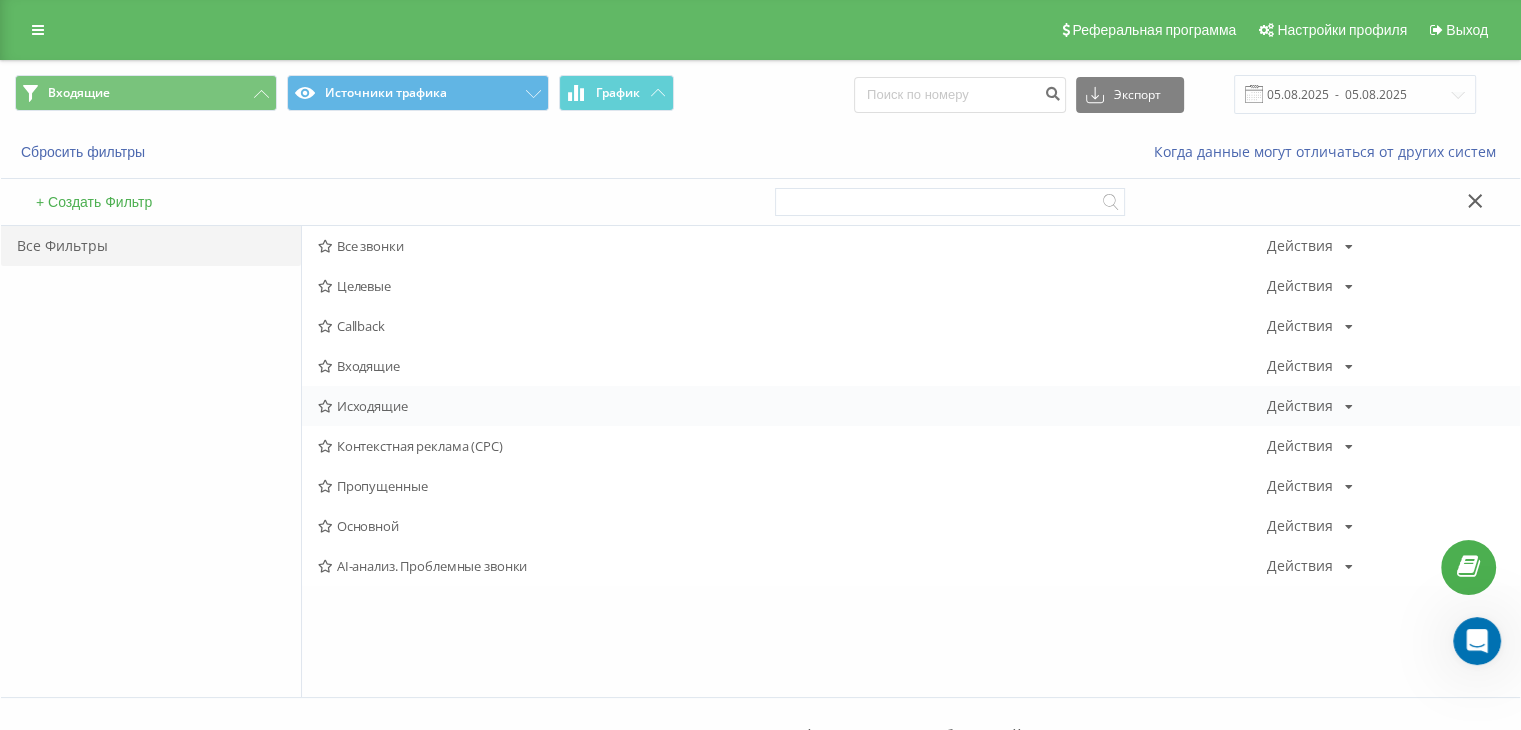 click on "Исходящие Действия Редактировать Копировать Удалить По умолчанию Поделиться" at bounding box center (911, 406) 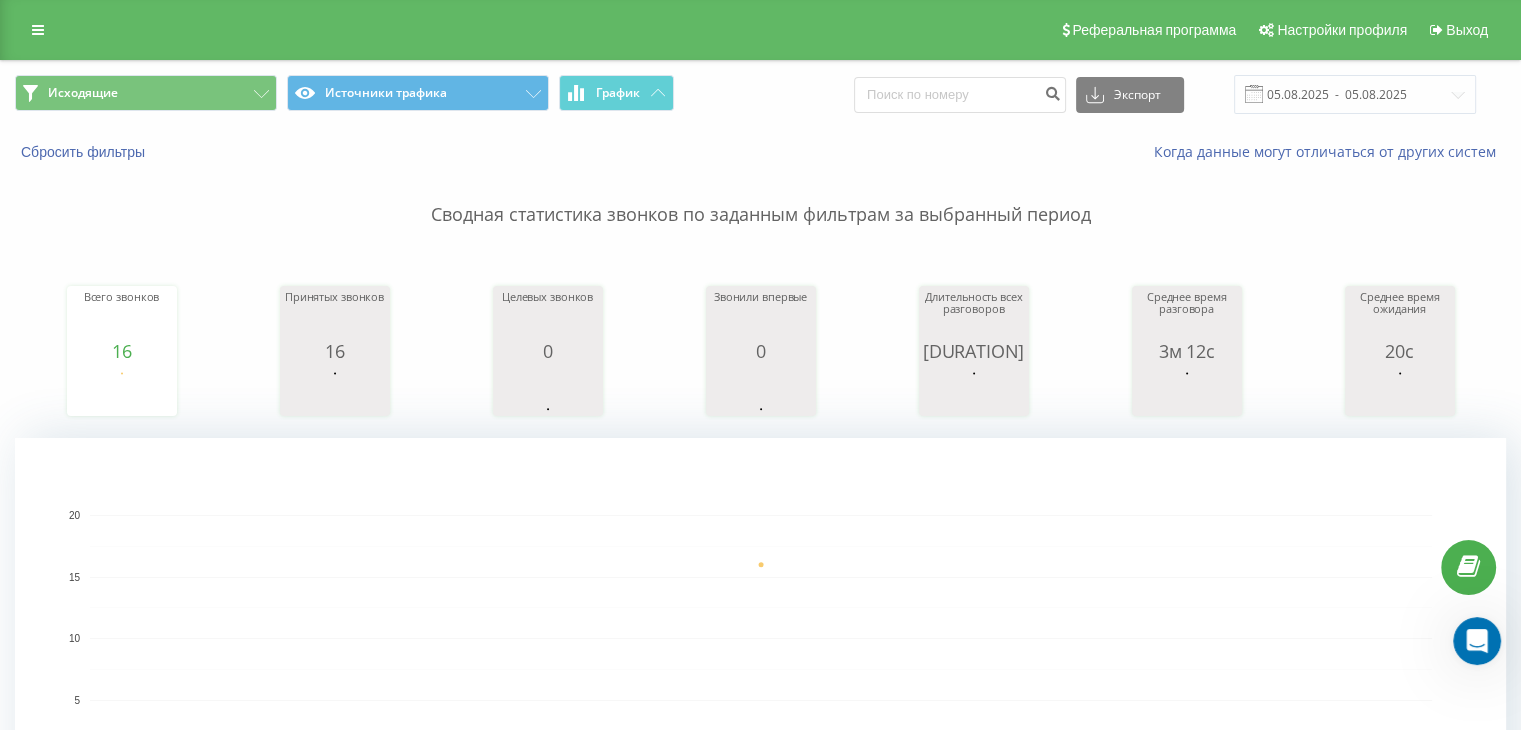 click on "Исходящие Источники трафика График Экспорт .csv .xls .xlsx [DATE]  -  [DATE]" at bounding box center [760, 94] 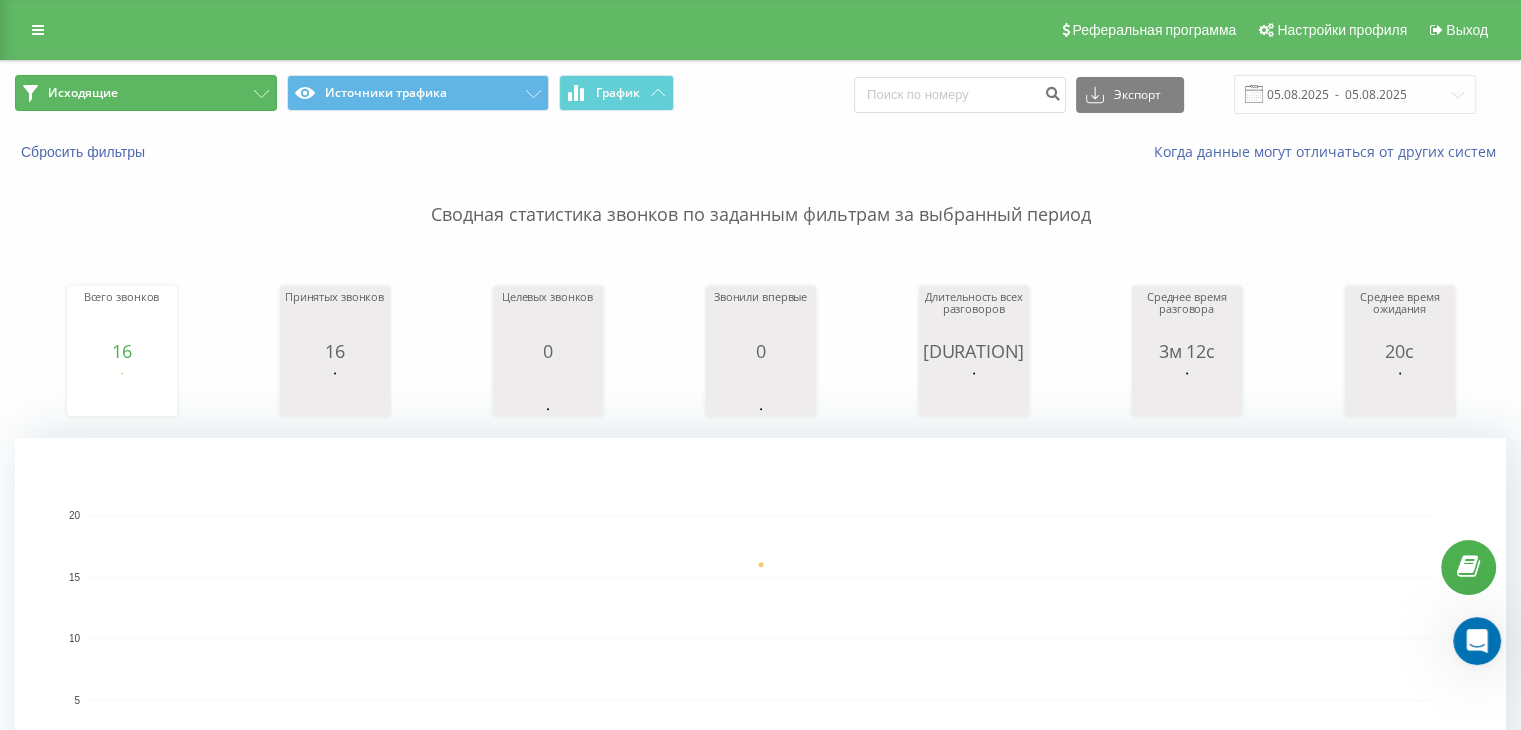 click on "Исходящие" at bounding box center [146, 93] 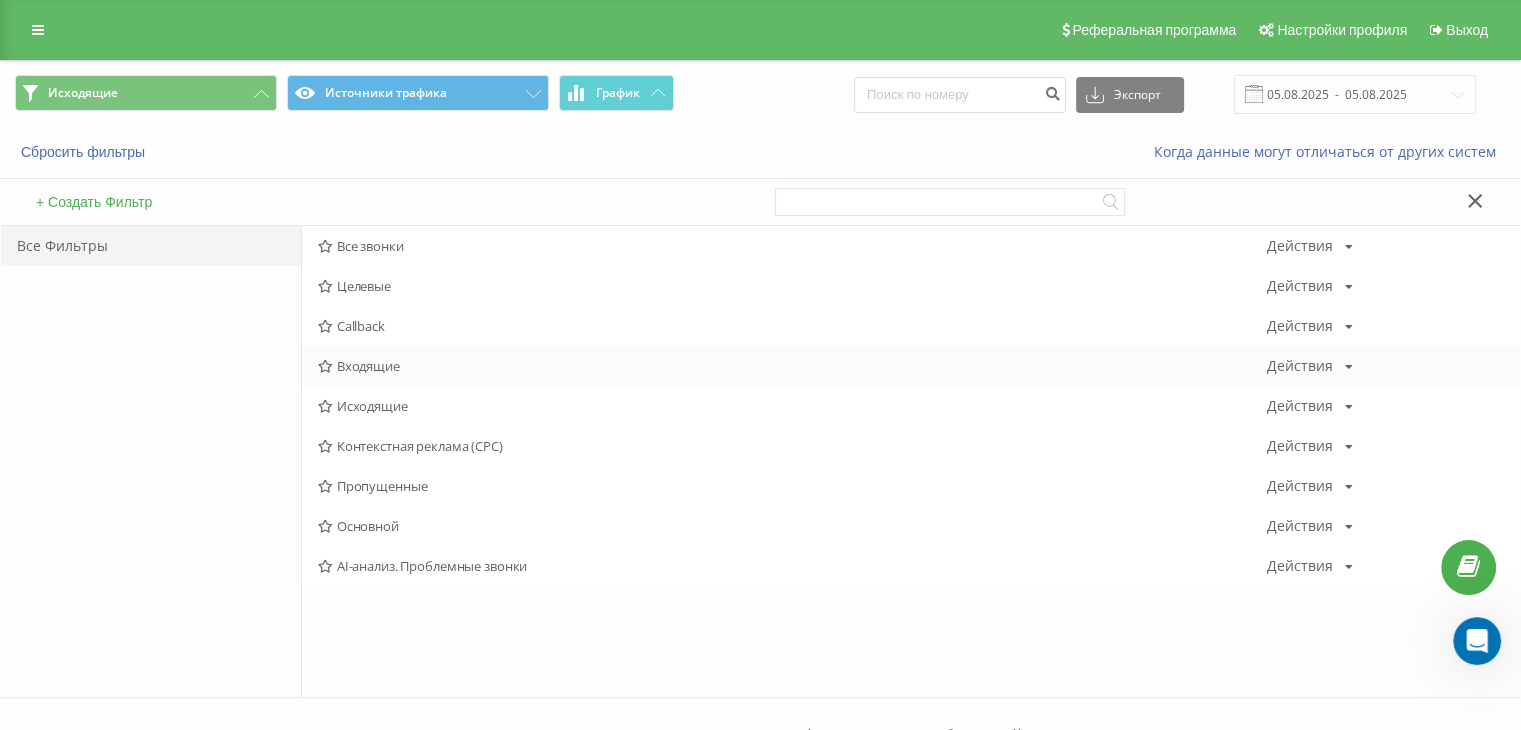 click on "Входящие" at bounding box center [792, 366] 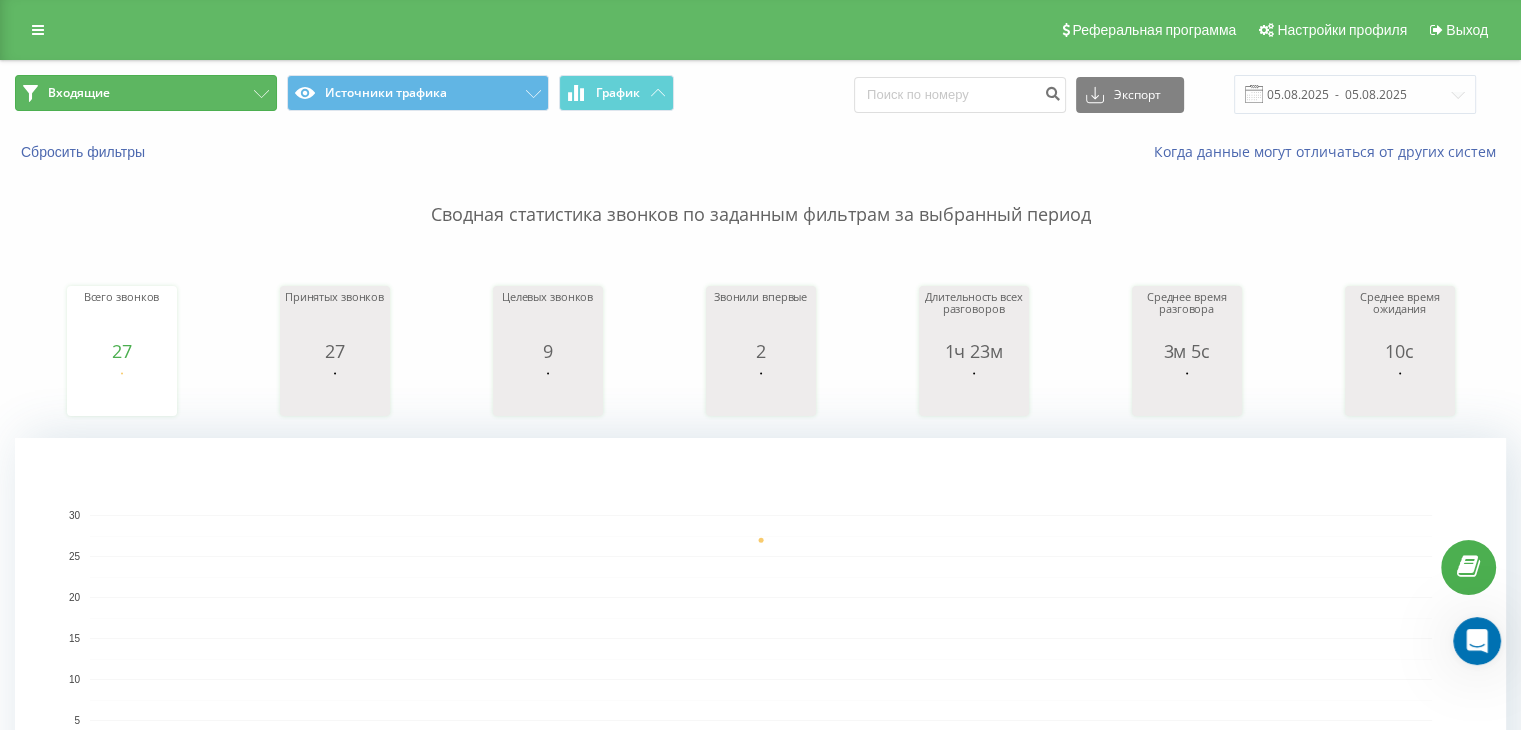 click on "Входящие" at bounding box center [146, 93] 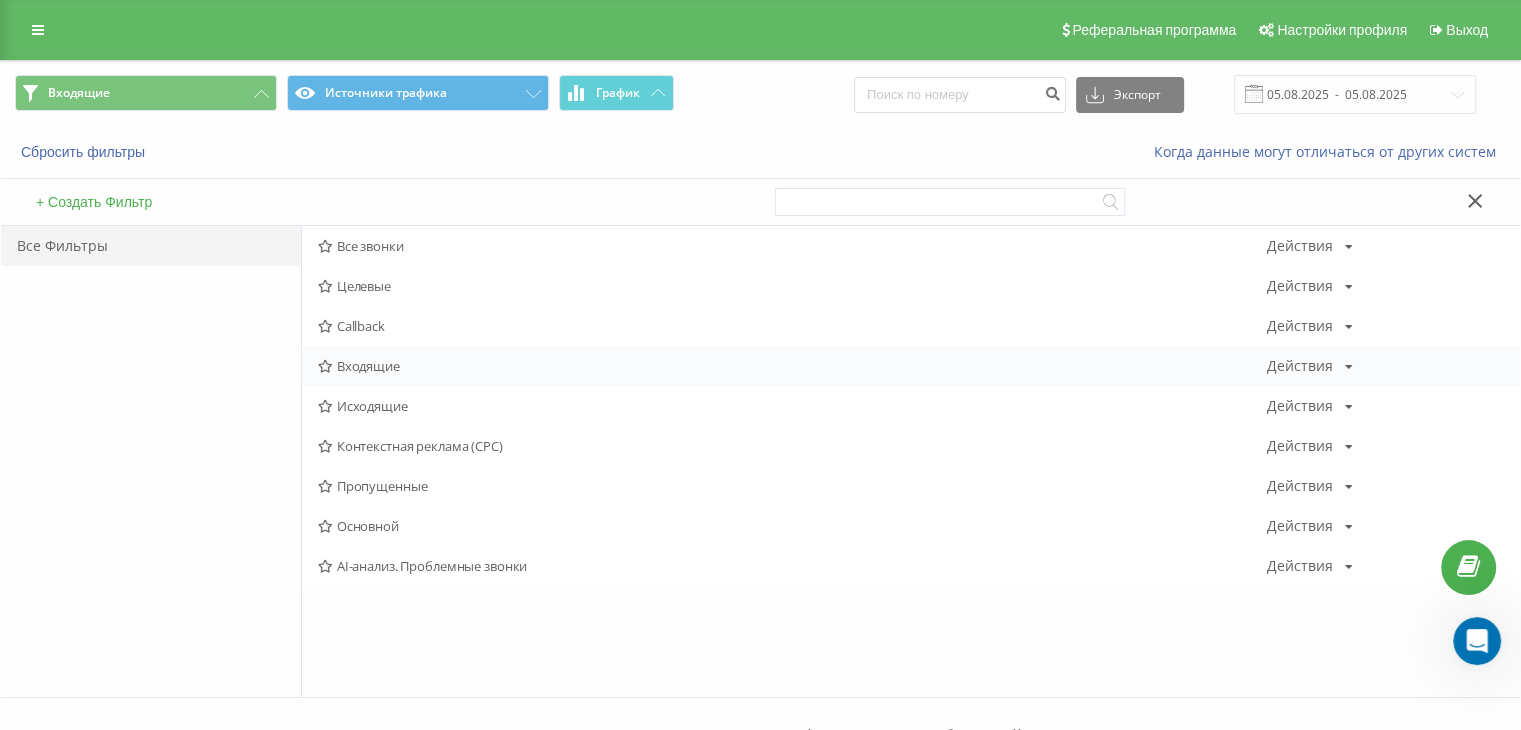 click on "Входящие" at bounding box center (792, 366) 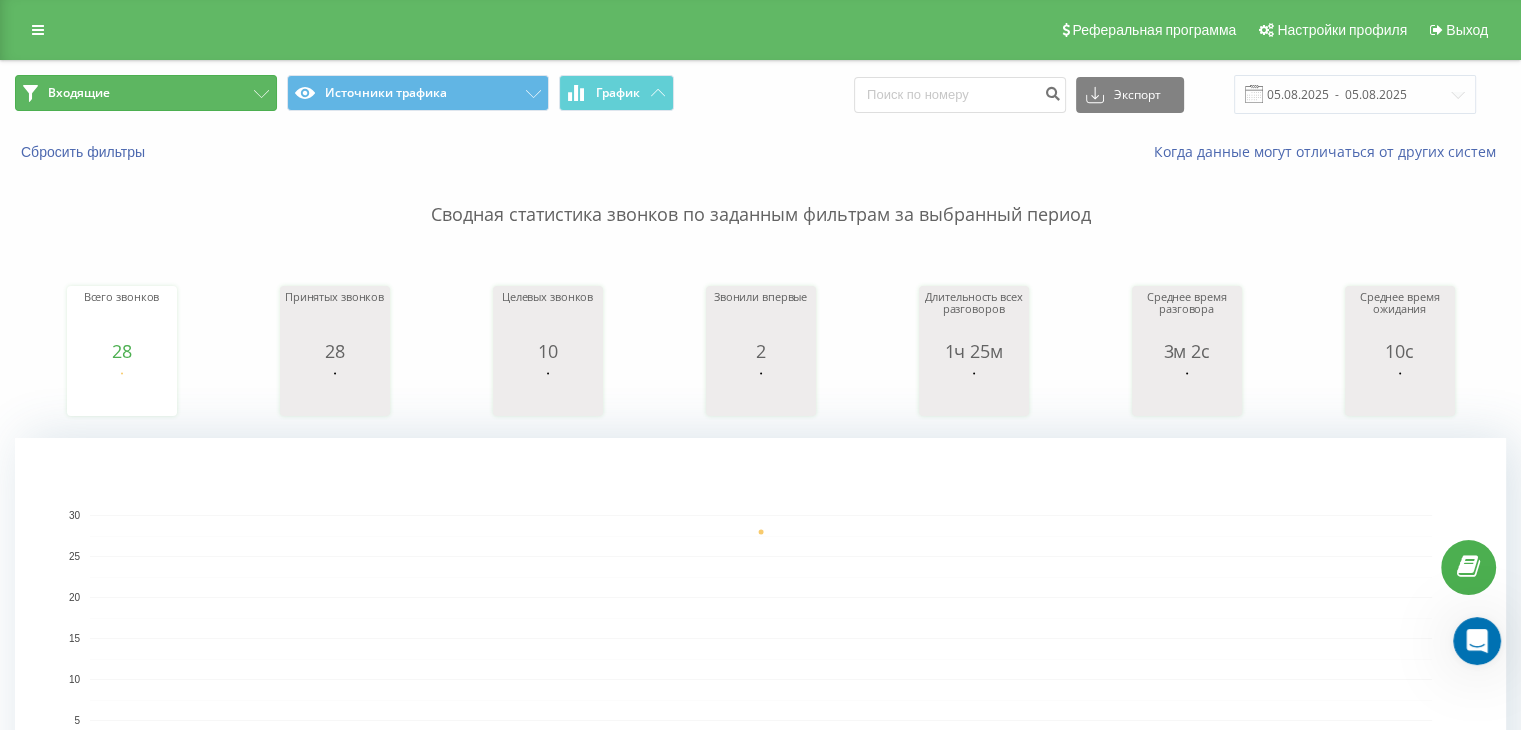 click on "Входящие" at bounding box center (146, 93) 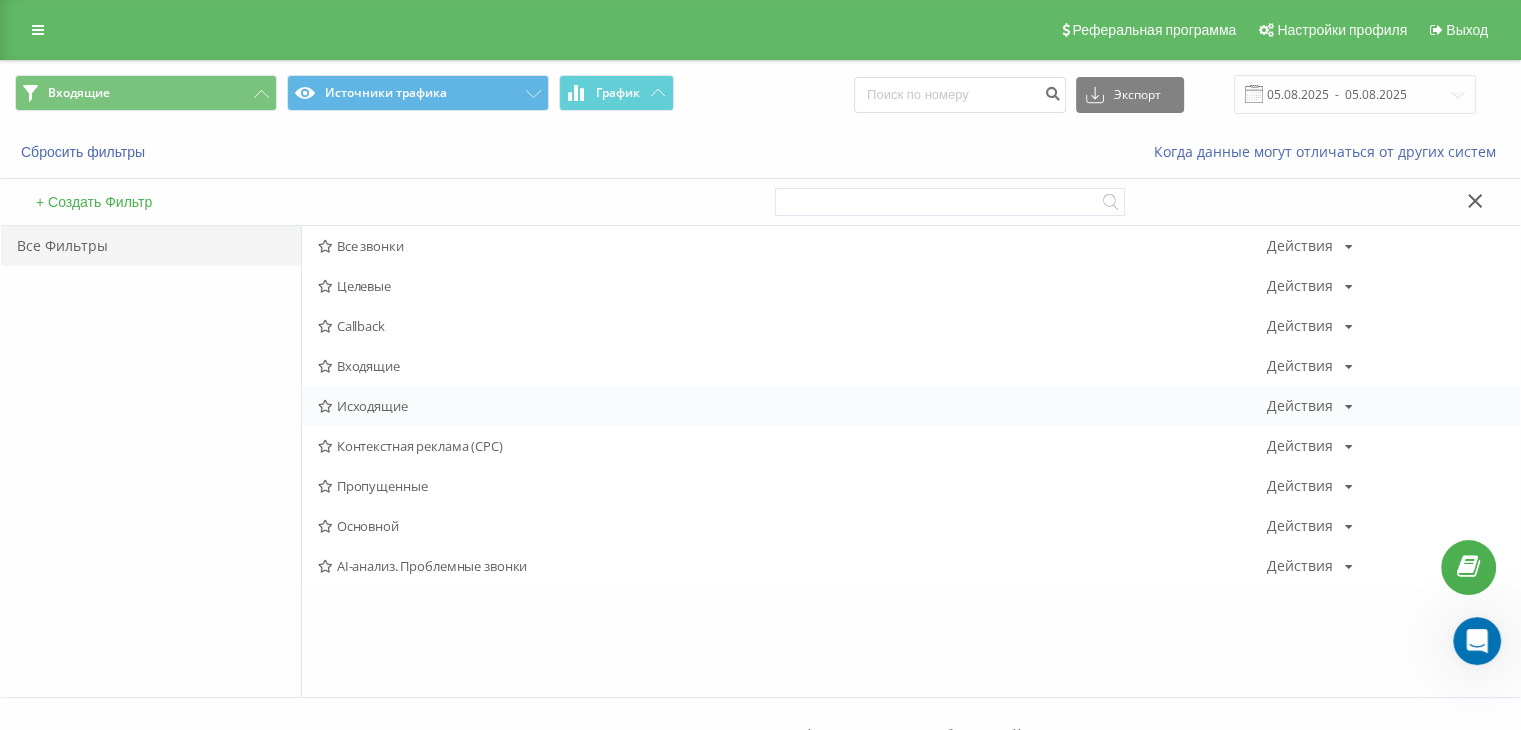 click on "Исходящие" at bounding box center (792, 406) 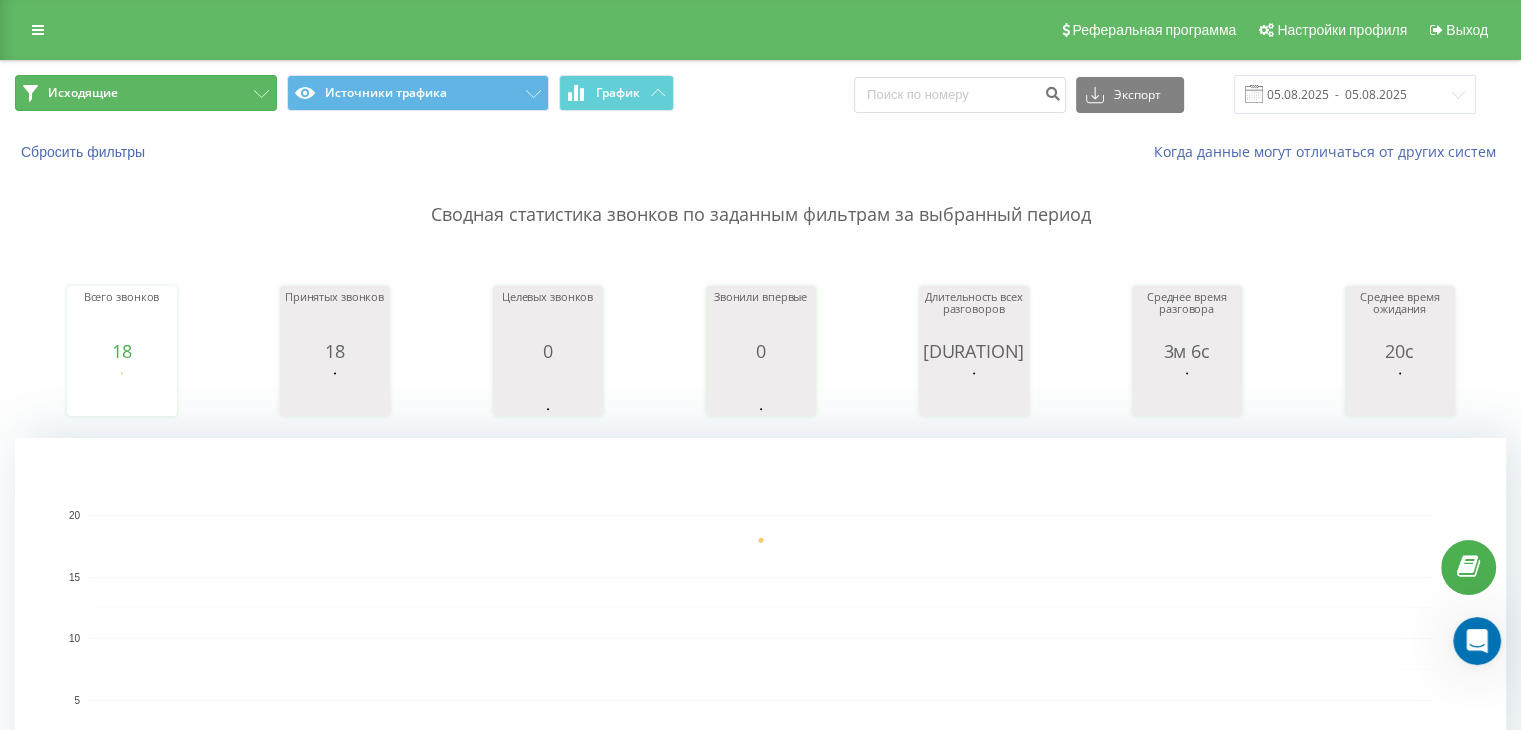 click on "Исходящие" at bounding box center (146, 93) 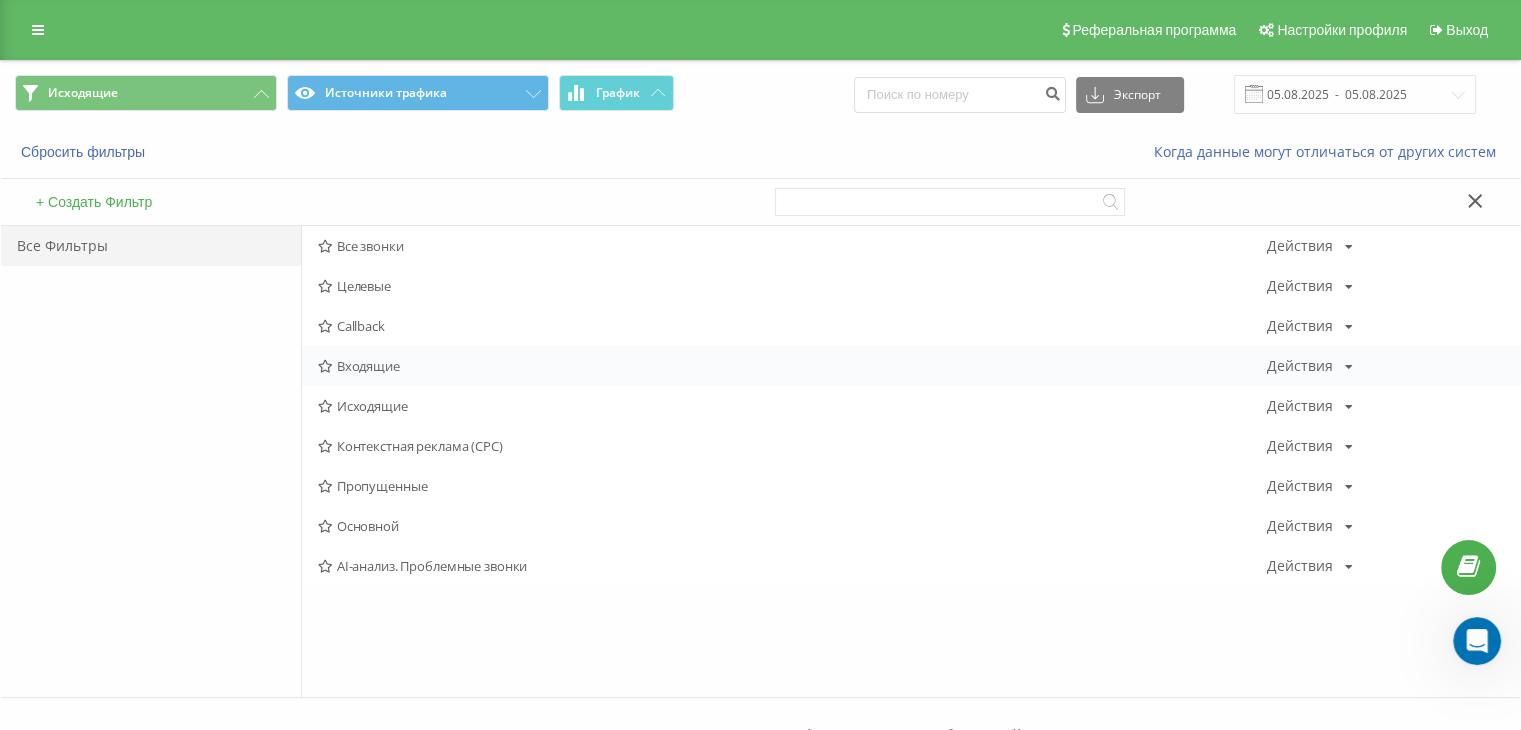 click on "Входящие" at bounding box center [792, 366] 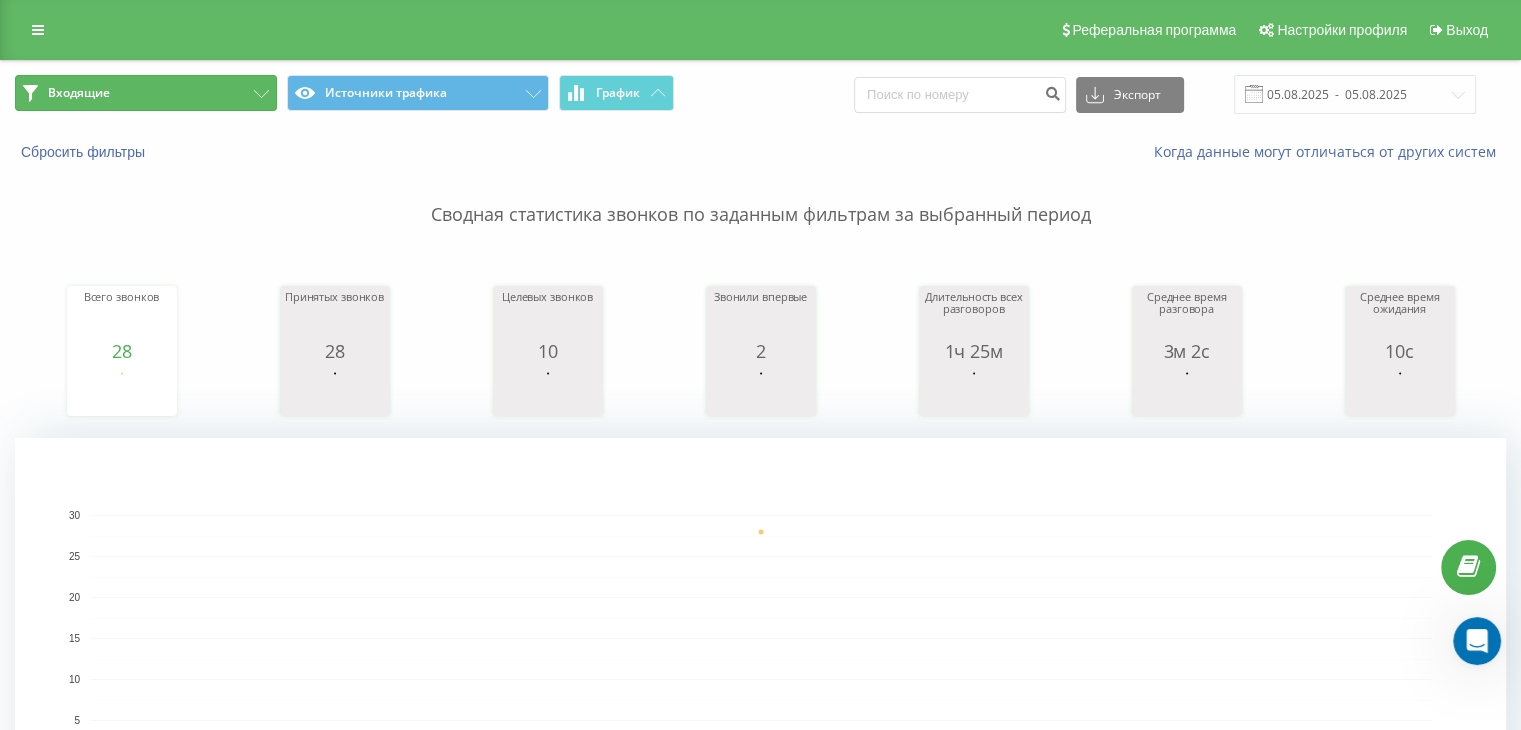 click on "Входящие" at bounding box center (146, 93) 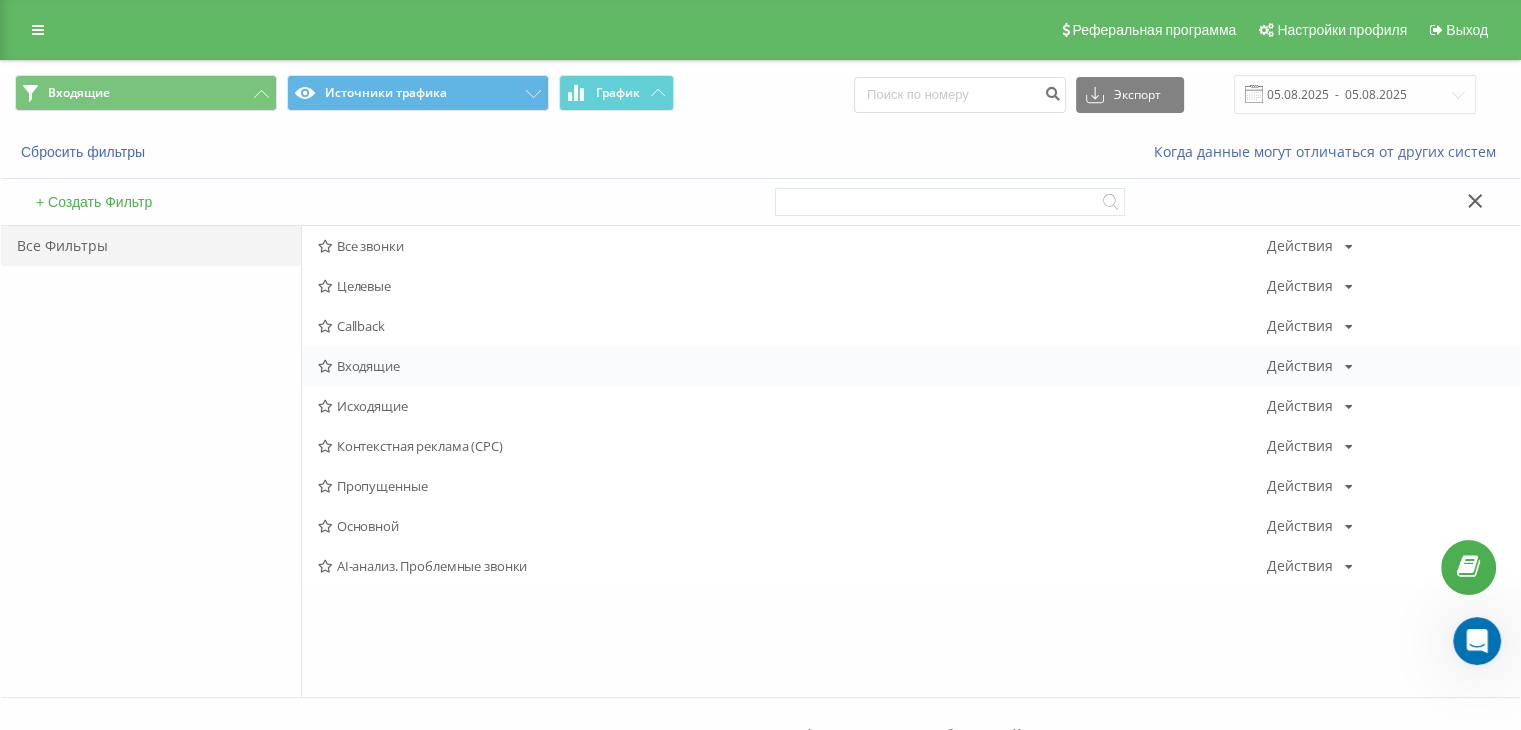 click on "Входящие Действия Редактировать Копировать Удалить По умолчанию Поделиться" at bounding box center (911, 366) 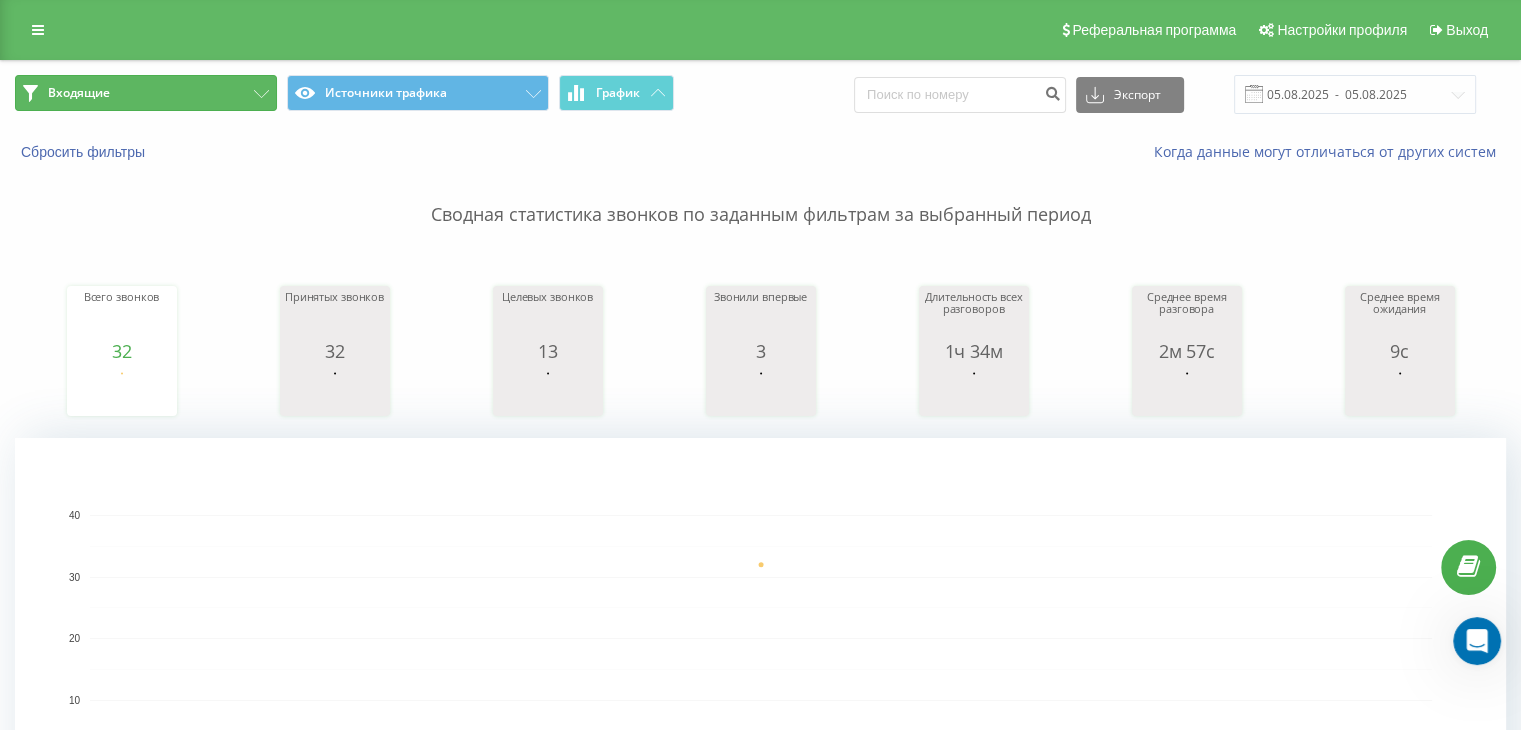 click on "Входящие" at bounding box center (146, 93) 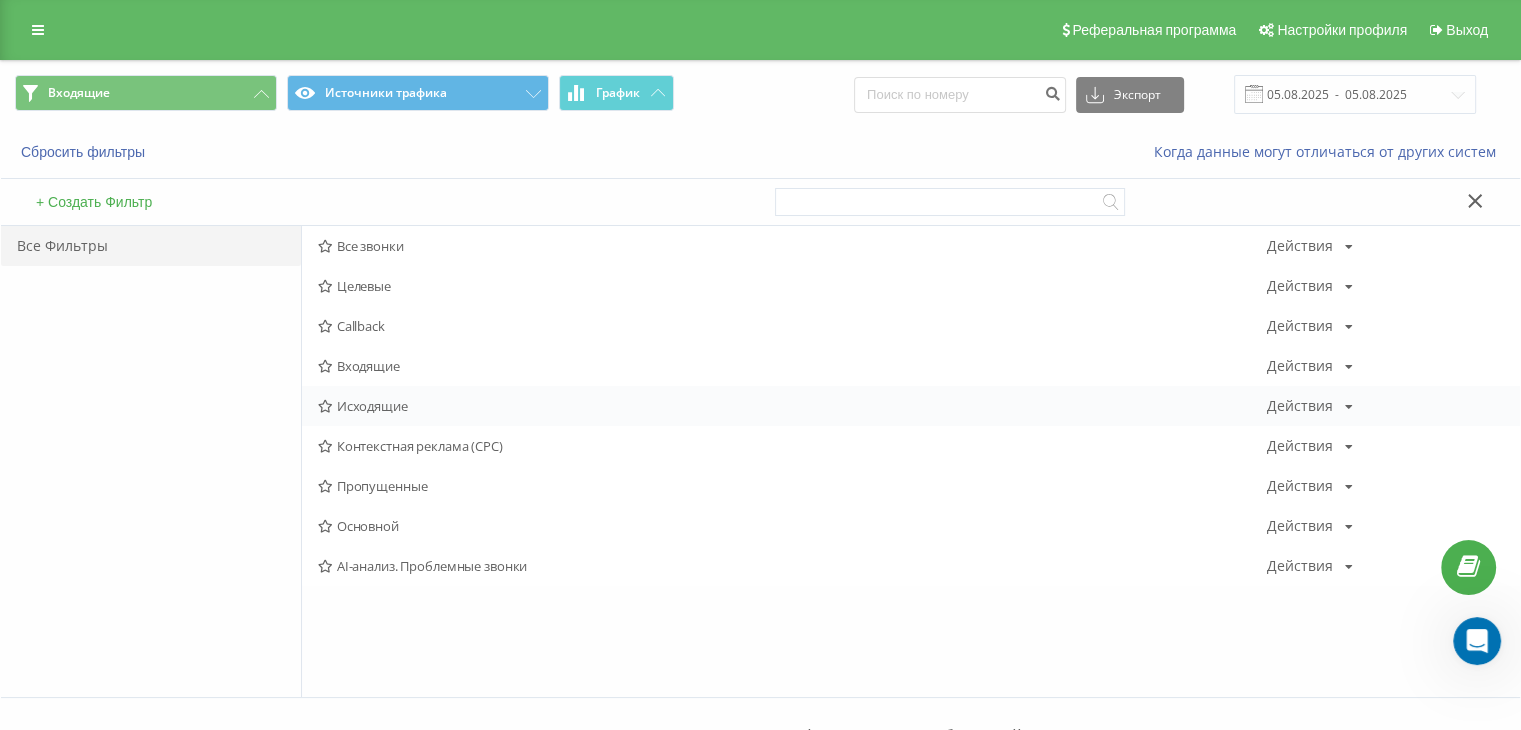 click on "Исходящие Действия Редактировать Копировать Удалить По умолчанию Поделиться" at bounding box center (911, 406) 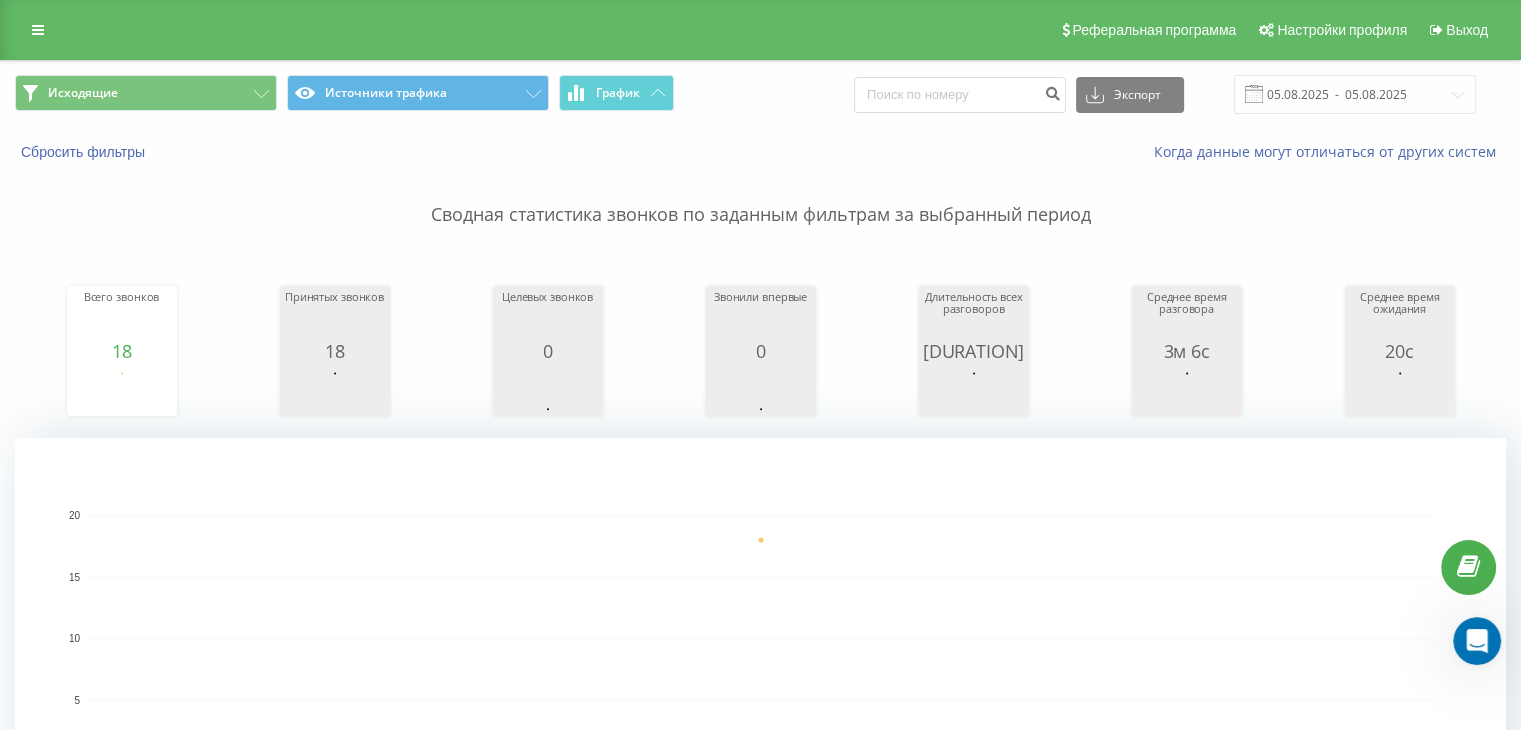 click on "Реферальная программа Настройки профиля Выход" at bounding box center (760, 30) 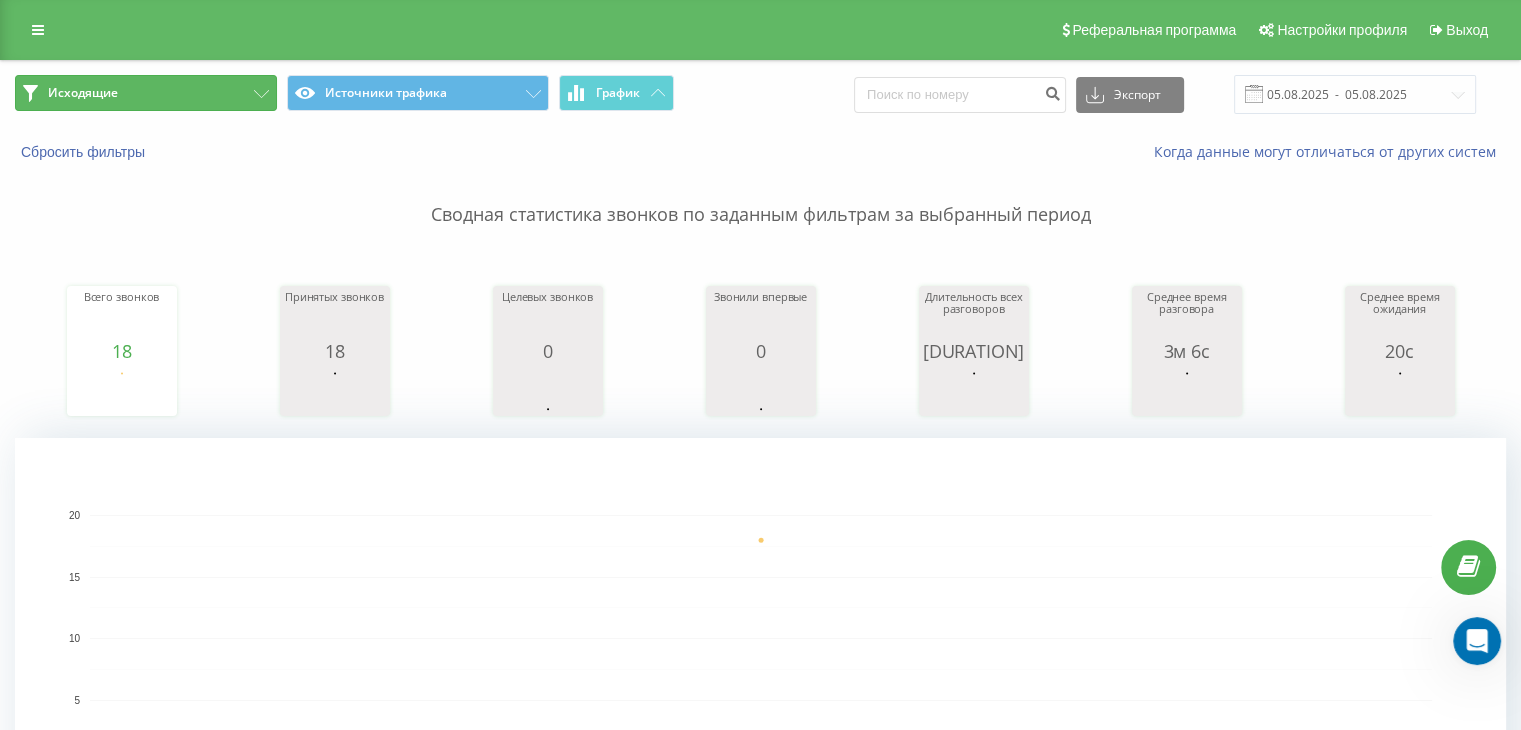 click on "Исходящие" at bounding box center [146, 93] 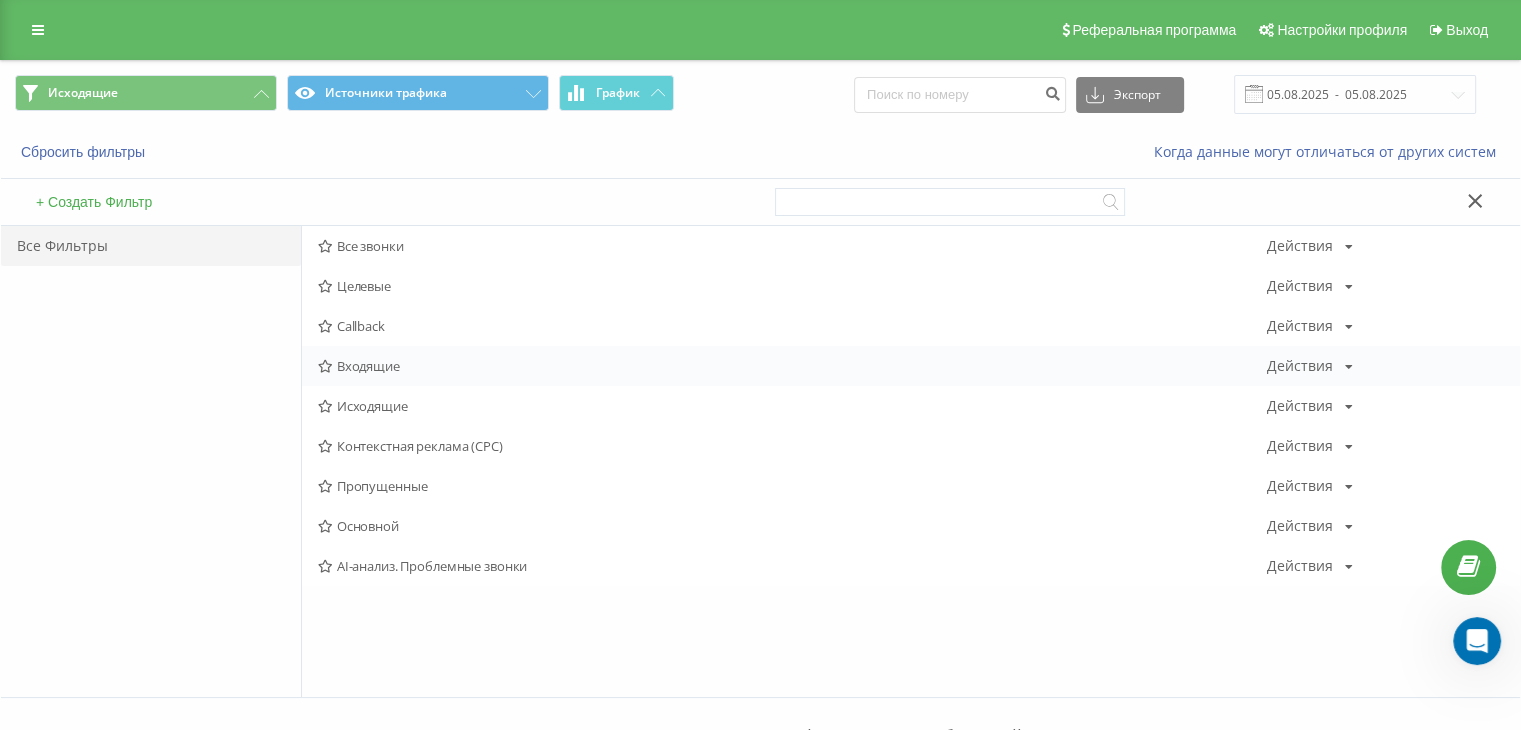 click on "Входящие" at bounding box center [792, 366] 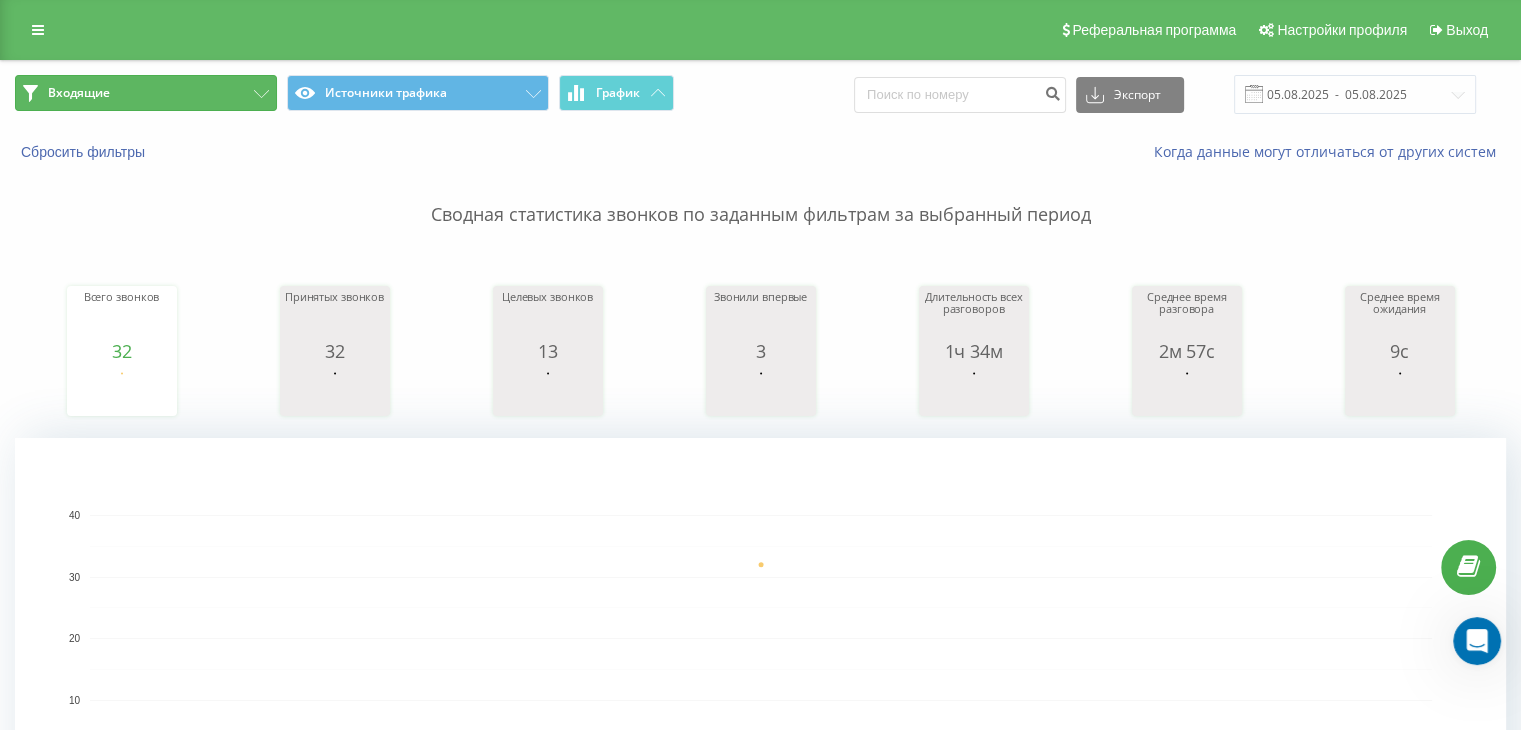 click on "Входящие" at bounding box center (146, 93) 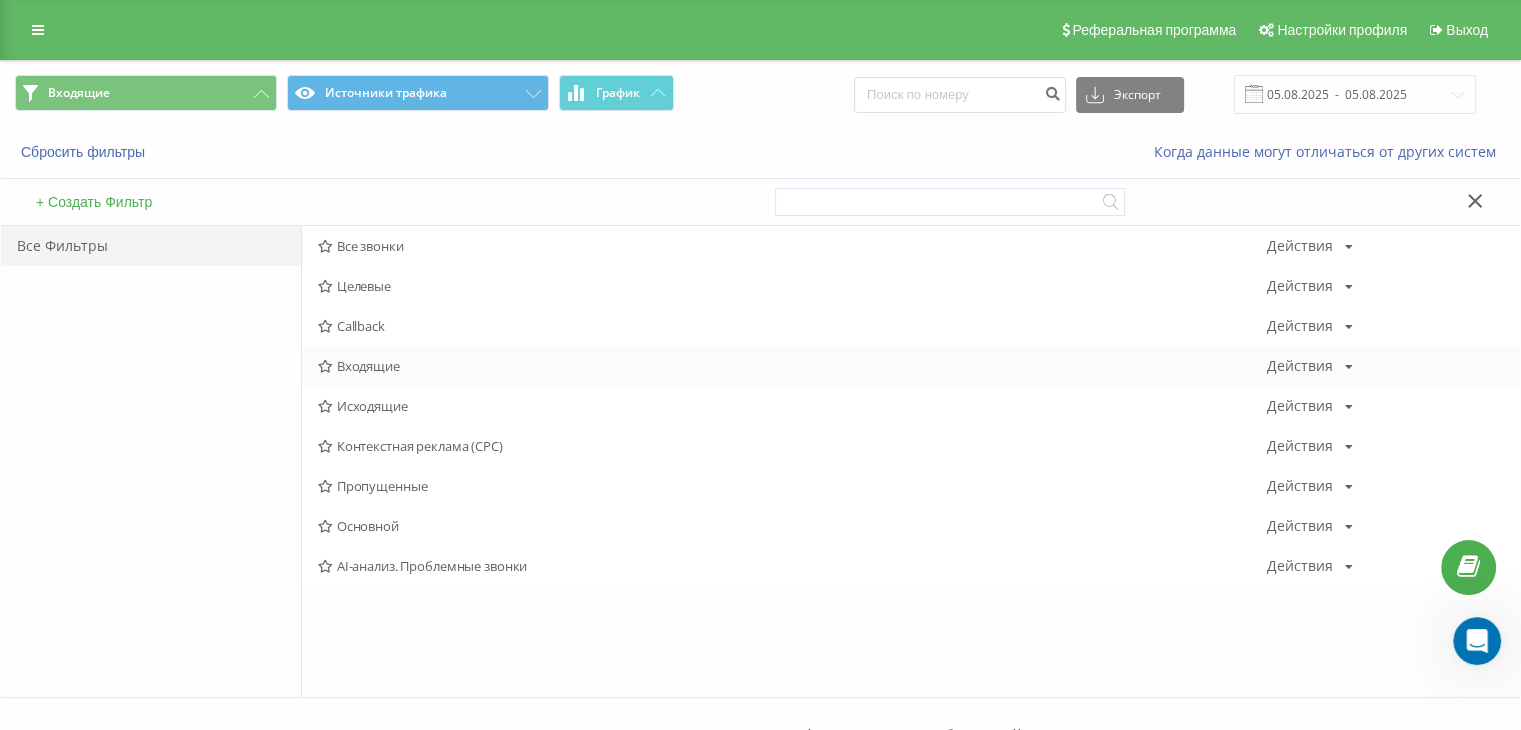 click on "Входящие" at bounding box center (792, 366) 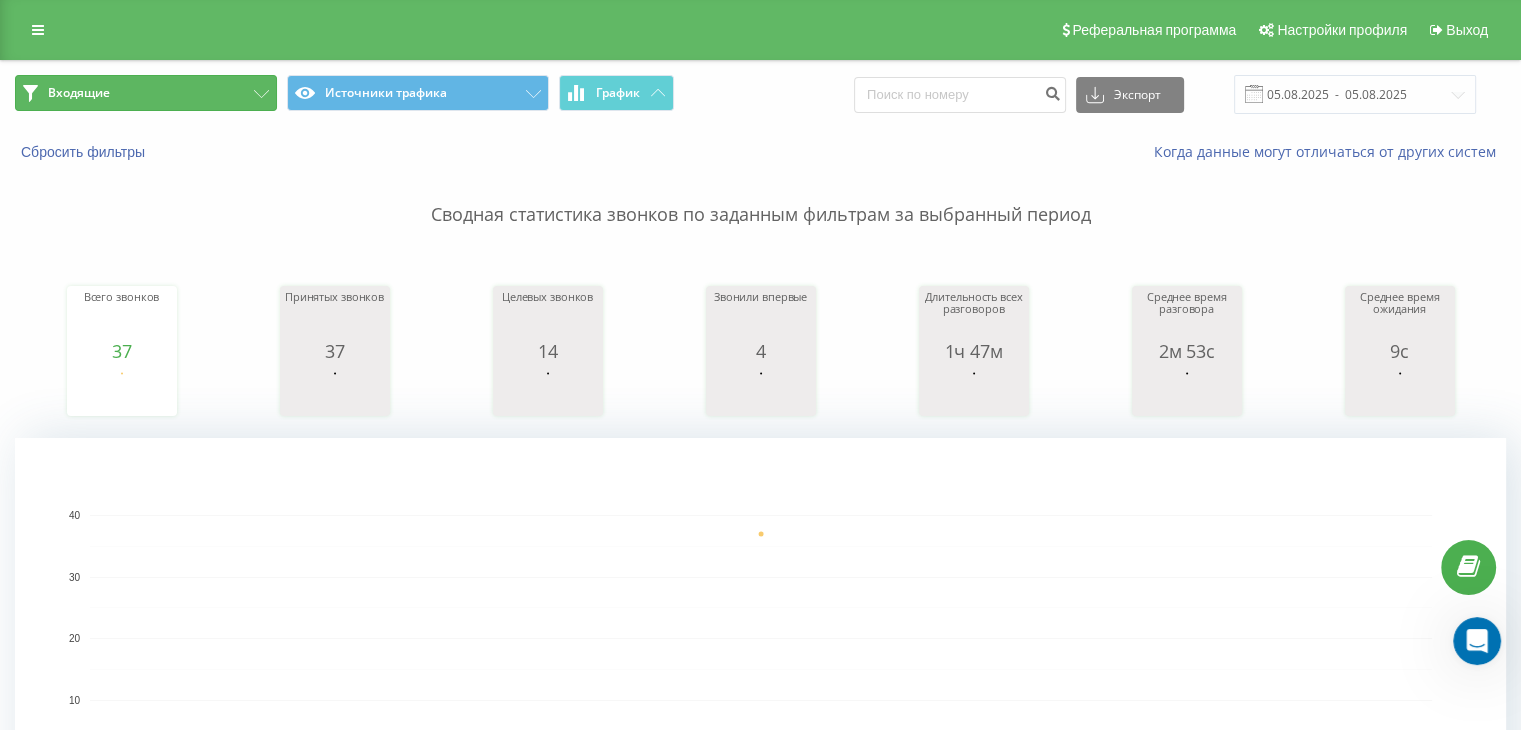 click on "Входящие" at bounding box center [146, 93] 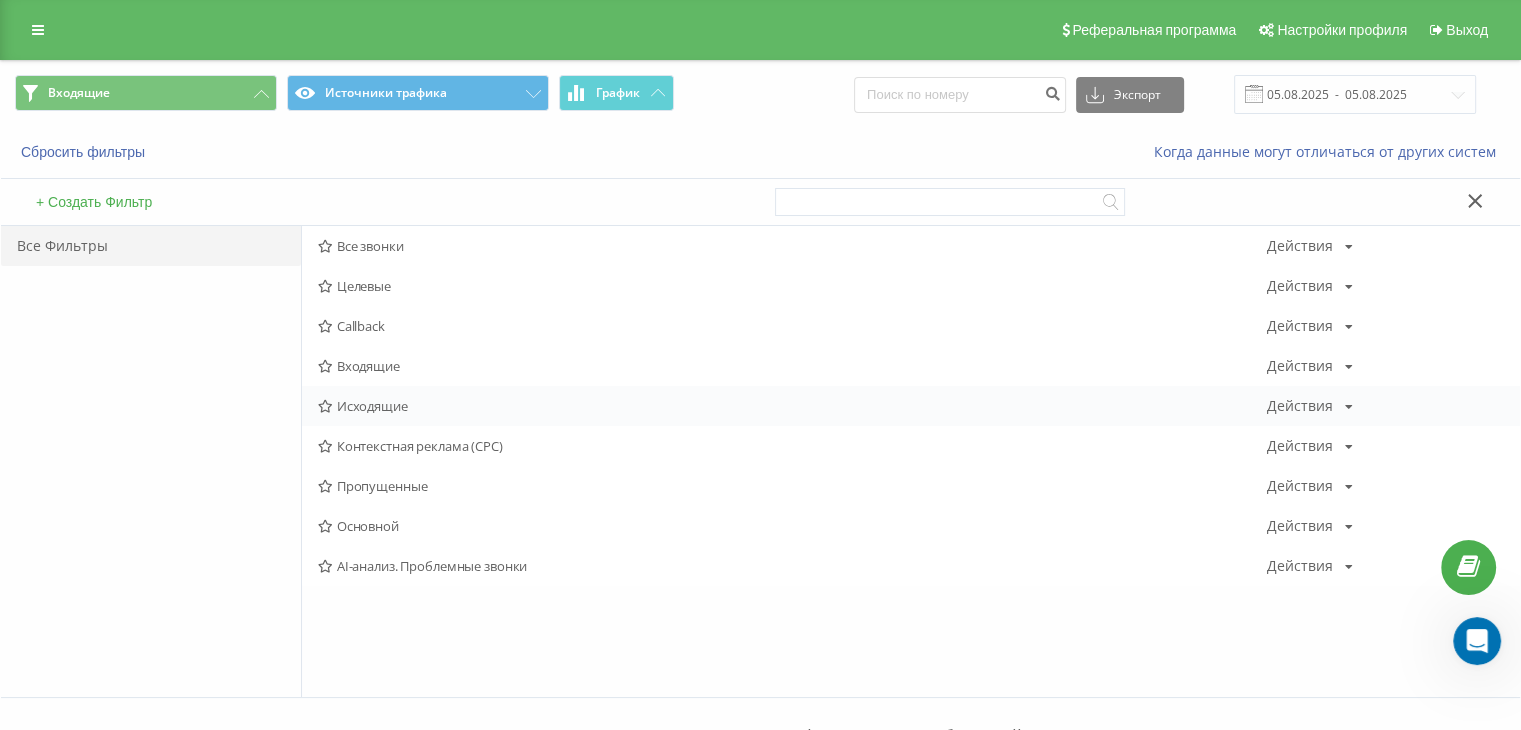 click on "Исходящие Действия Редактировать Копировать Удалить По умолчанию Поделиться" at bounding box center (911, 406) 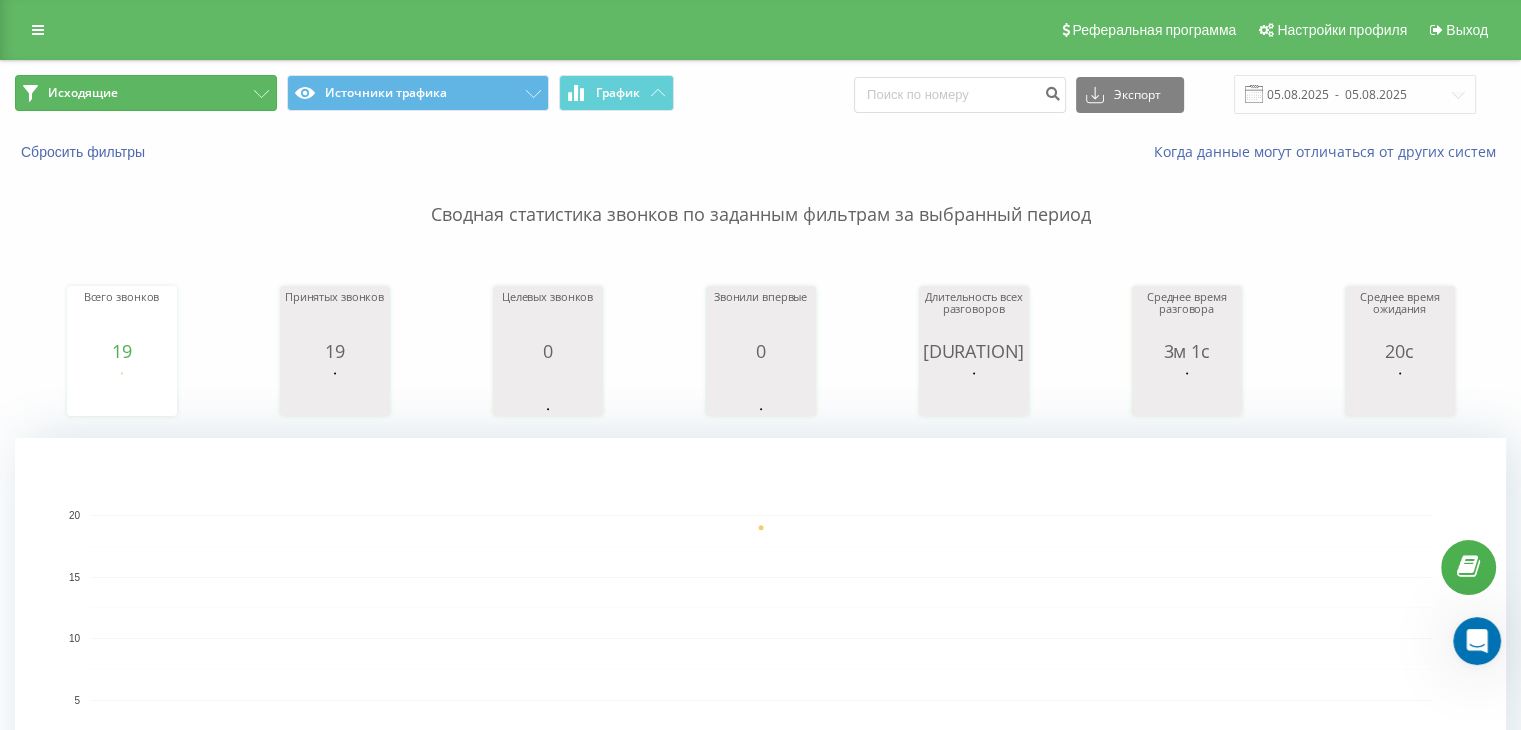 click on "Исходящие" at bounding box center [146, 93] 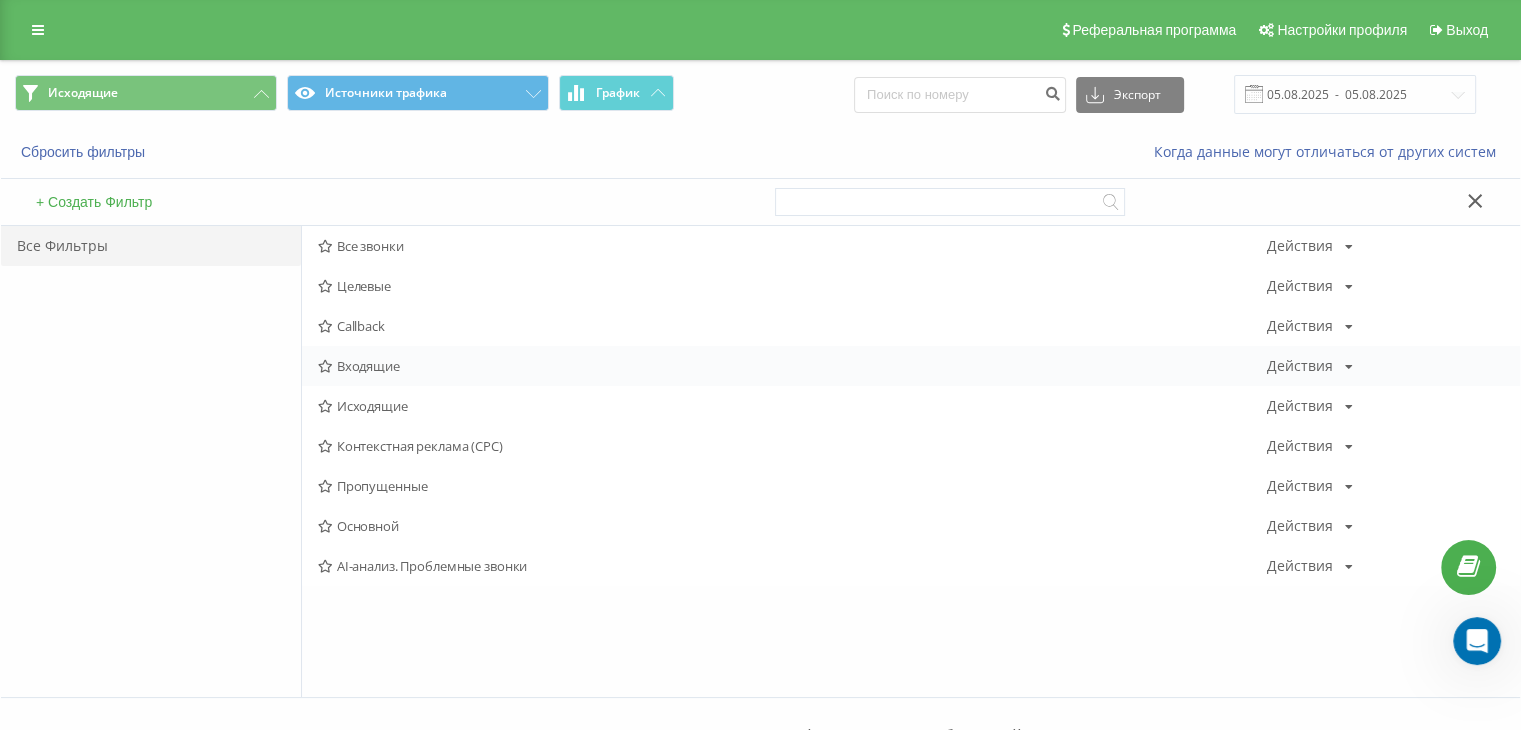 click on "Входящие" at bounding box center (792, 366) 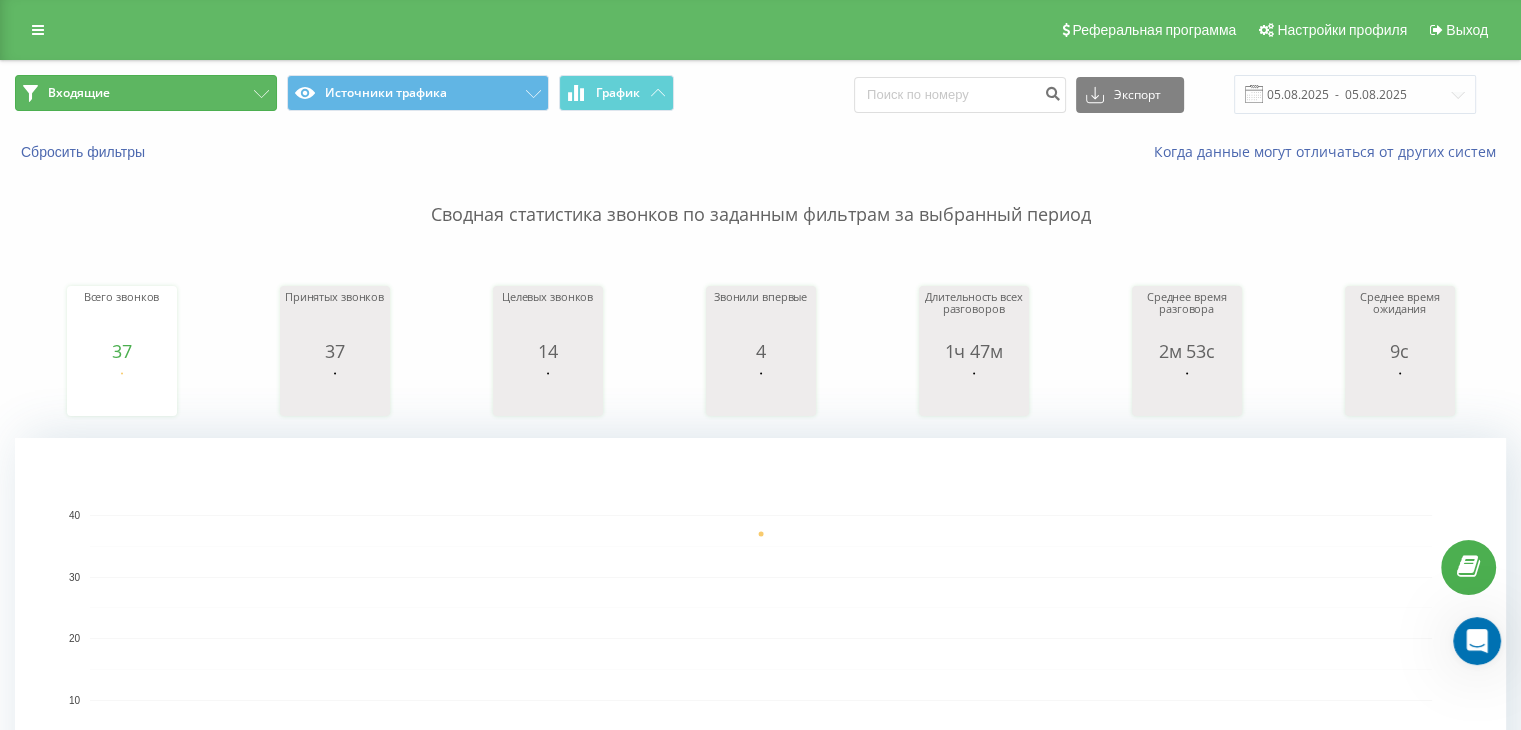 click on "Входящие" at bounding box center [146, 93] 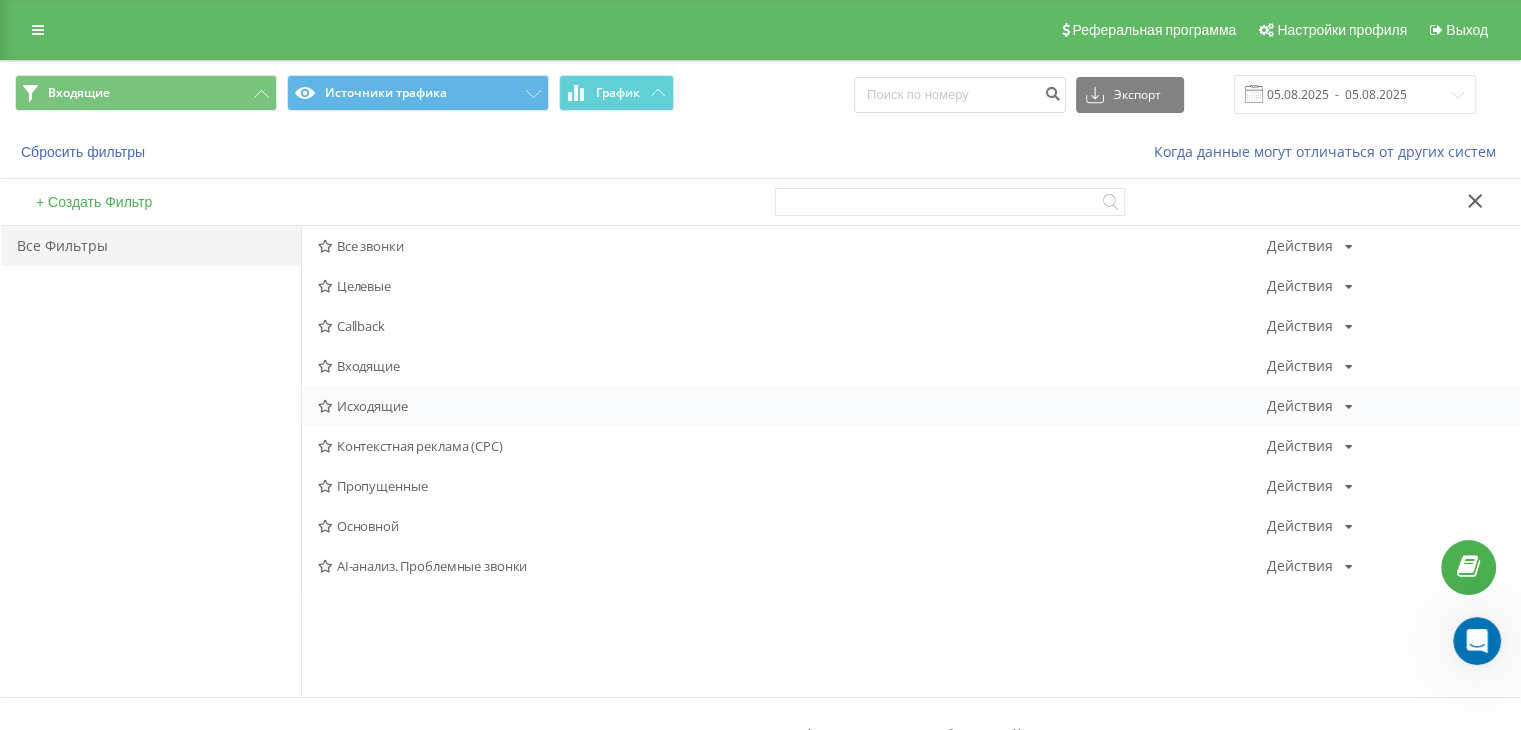 click on "Исходящие" at bounding box center (792, 406) 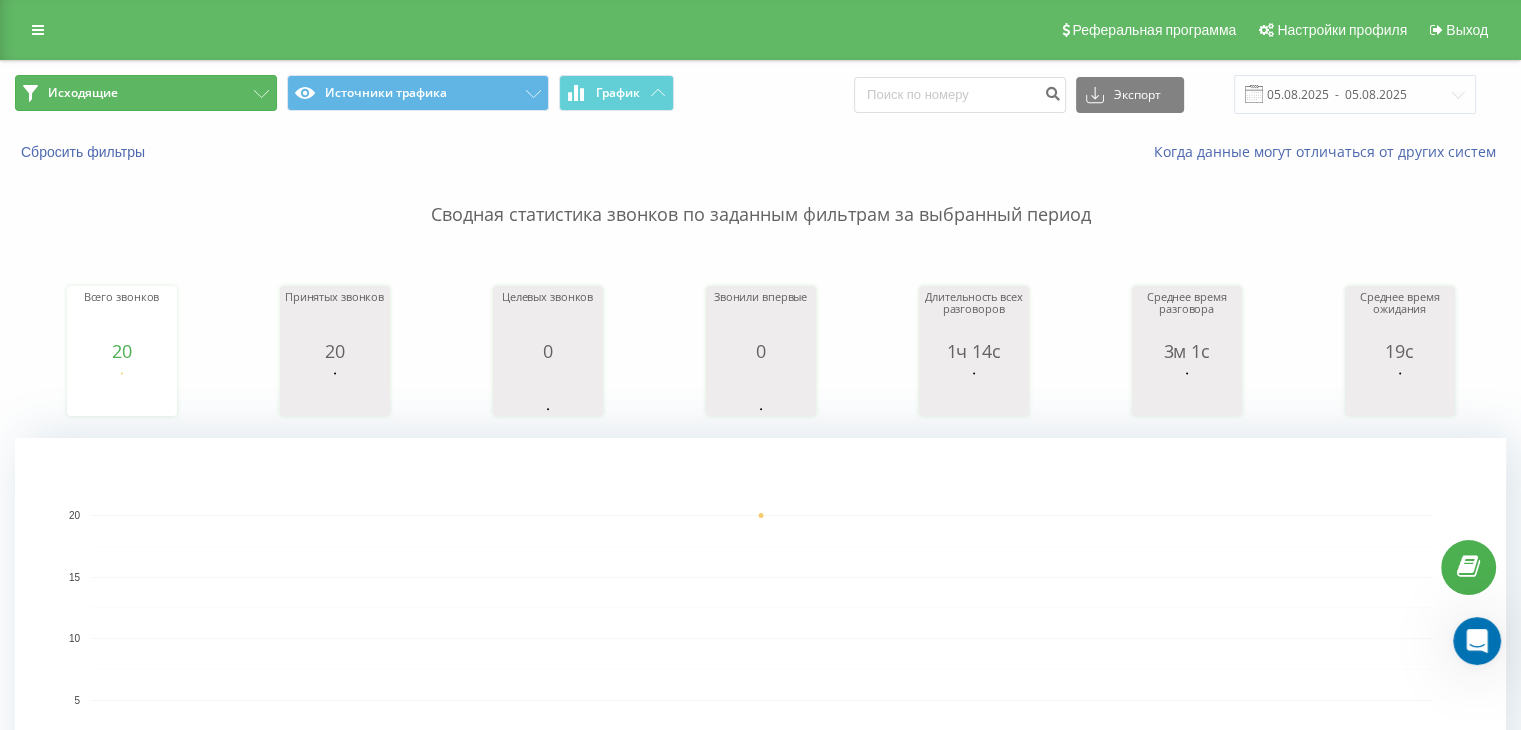 click on "Исходящие" at bounding box center (146, 93) 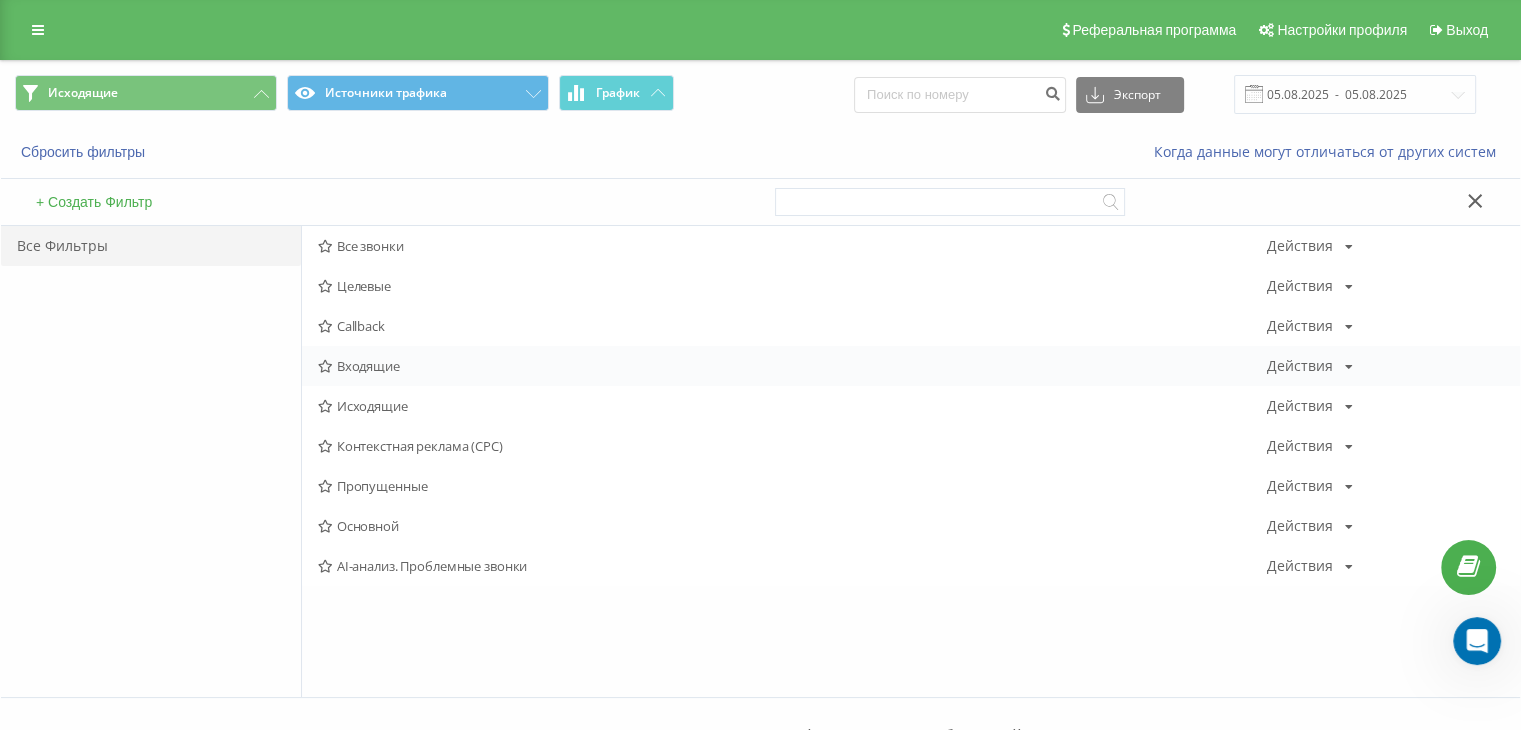 click on "Входящие" at bounding box center (792, 366) 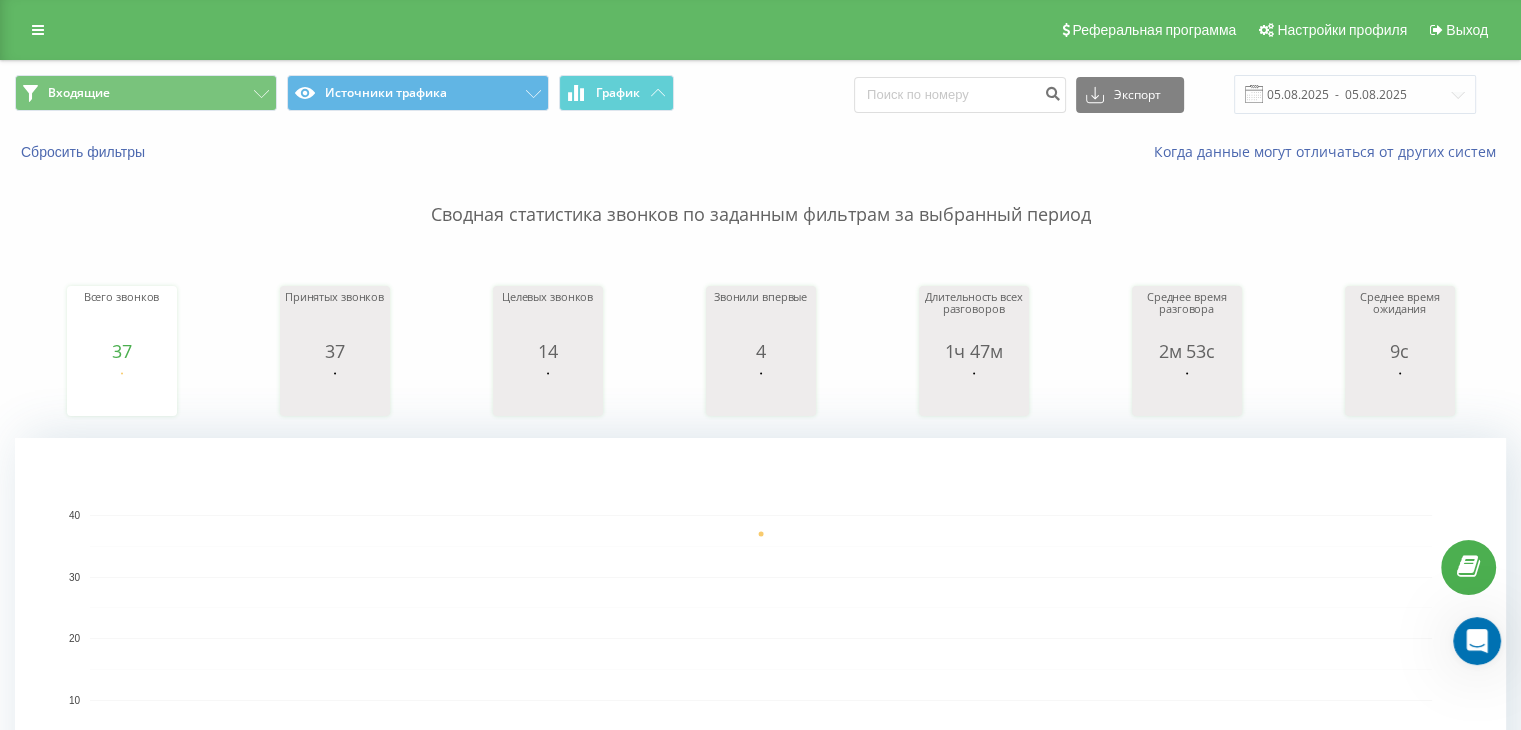 click on "Входящие Источники трафика График Экспорт .csv .xls .xlsx [DATE]  -  [DATE]" at bounding box center [760, 94] 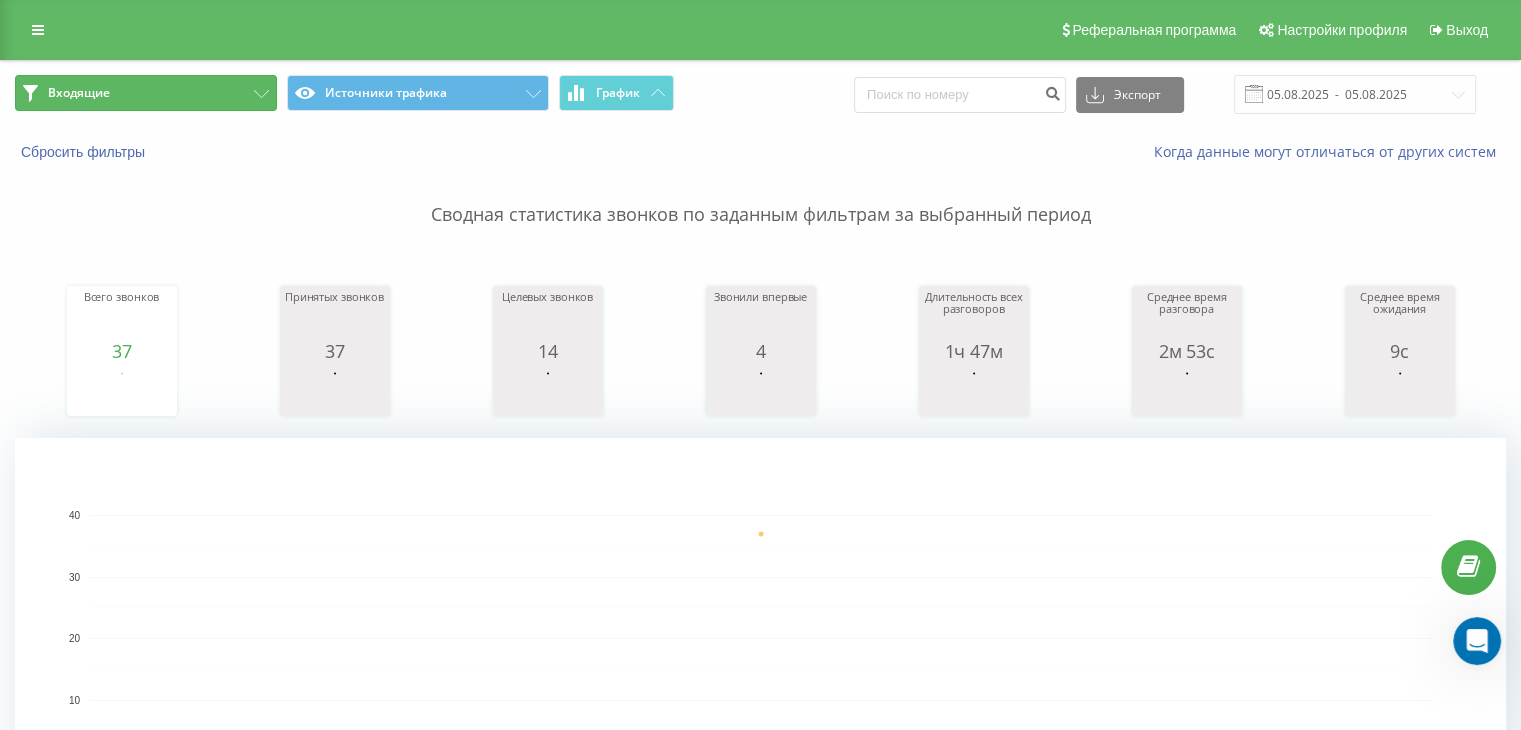 click on "Входящие" at bounding box center (146, 93) 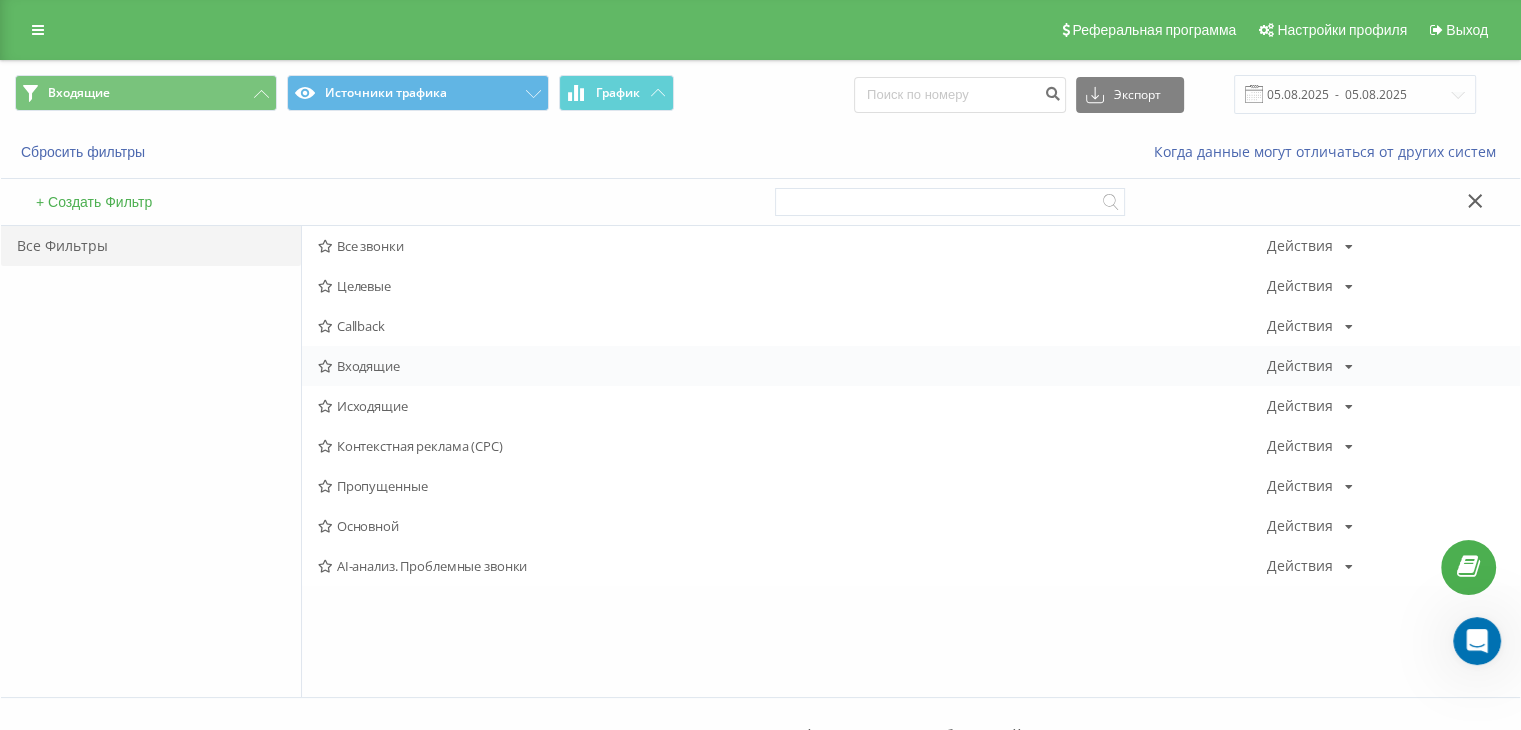 click on "Входящие" at bounding box center (792, 366) 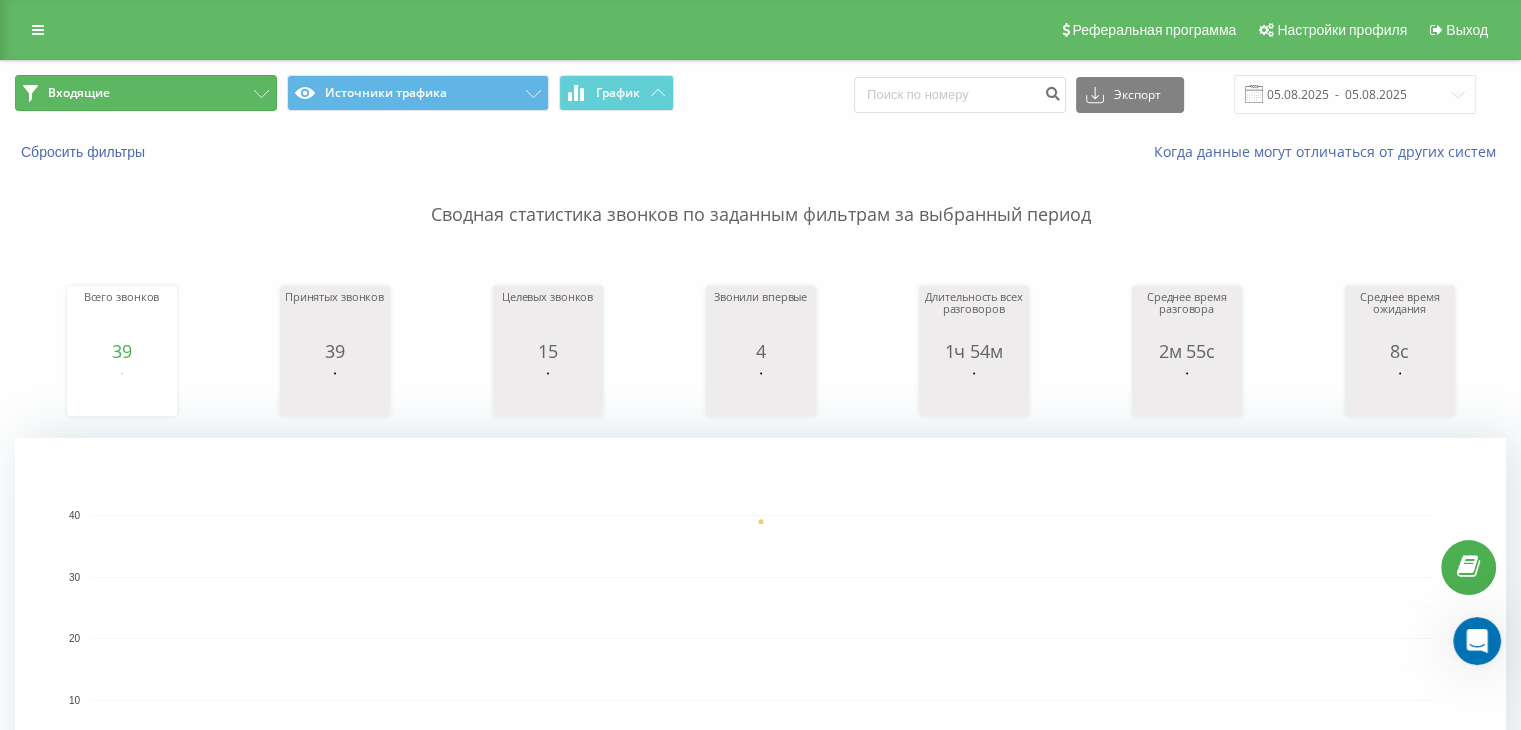 click on "Входящие" at bounding box center (146, 93) 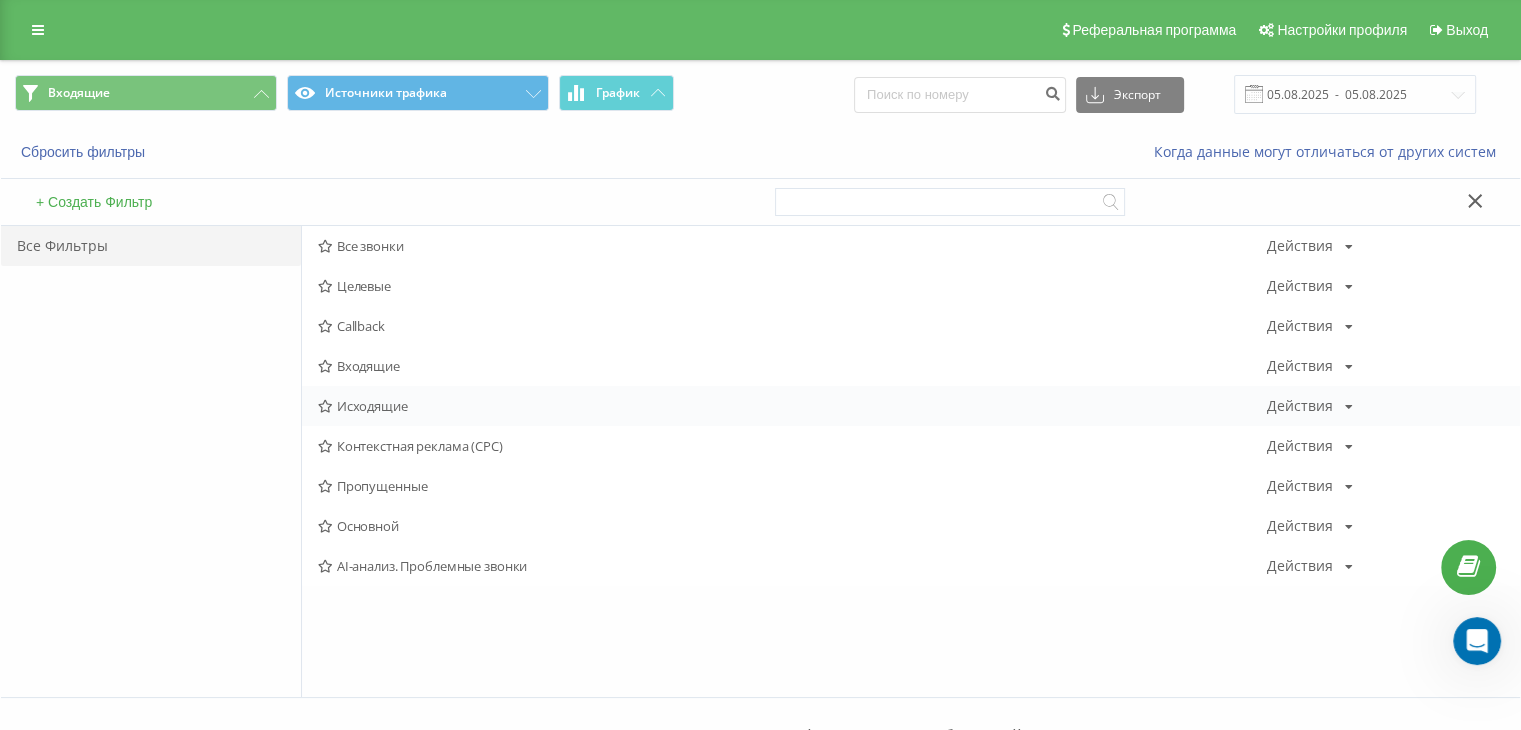 click on "Исходящие" at bounding box center [792, 406] 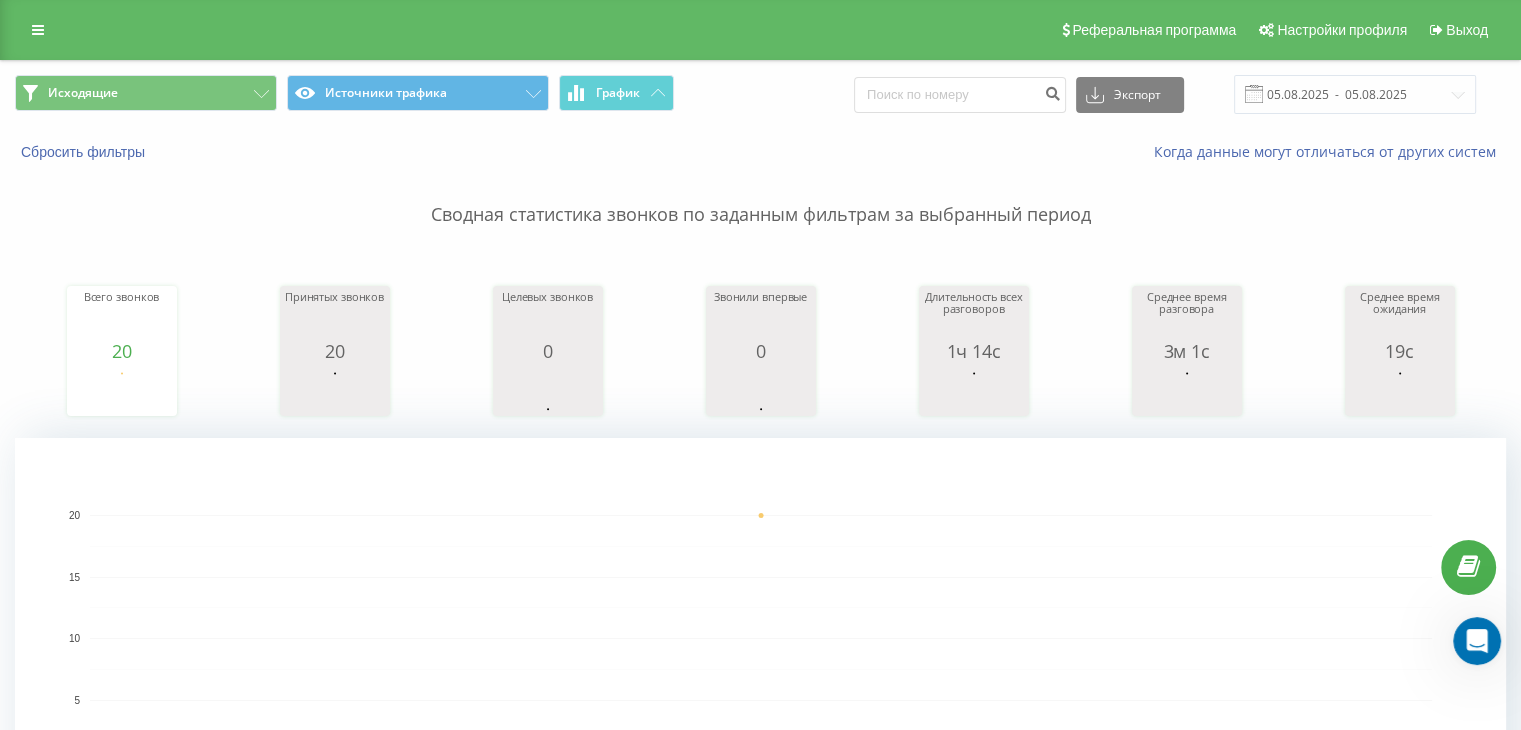 click on "Исходящие Источники трафика График" at bounding box center [380, 94] 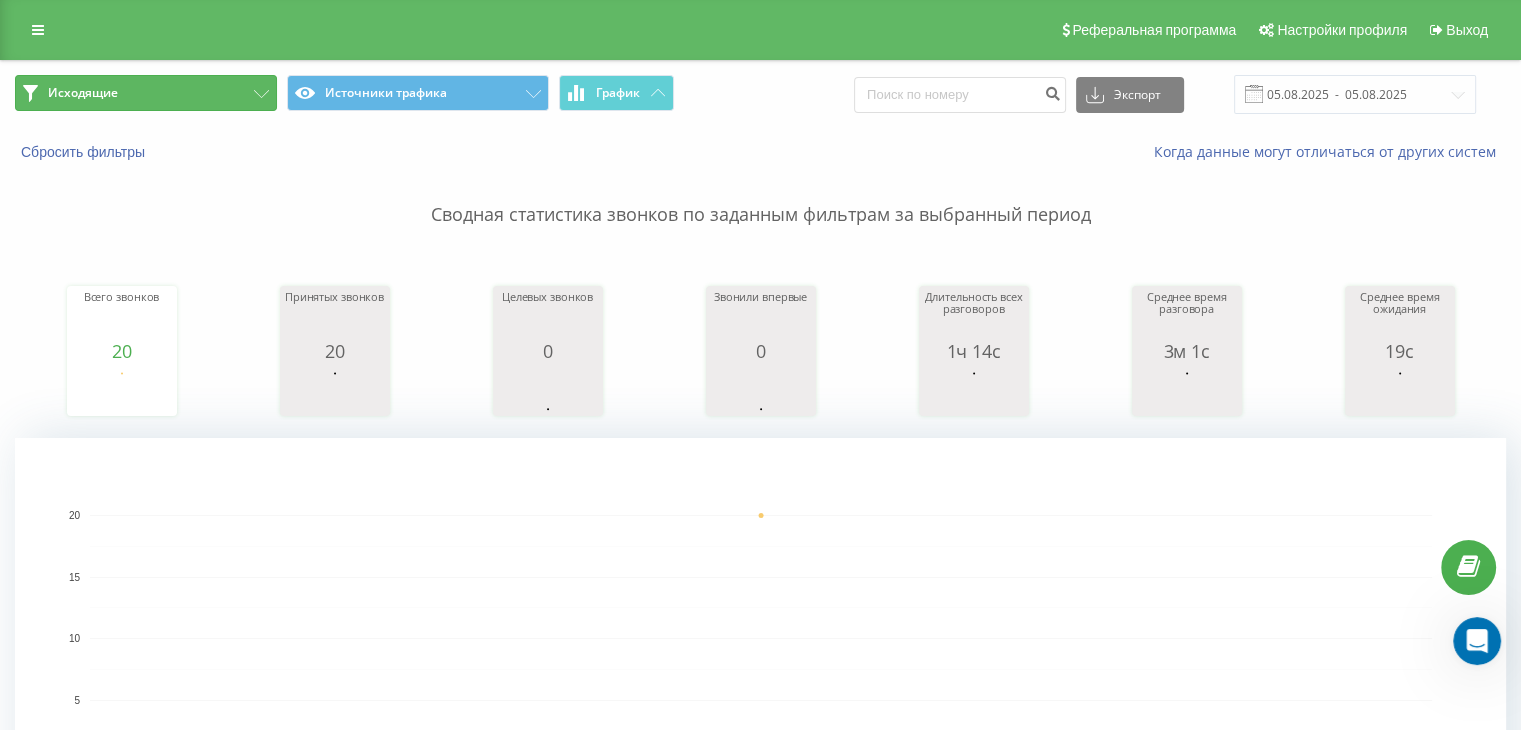 click on "Исходящие" at bounding box center [146, 93] 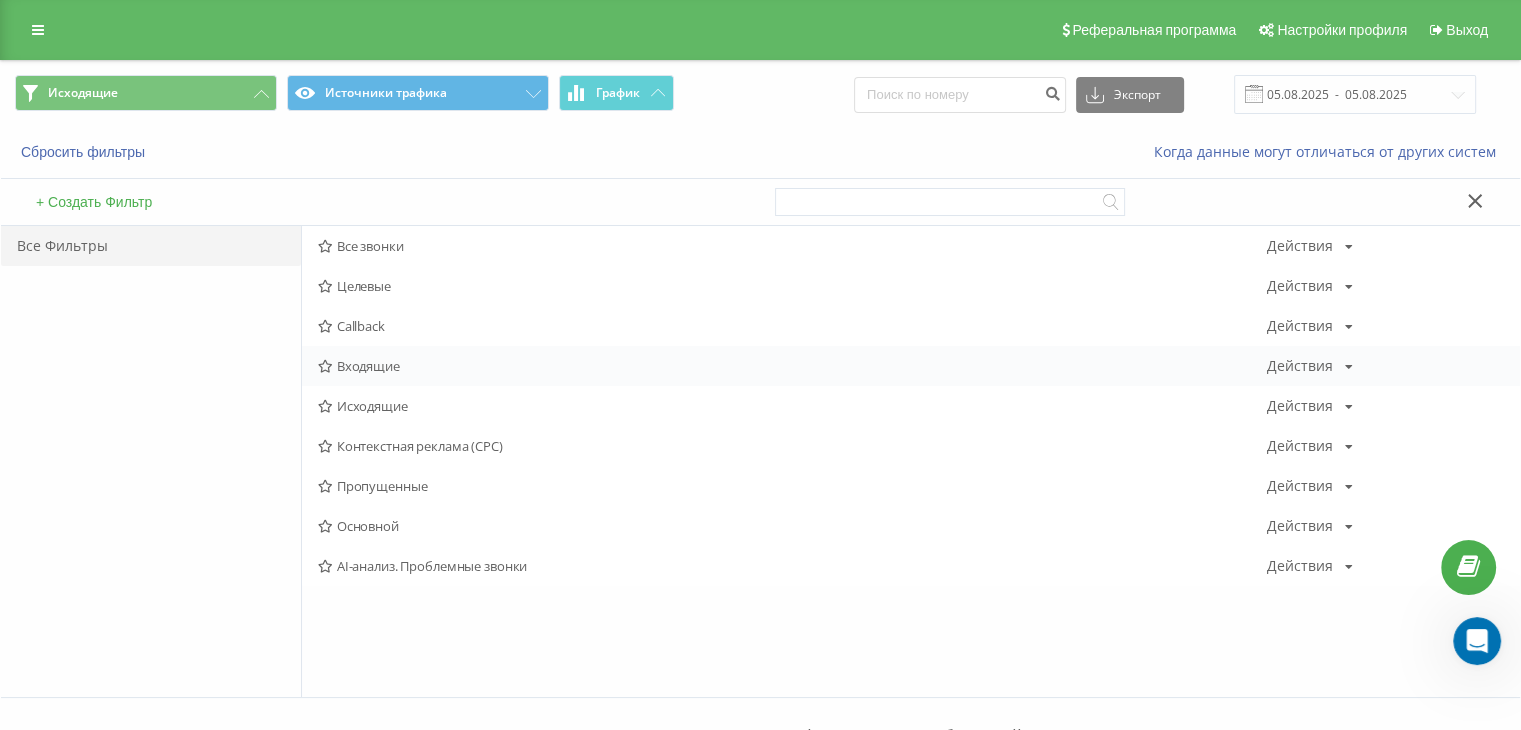 click on "Входящие" at bounding box center [792, 366] 